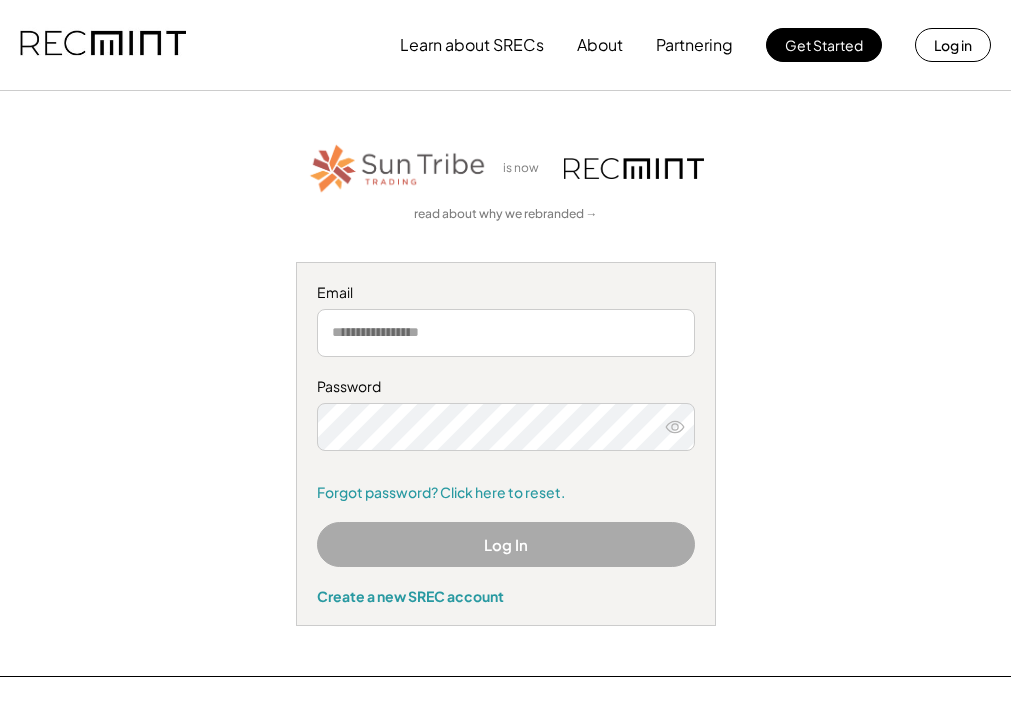 scroll, scrollTop: 0, scrollLeft: 0, axis: both 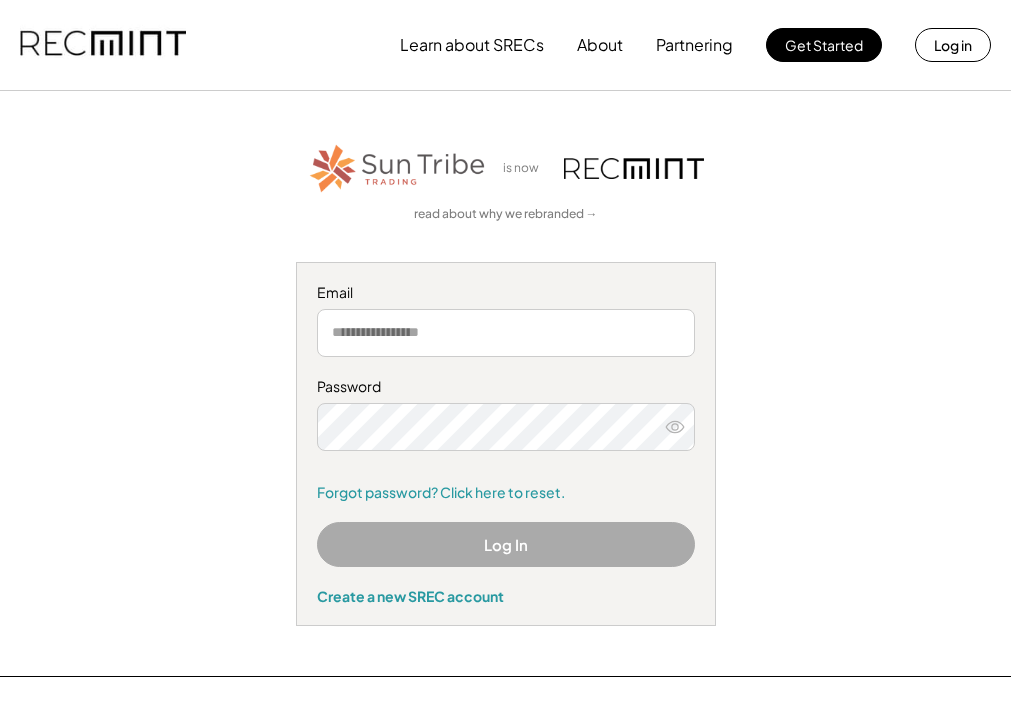 click at bounding box center (506, 333) 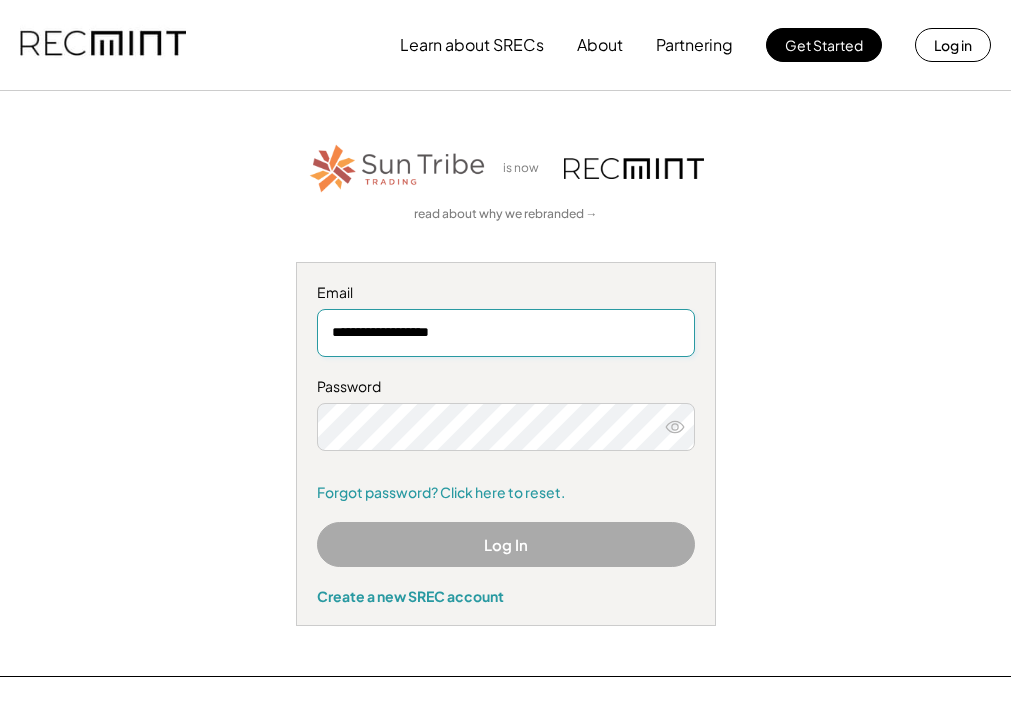 type on "**********" 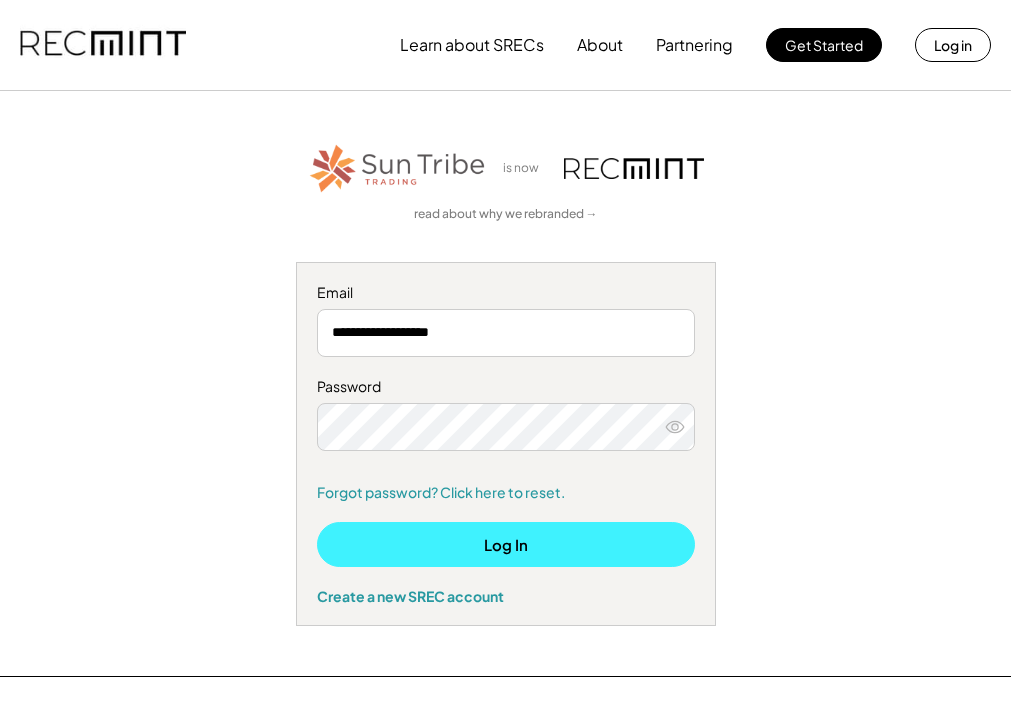 click on "Log In" at bounding box center (506, 544) 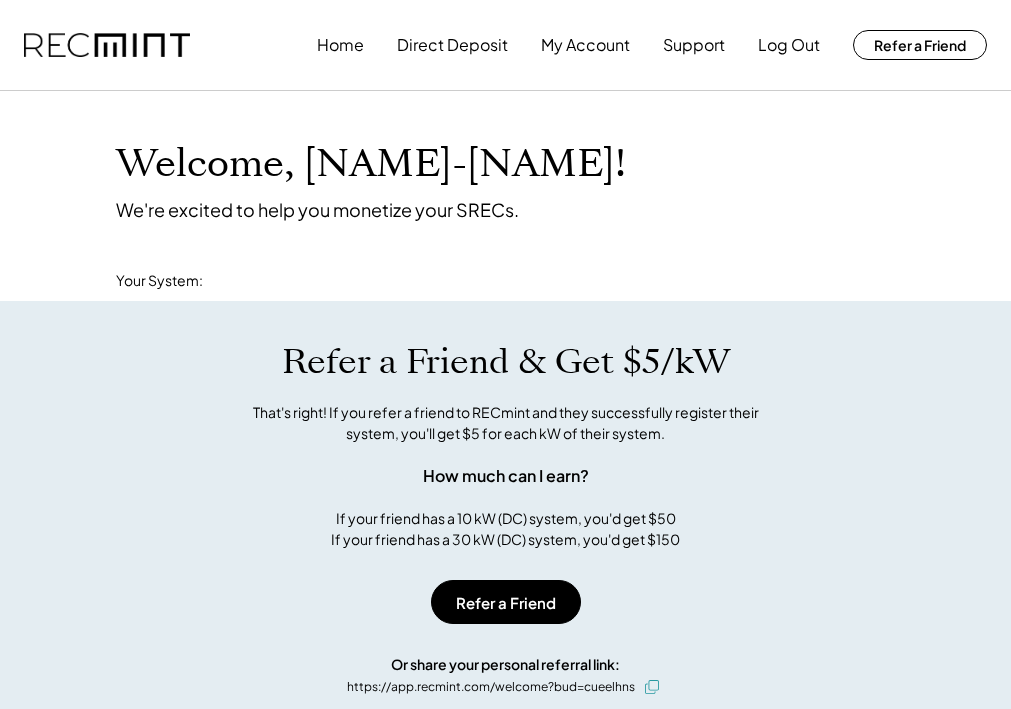scroll, scrollTop: 0, scrollLeft: 0, axis: both 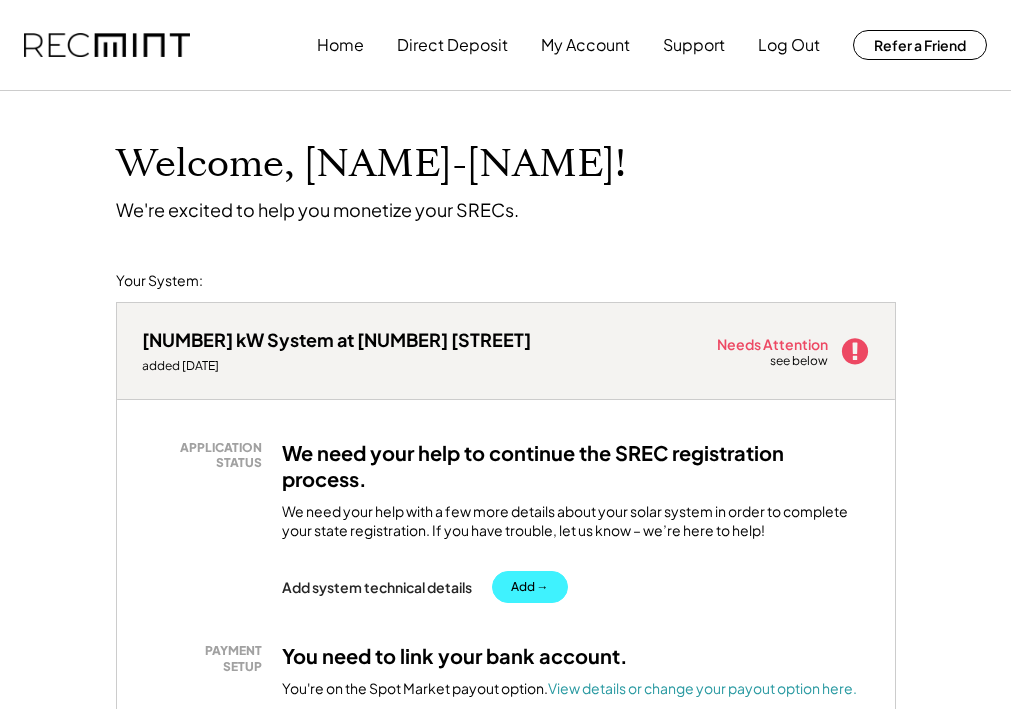 click on "Add →" at bounding box center (530, 587) 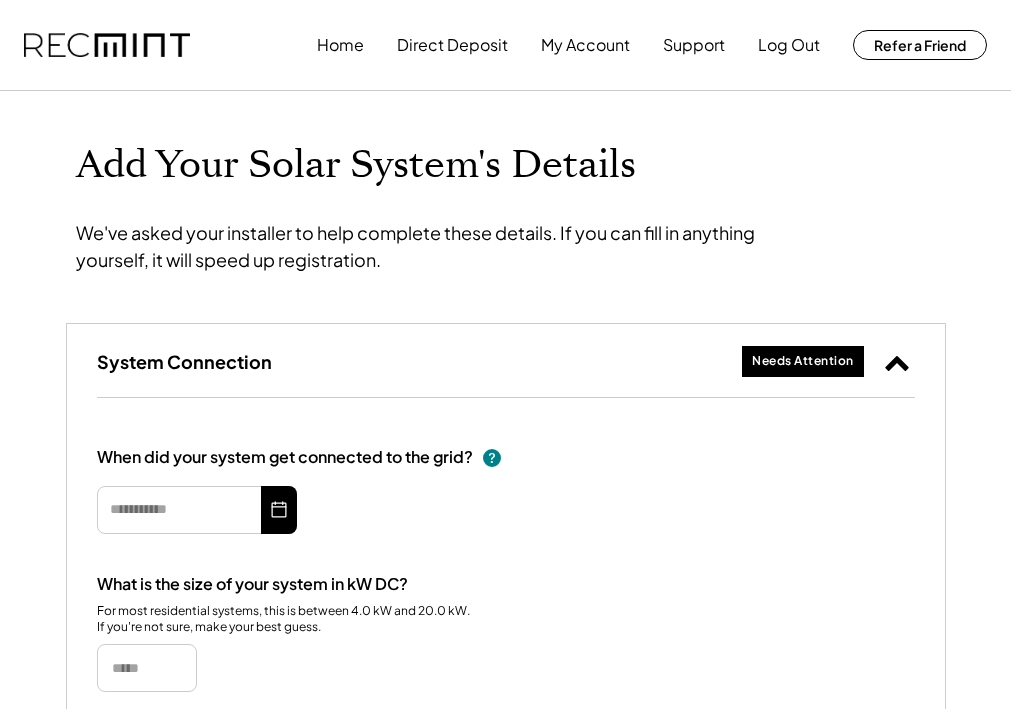 scroll, scrollTop: 0, scrollLeft: 0, axis: both 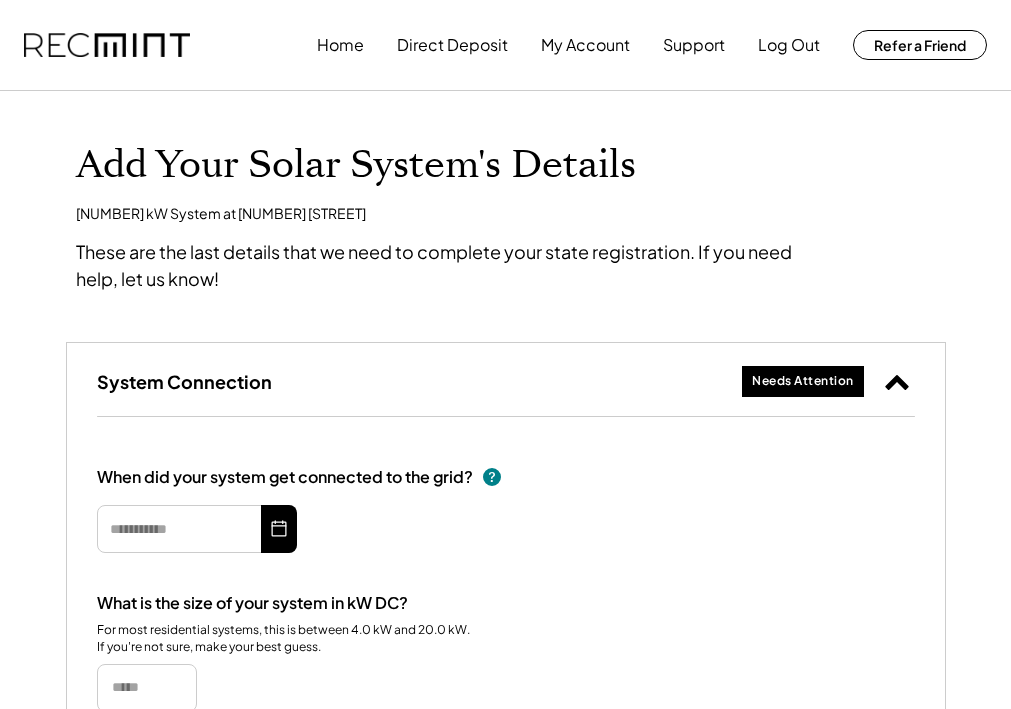 click on "Home Direct Deposit My Account Support Log Out Refer a Friend Add Your Solar System's Details [NUMBER] kW System at [NUMBER] [STREET] These are the last details that we need to complete your state registration. If you need help, let us know!  System Connection Needs Attention When did your system get connected to the grid? What is the size of your system in kW DC? For most residential systems, this is between [NUMBER] kW and [NUMBER] kW.
If you're not sure, make your best guess. What is the size of your system in kW AC? If you're not sure, make your best guess. Energy Data Needs Attention Document Upload Needs Attention Click to upload files, or drag and drop them here Click to upload files, or drag and drop them here Click to upload files, or drag and drop them here Solar Panel Tech Specs Needs Attention Back Save & Continue Learn about SRECs Get Started Partnering Our Pricing About Testimonials Contact Us Log in [NUMBER] [STREET] [CITY], [STATE] [PHONE] [EMAIL] Terms of Service" at bounding box center (505, 354) 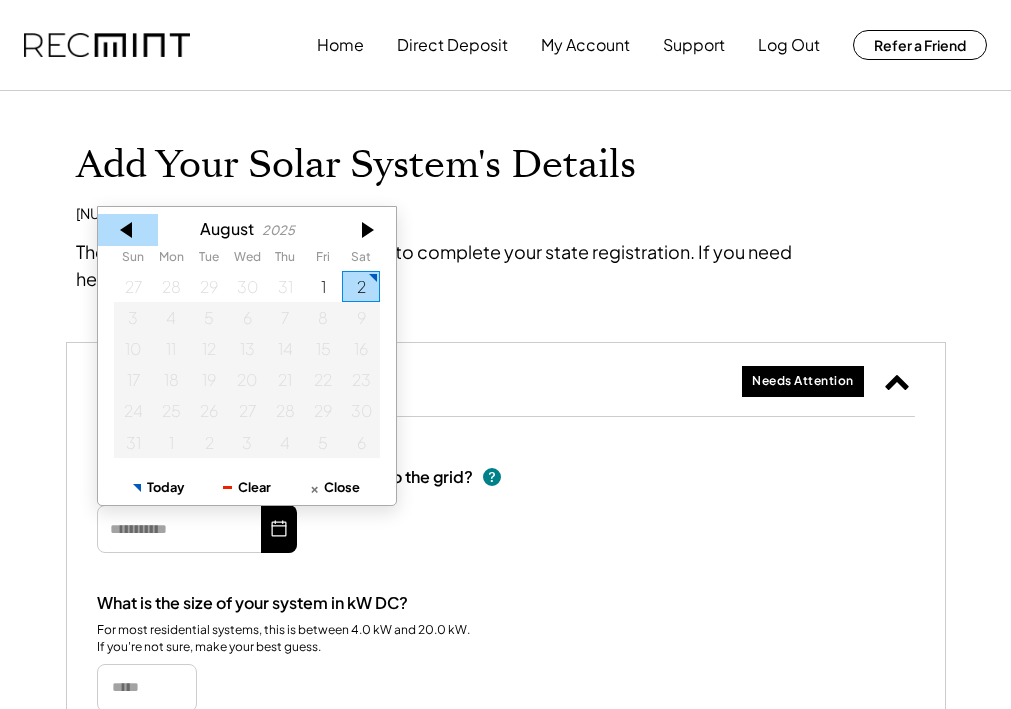 click at bounding box center (128, 229) 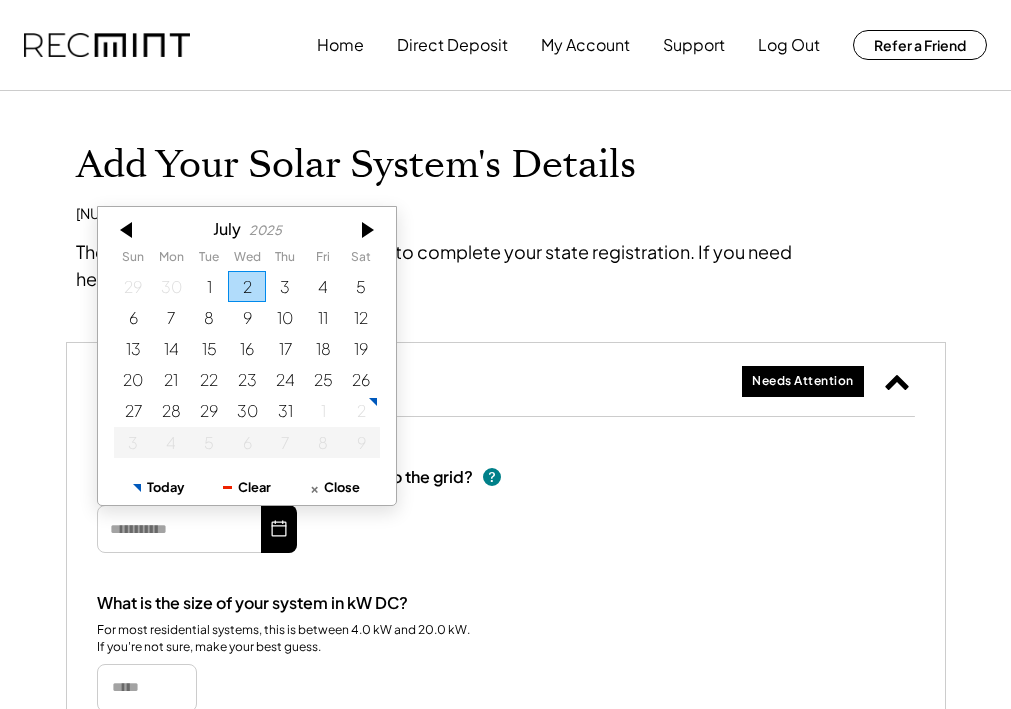 click at bounding box center (128, 229) 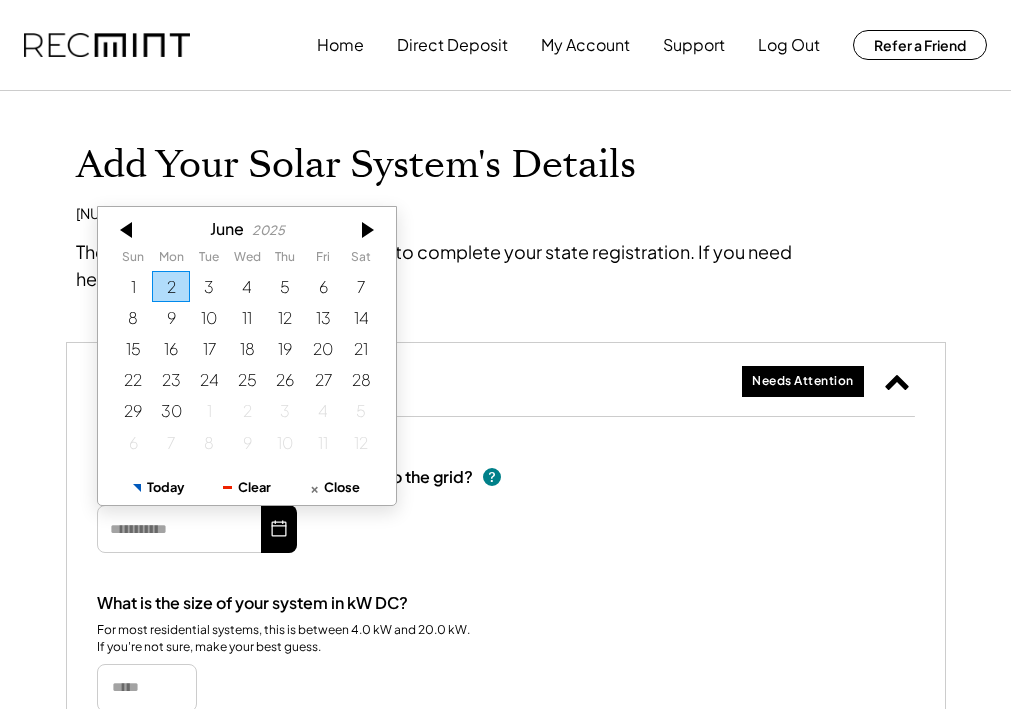 click at bounding box center [128, 229] 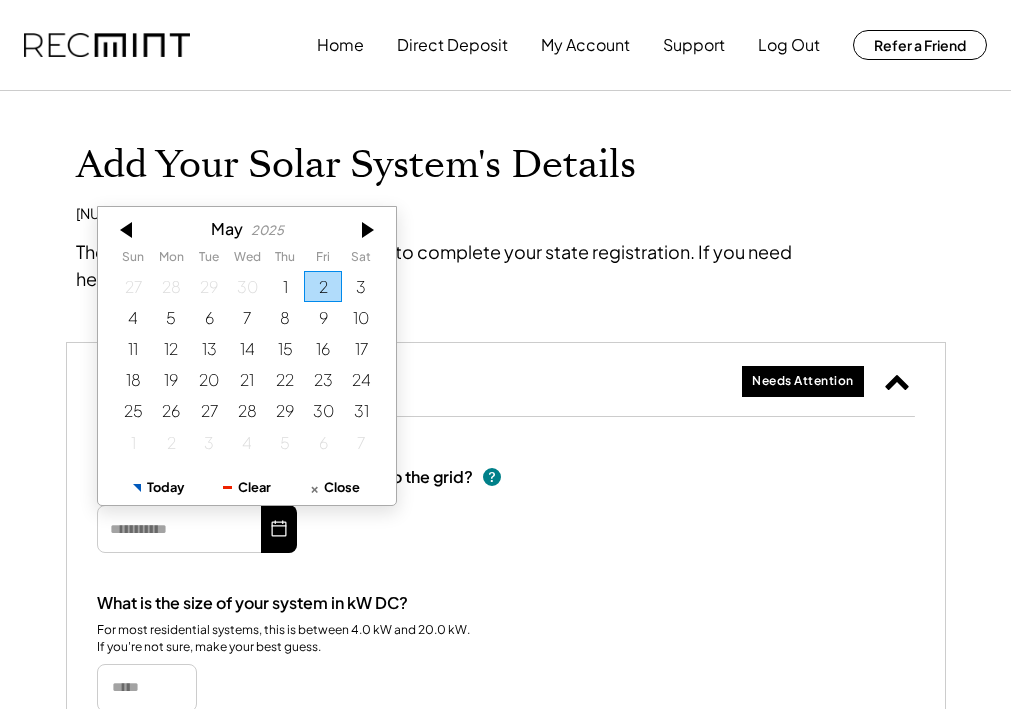 click at bounding box center (128, 229) 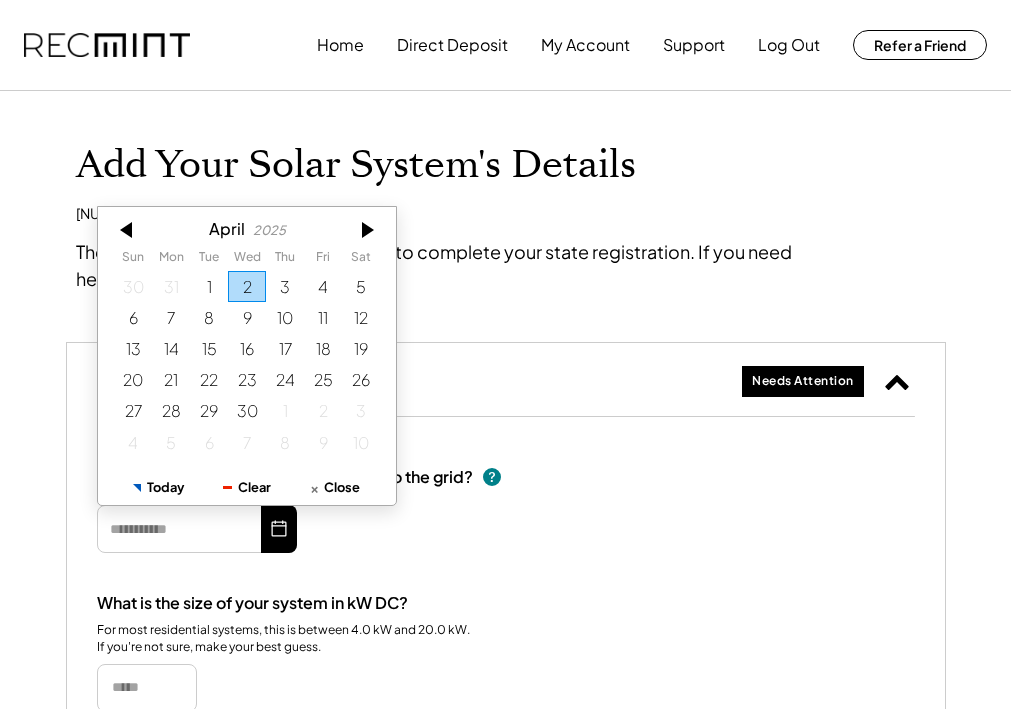 click at bounding box center [128, 229] 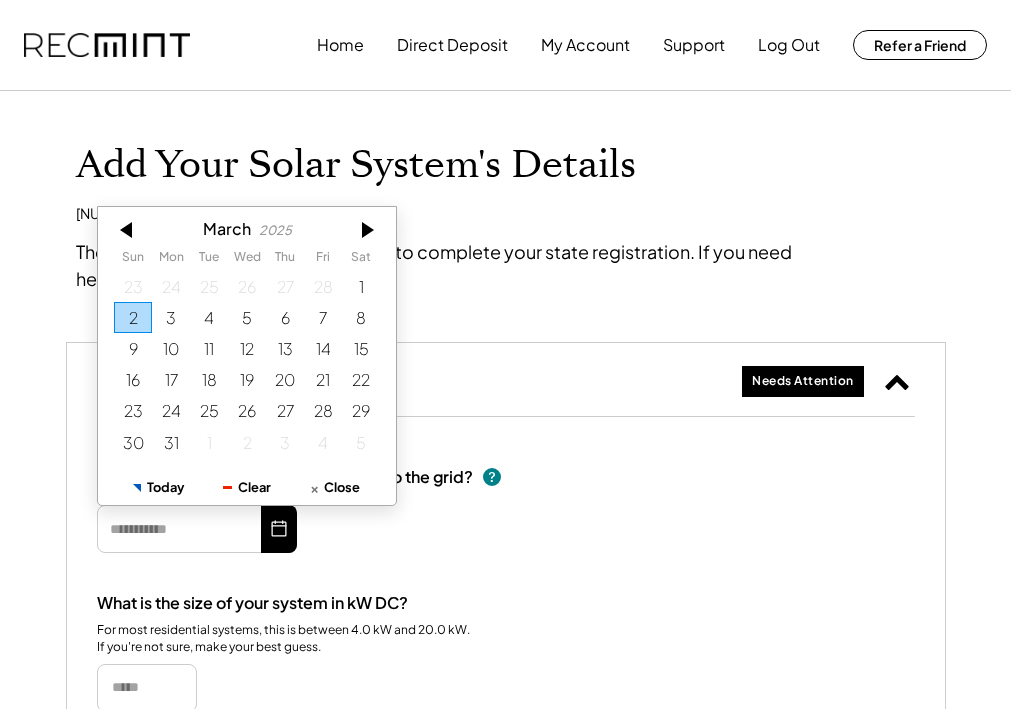 click at bounding box center (128, 229) 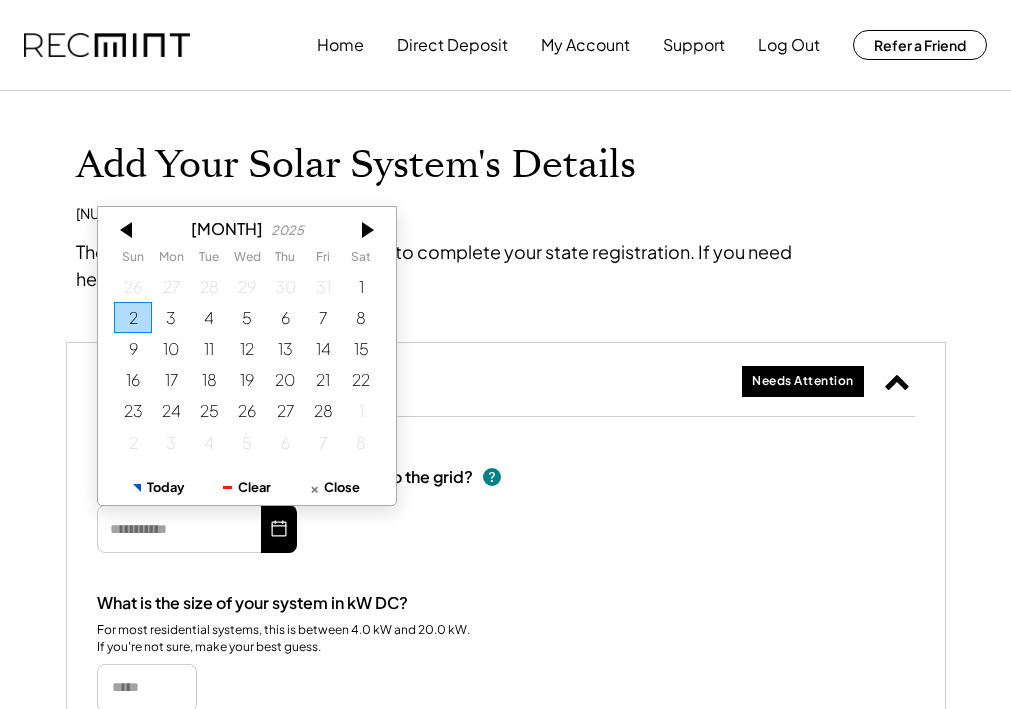 click at bounding box center (128, 229) 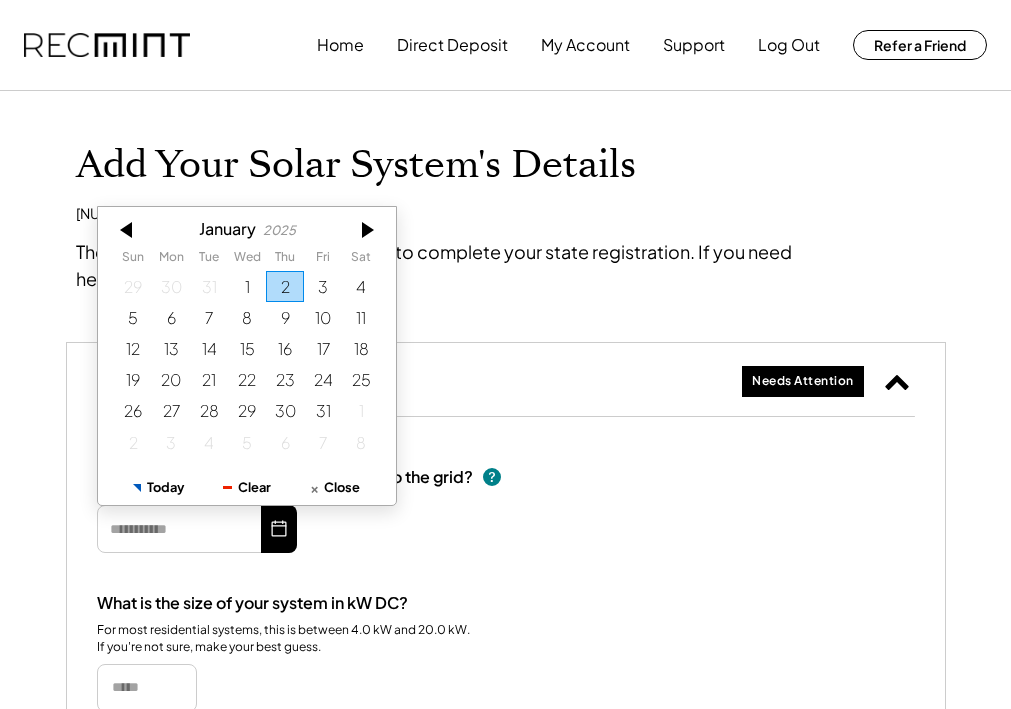 click at bounding box center (128, 229) 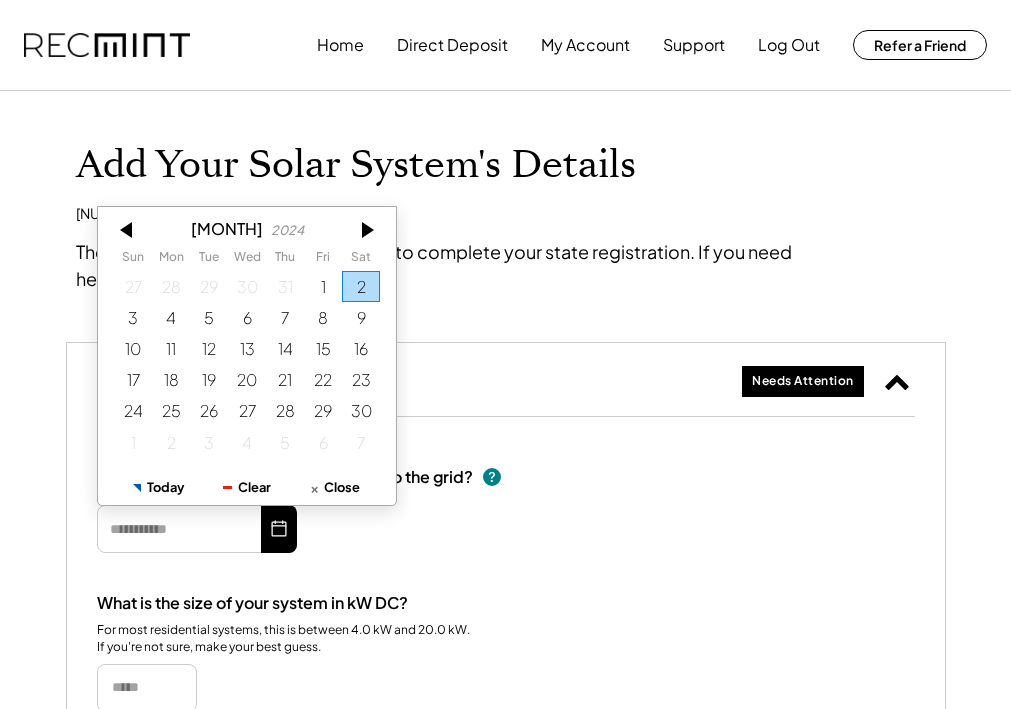 click at bounding box center (128, 229) 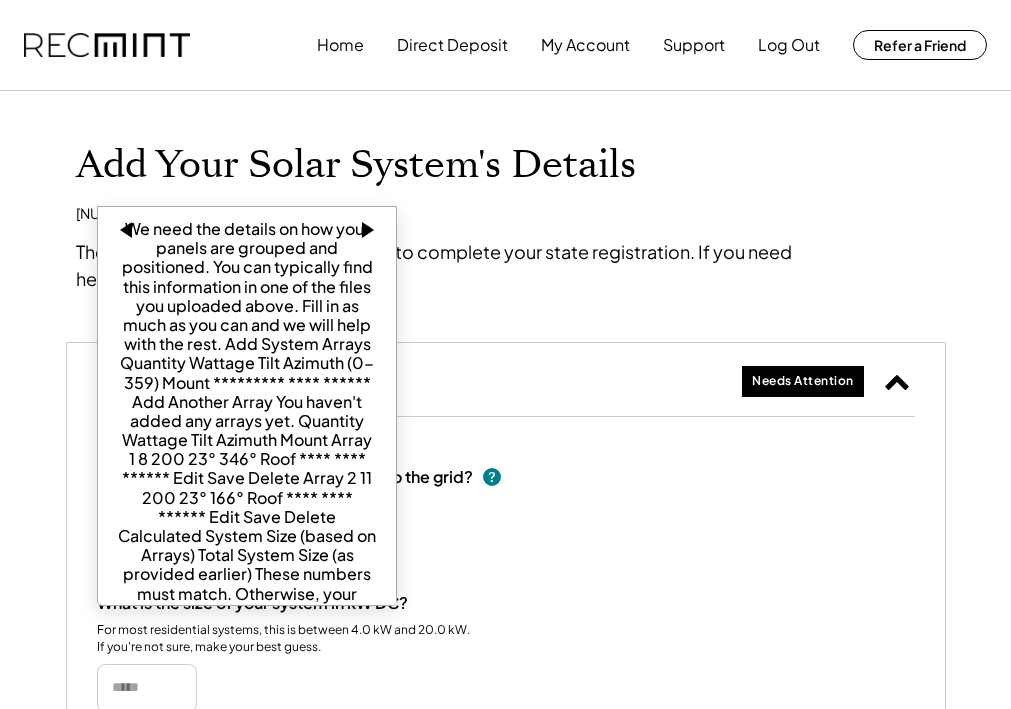 click at bounding box center (128, 229) 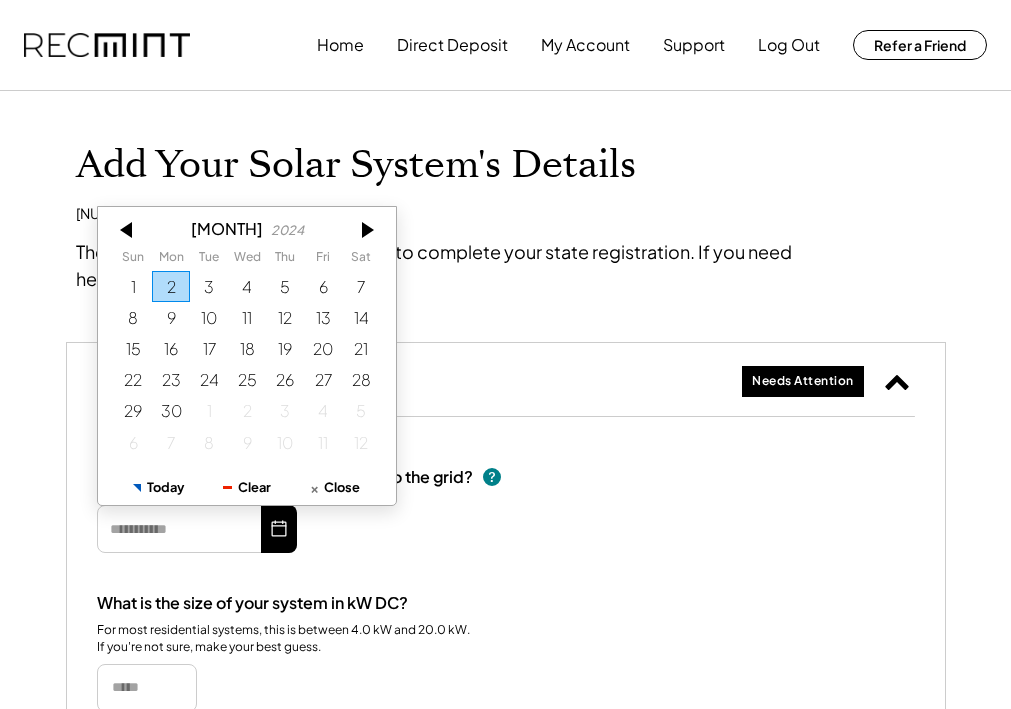 click at bounding box center [128, 229] 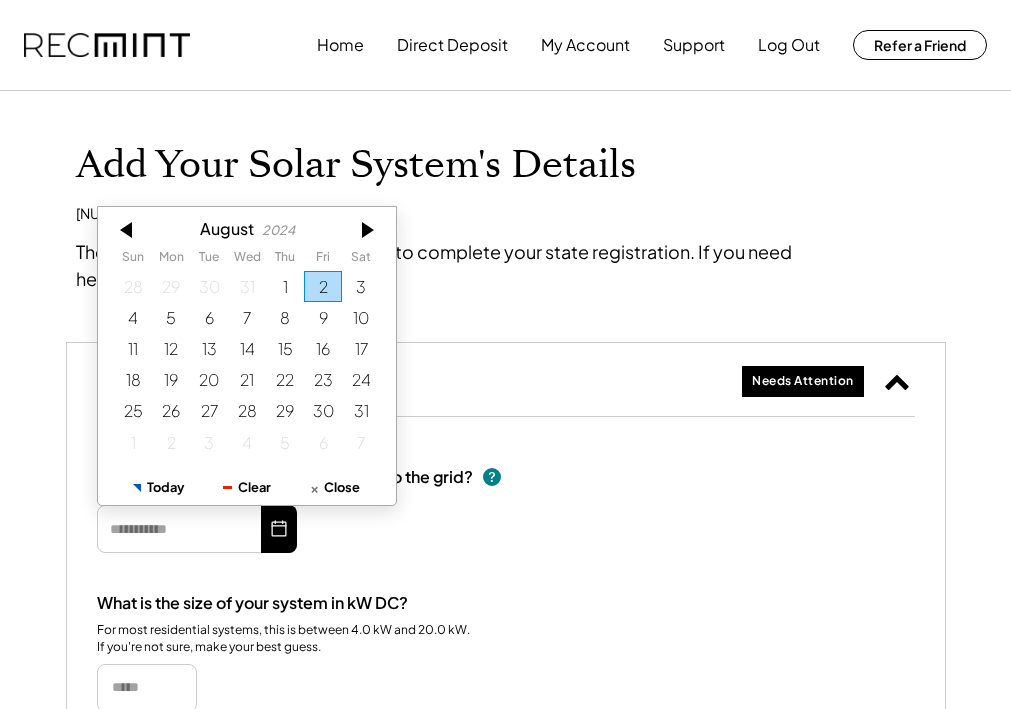 click at bounding box center (128, 229) 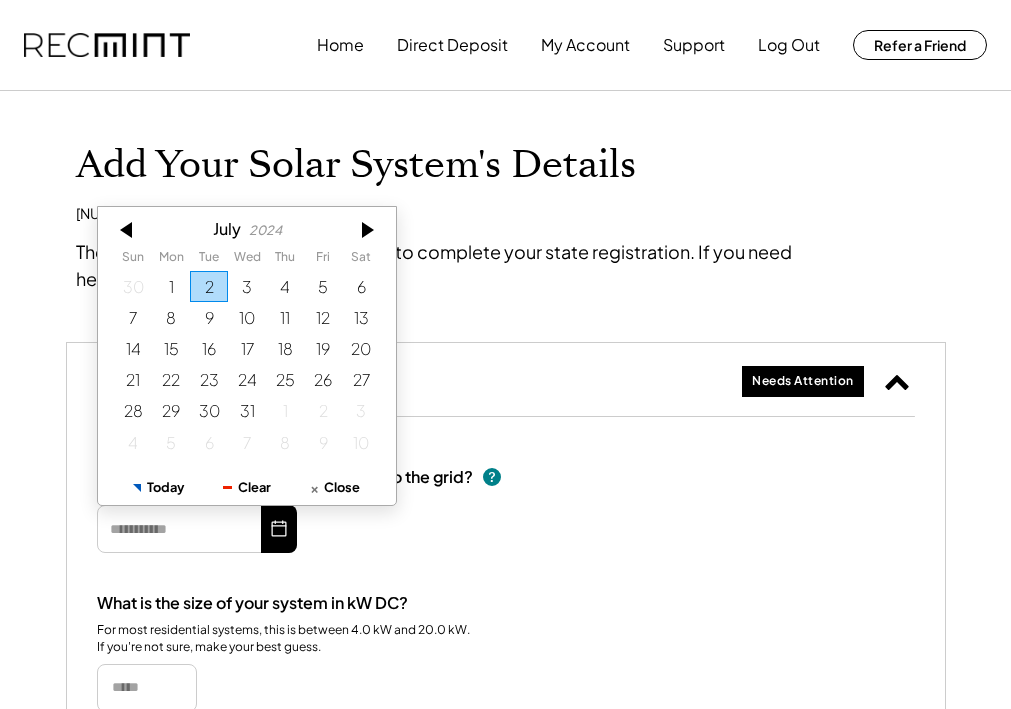 click at bounding box center [128, 229] 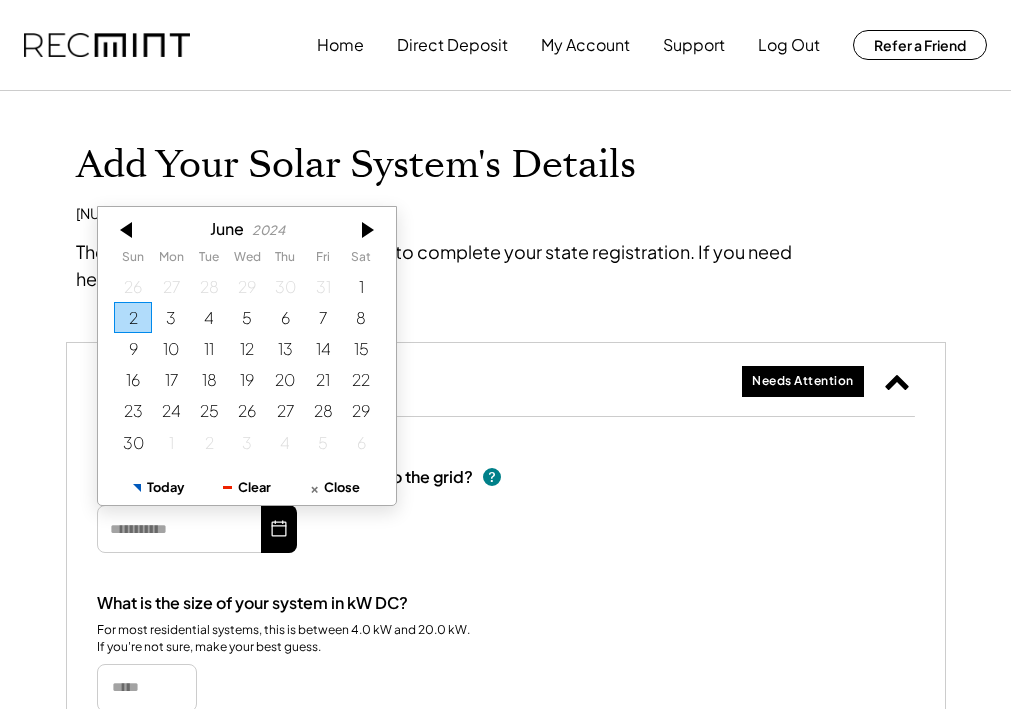 click at bounding box center [128, 229] 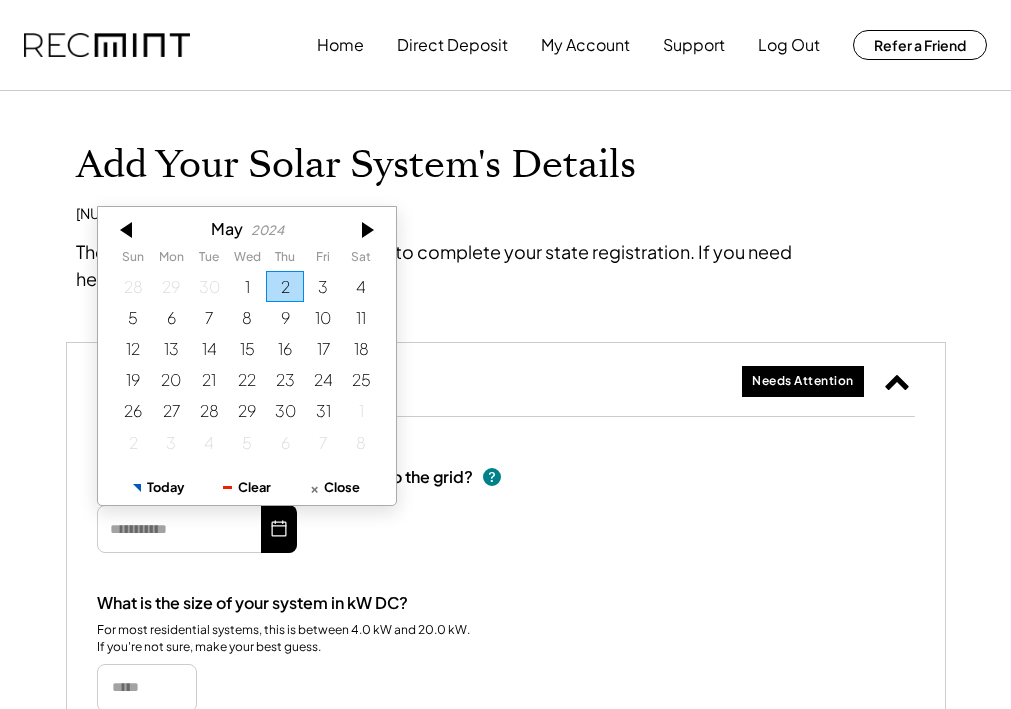 click at bounding box center (128, 229) 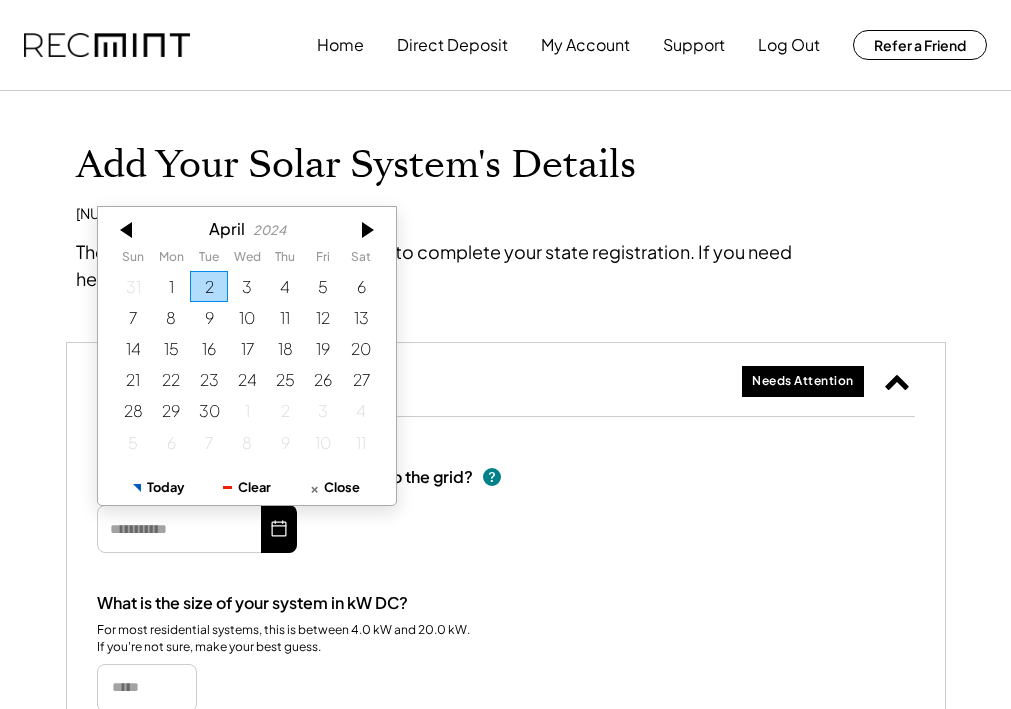 click at bounding box center (128, 229) 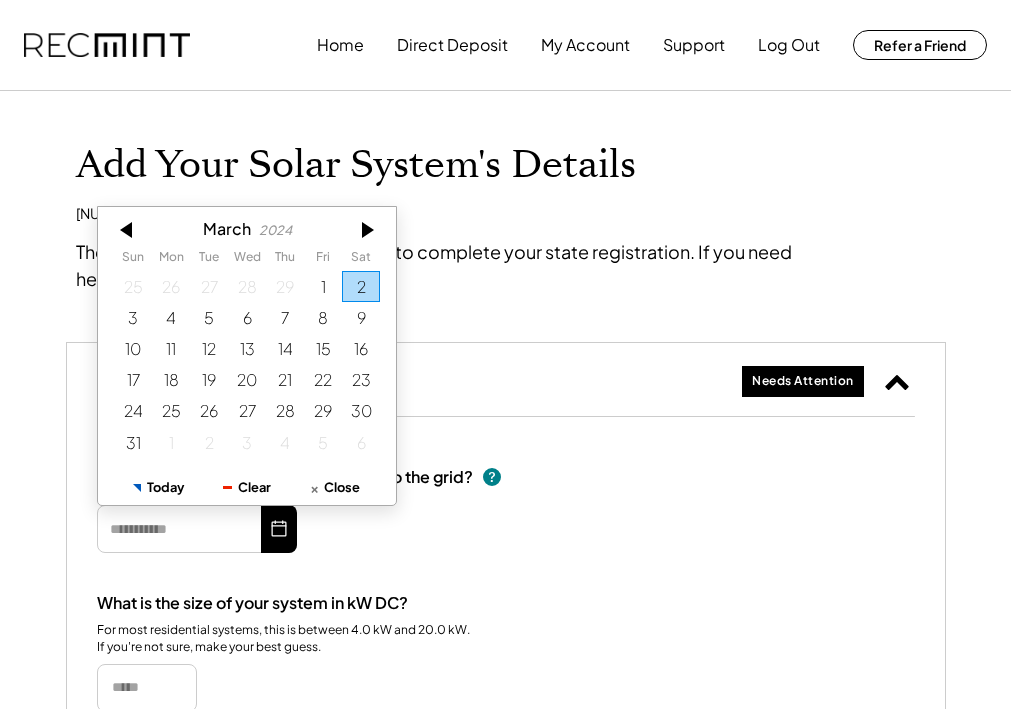click at bounding box center (128, 229) 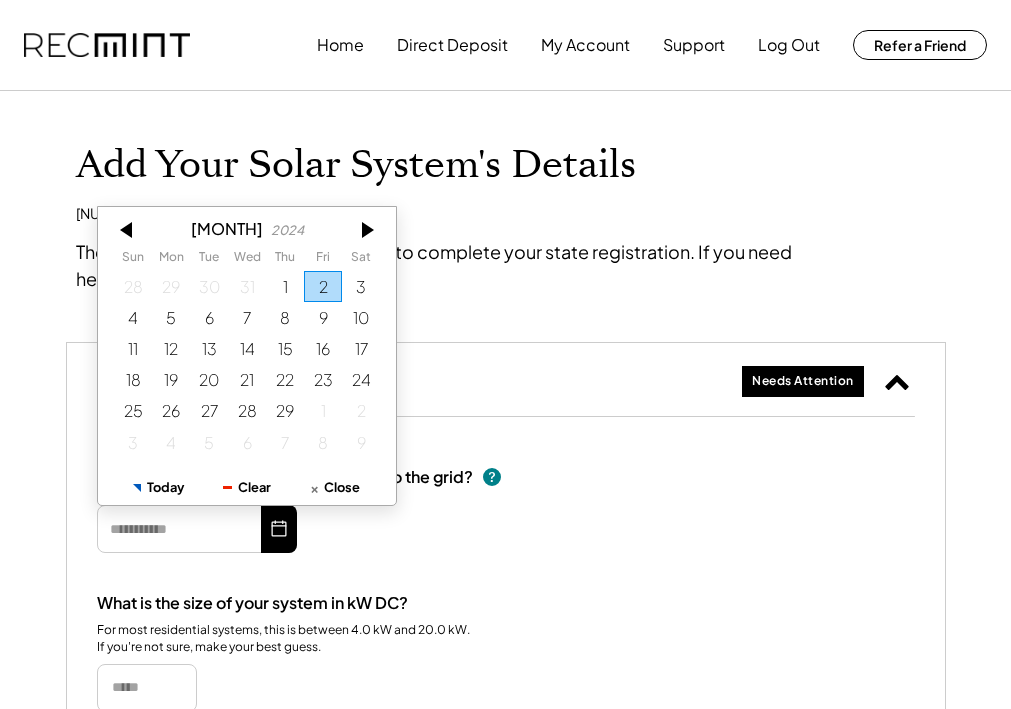 click at bounding box center (128, 229) 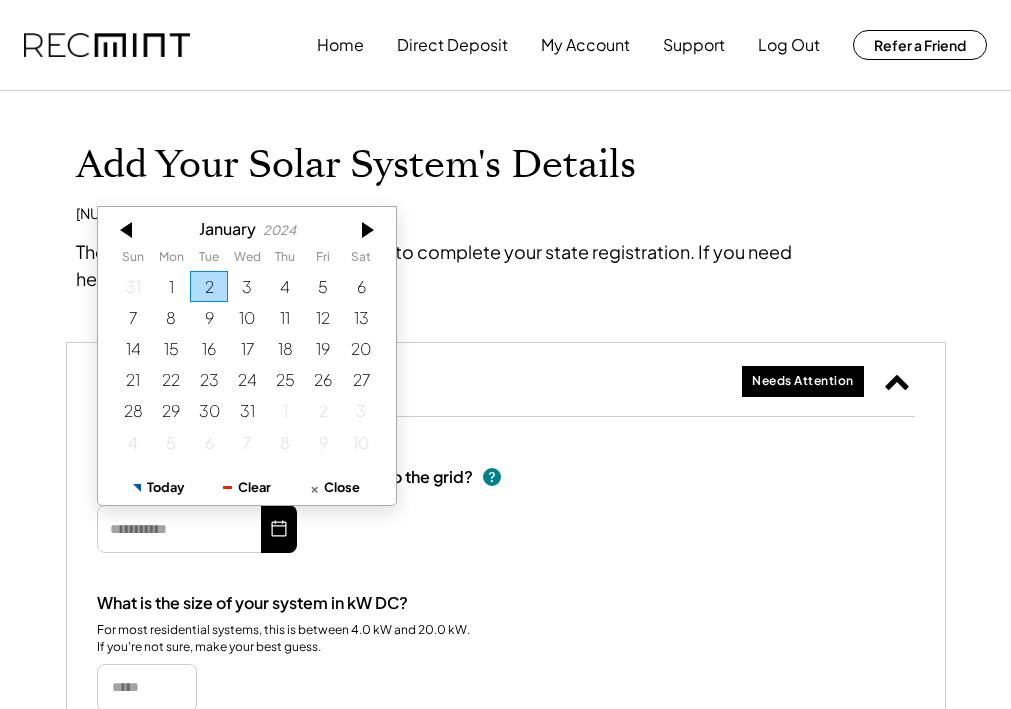 click at bounding box center [128, 229] 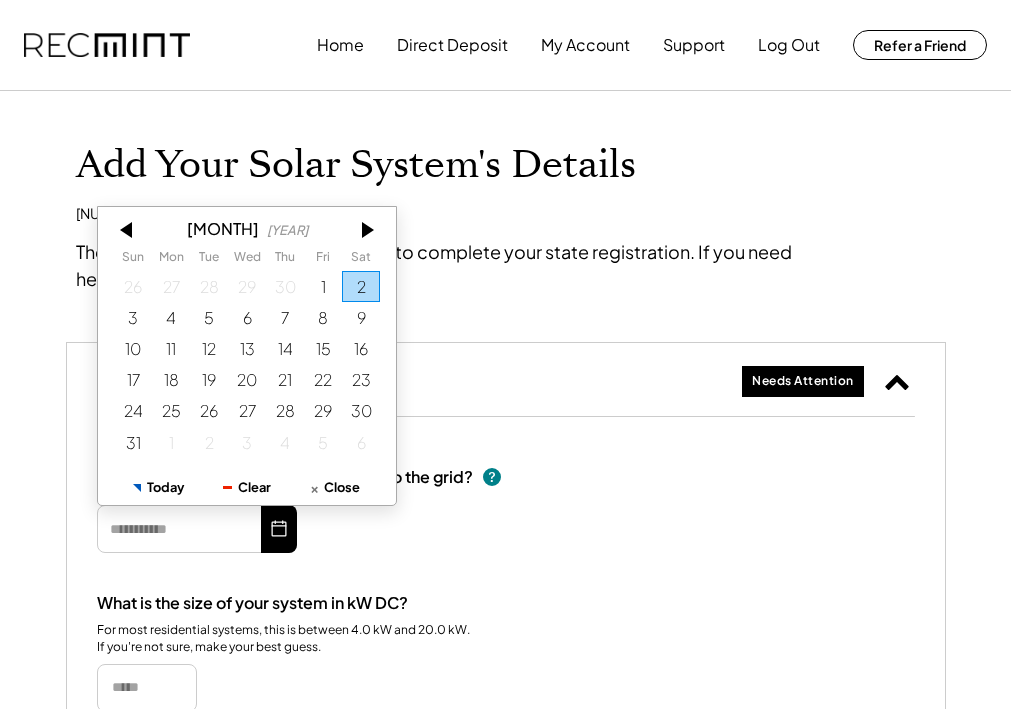 click at bounding box center (128, 229) 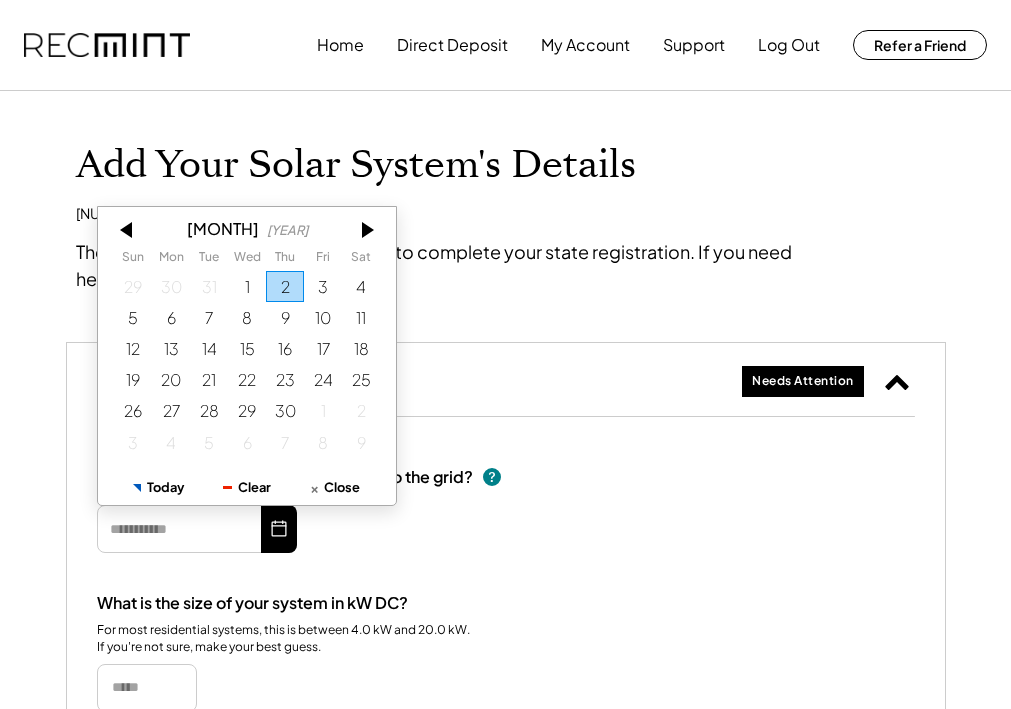 click at bounding box center (128, 229) 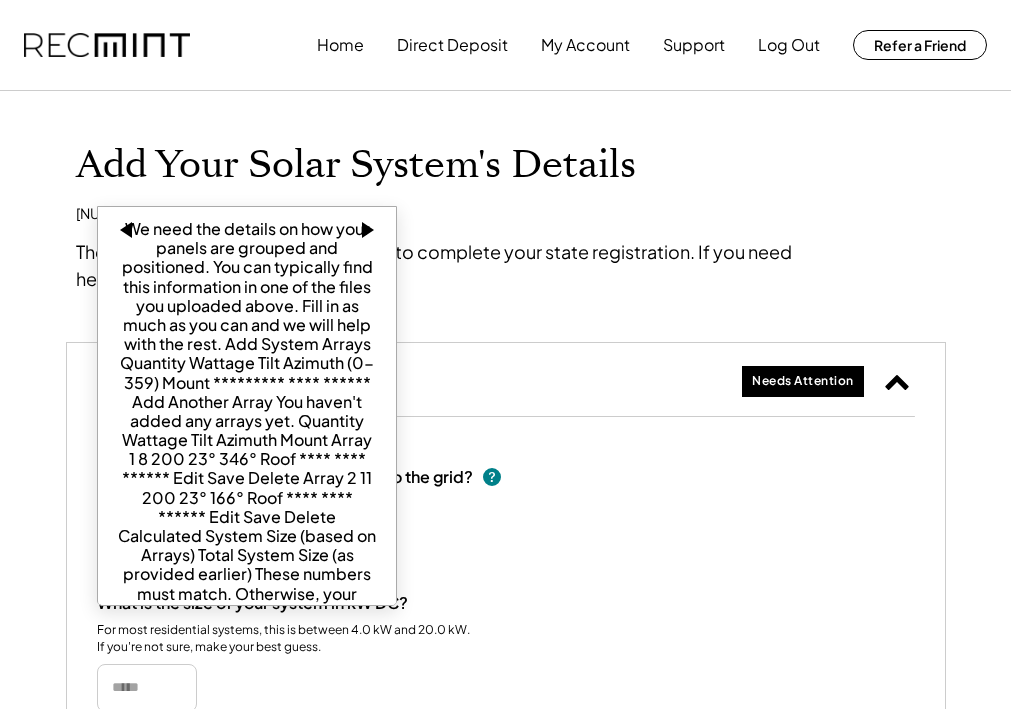 click at bounding box center (128, 229) 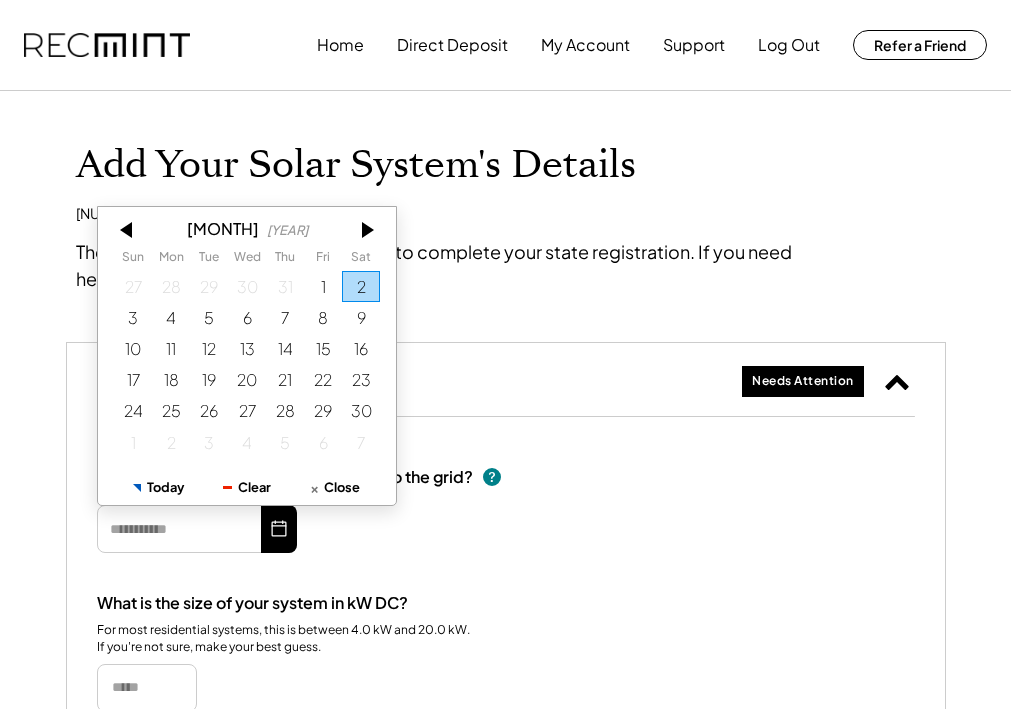 click at bounding box center [128, 229] 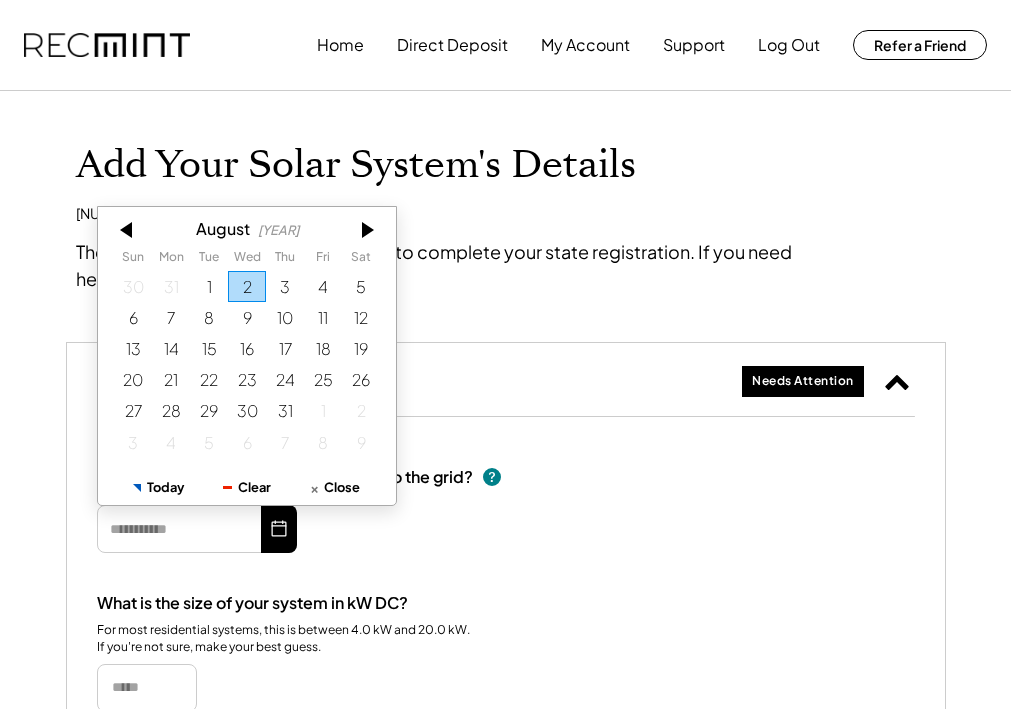 click at bounding box center [128, 229] 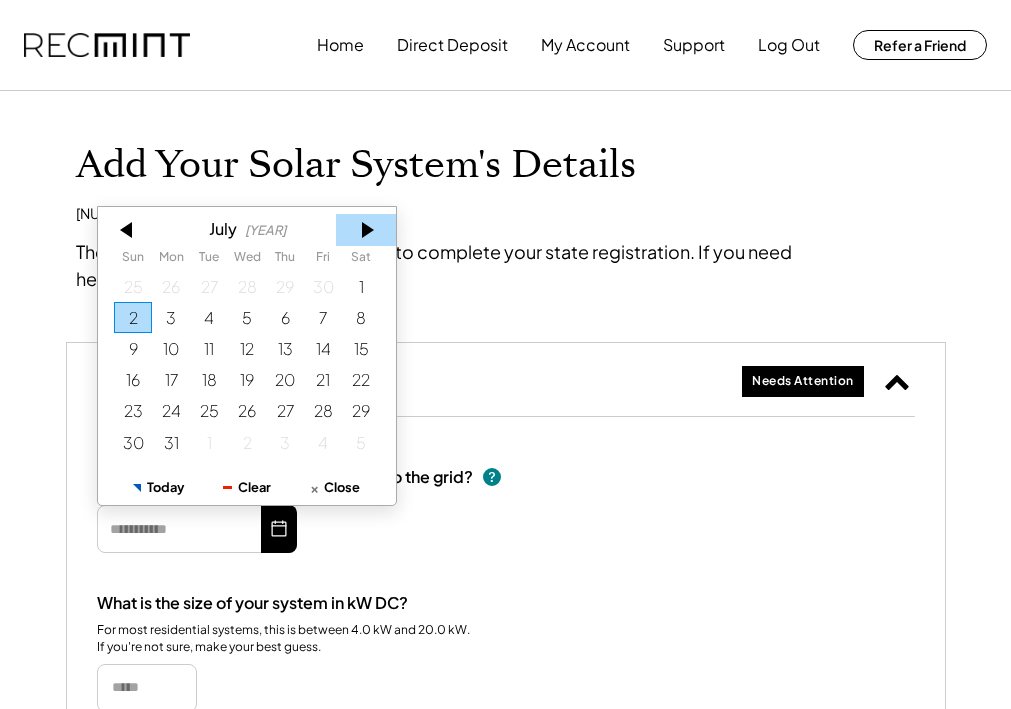 click at bounding box center [366, 229] 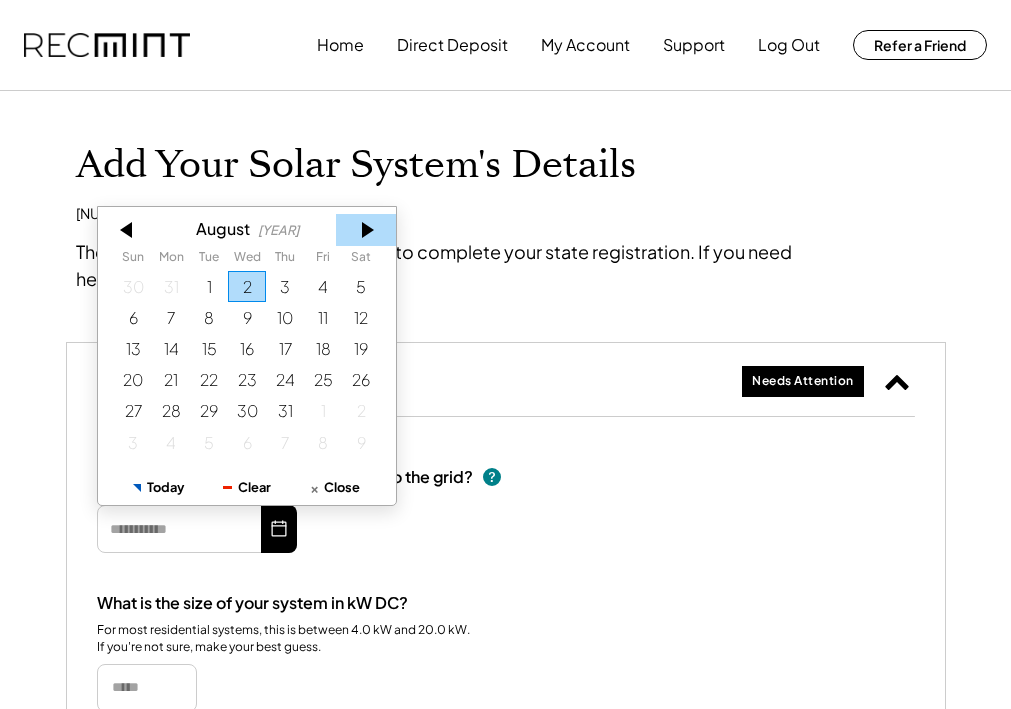 click at bounding box center [366, 229] 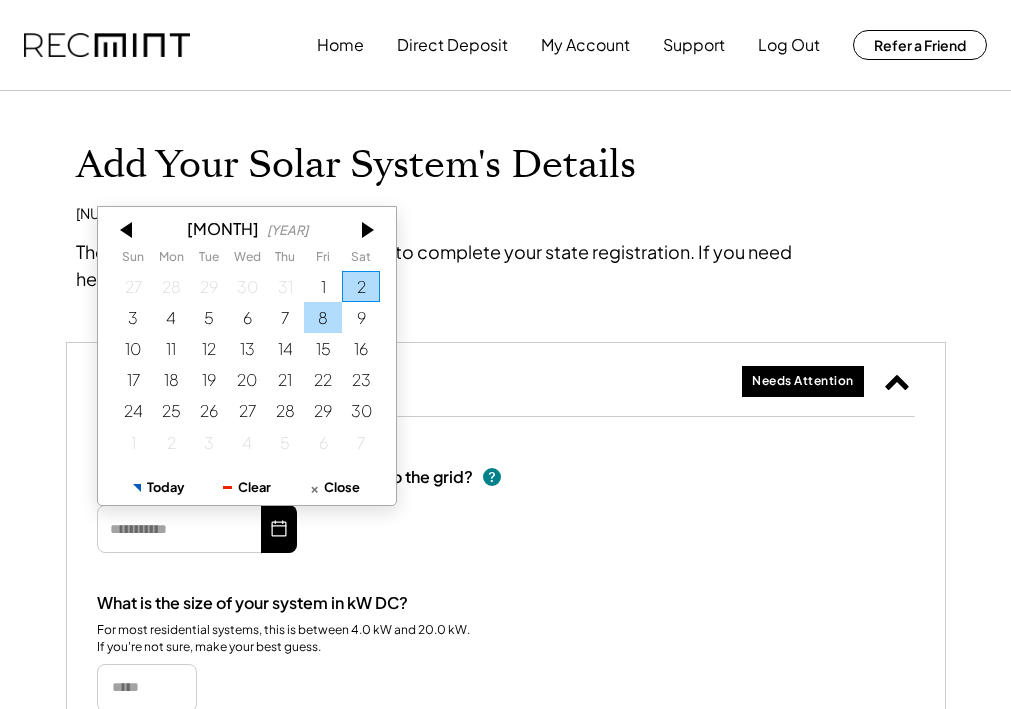 click on "8" at bounding box center [323, 317] 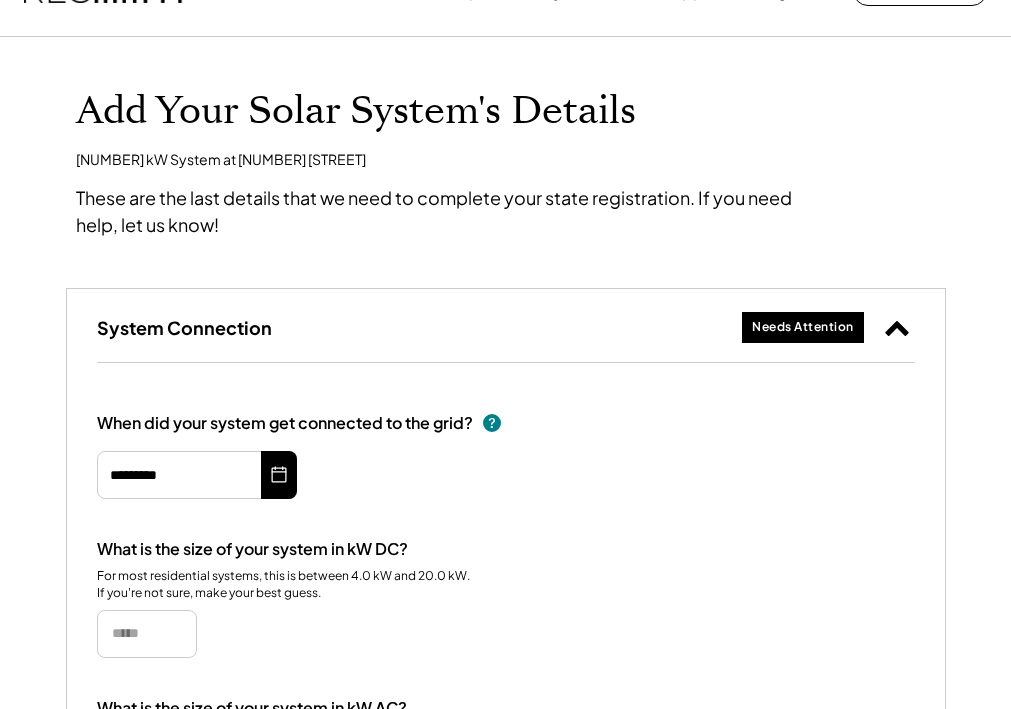 scroll, scrollTop: 100, scrollLeft: 0, axis: vertical 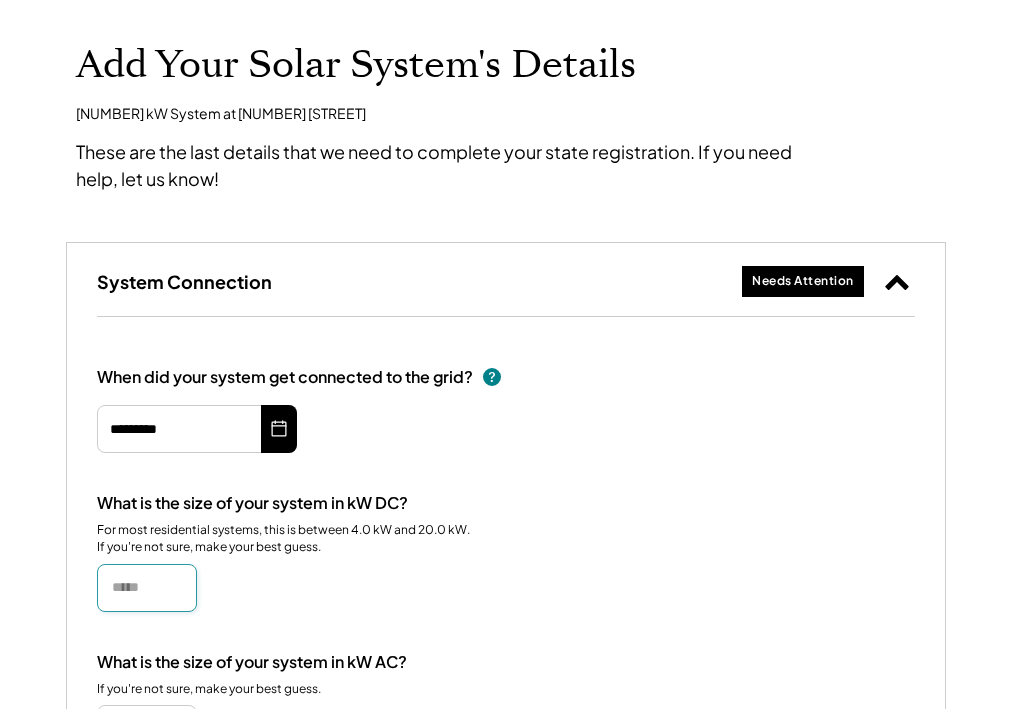 drag, startPoint x: 170, startPoint y: 584, endPoint x: 88, endPoint y: 588, distance: 82.0975 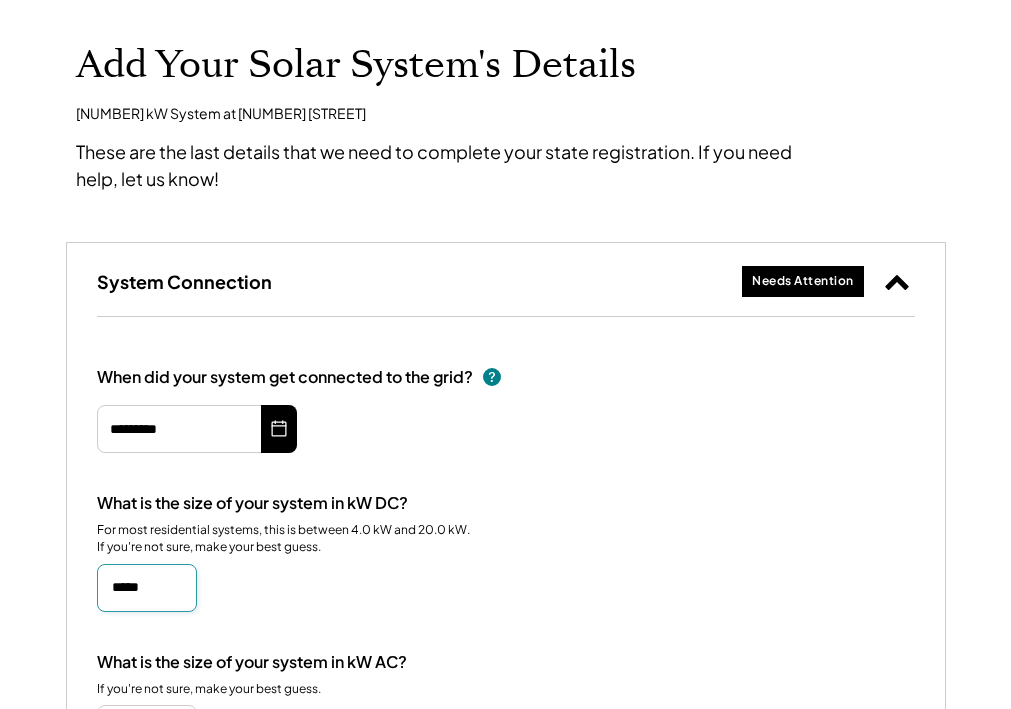 type on "*****" 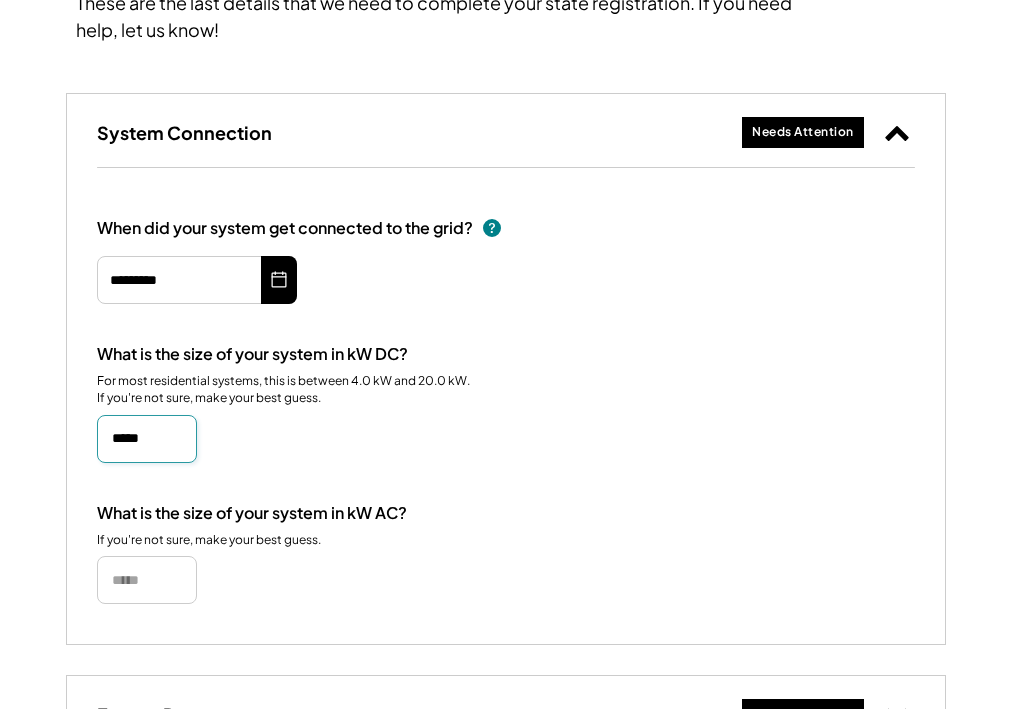 scroll, scrollTop: 300, scrollLeft: 0, axis: vertical 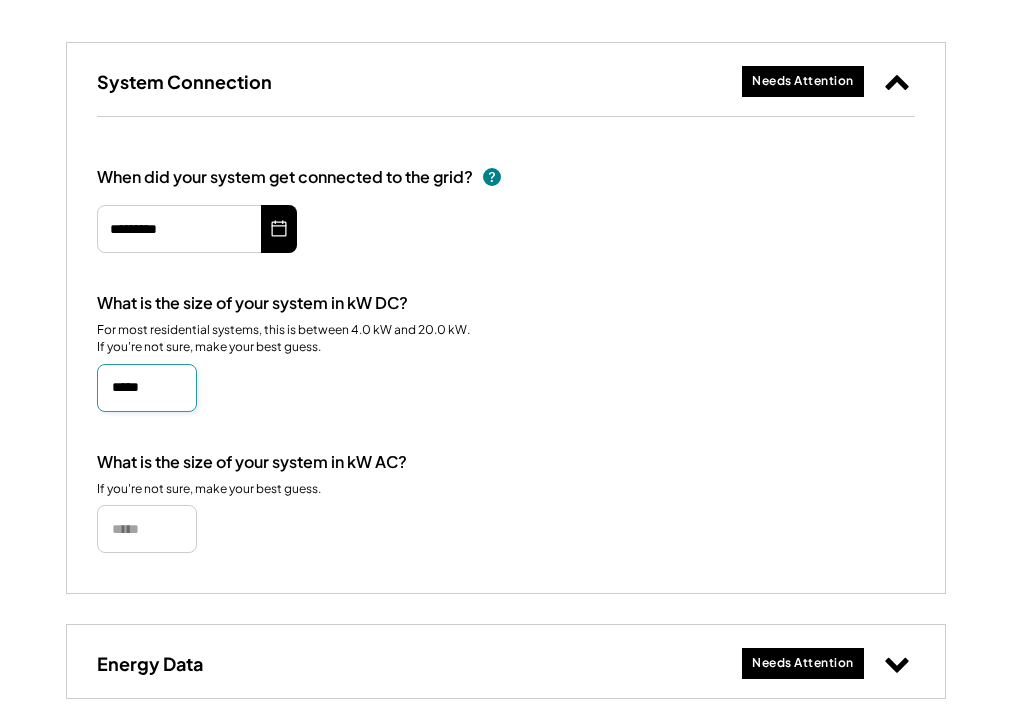 click on "*********" at bounding box center (197, 229) 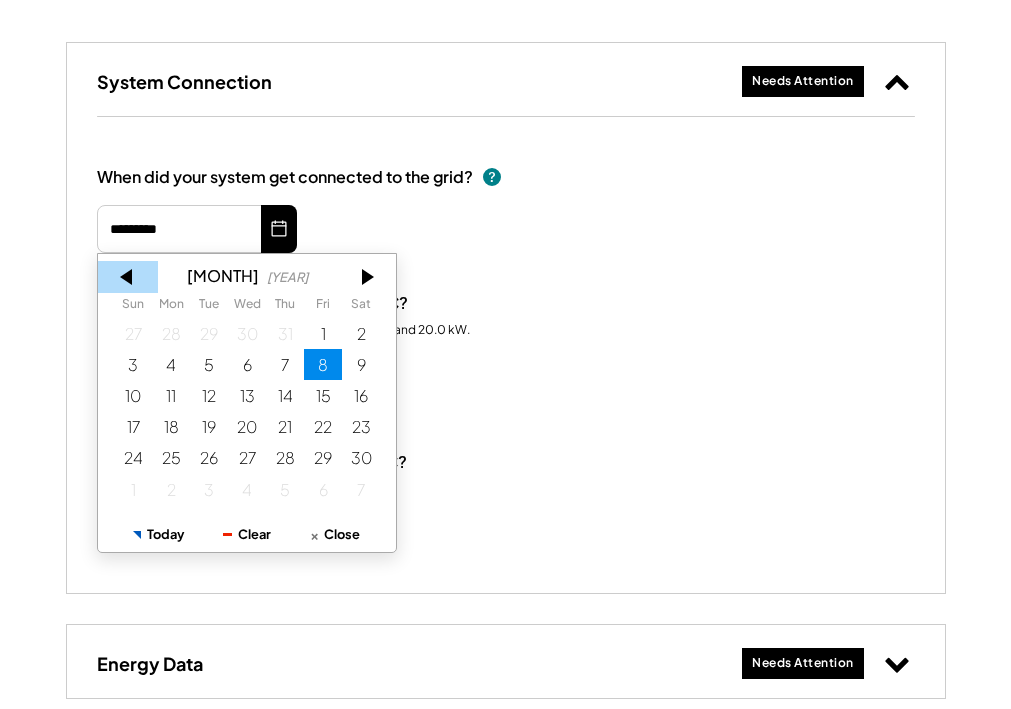 click at bounding box center [128, 277] 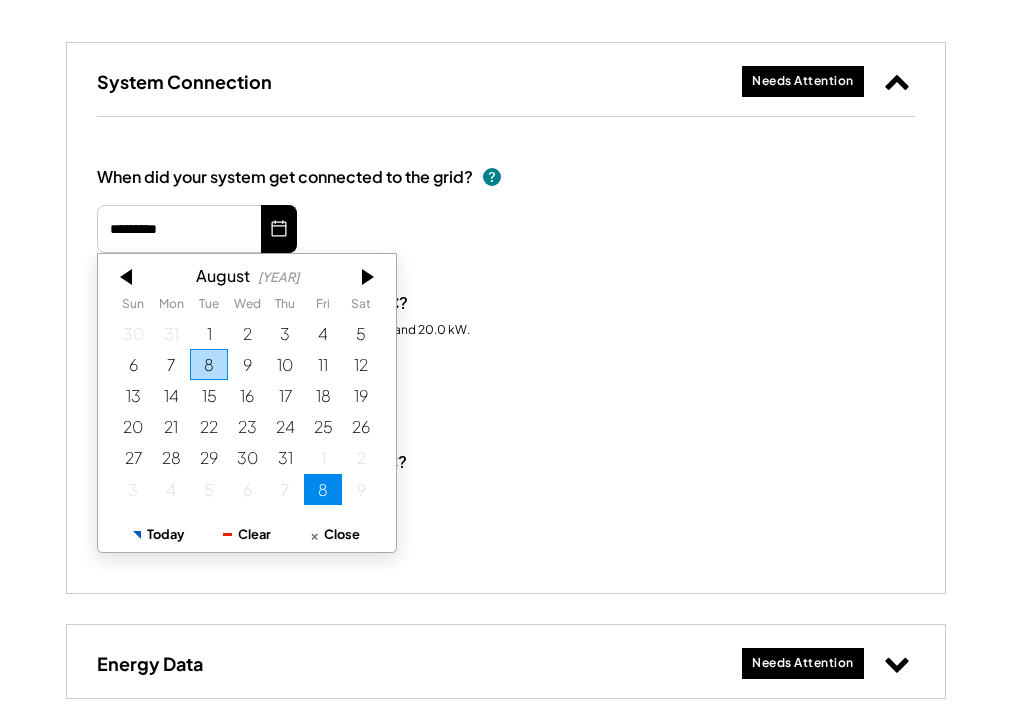 click at bounding box center [128, 277] 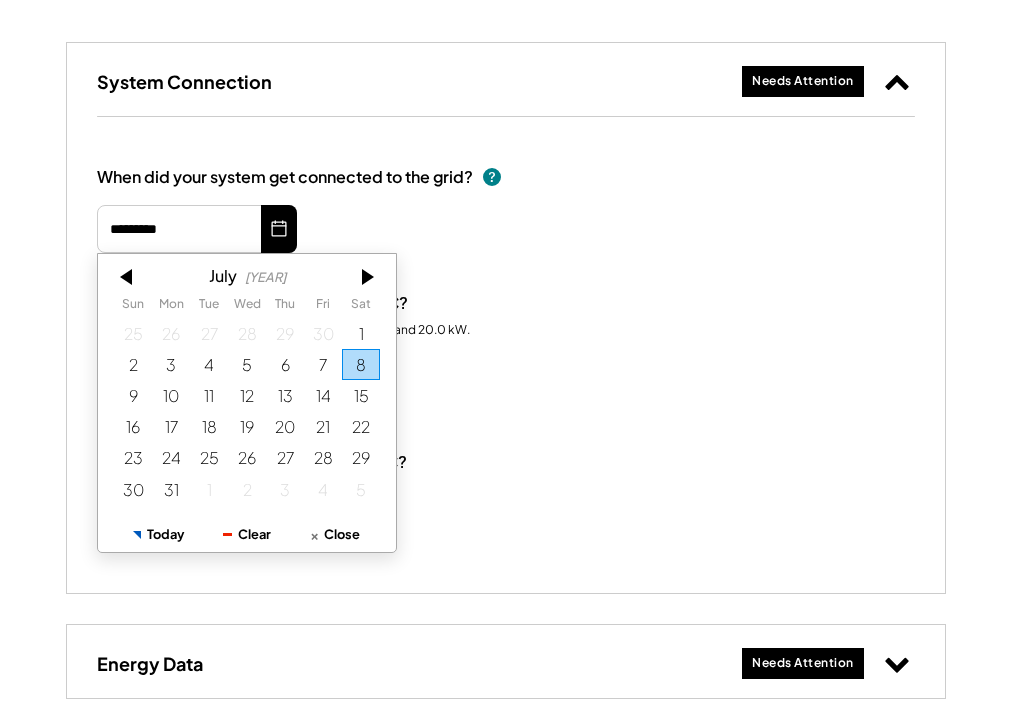 click at bounding box center [128, 277] 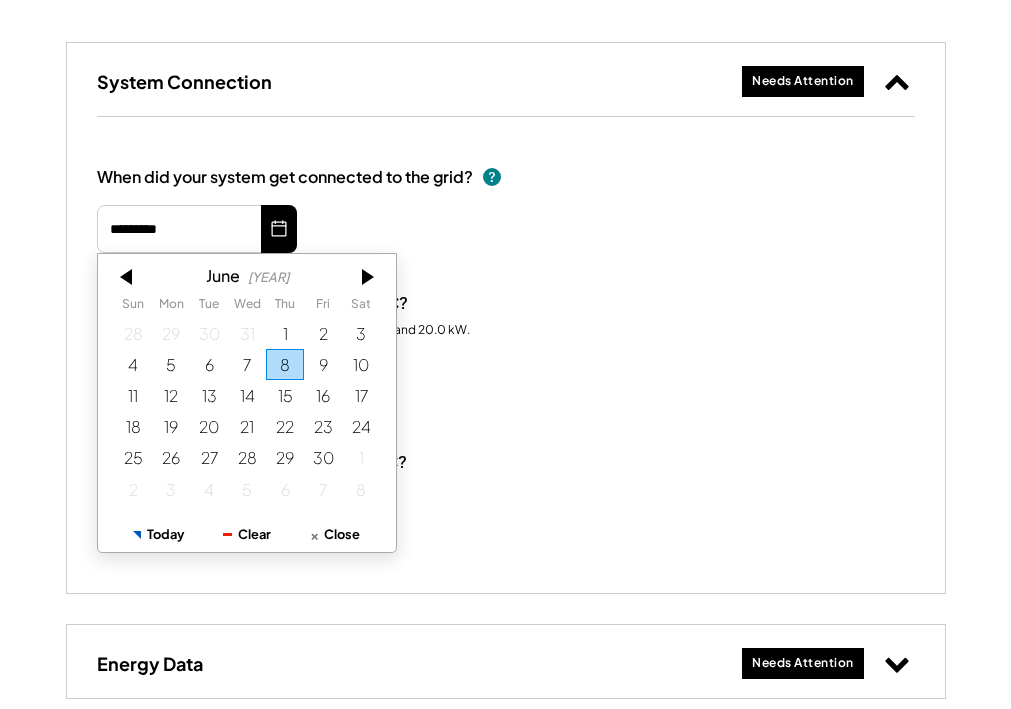 click at bounding box center [128, 277] 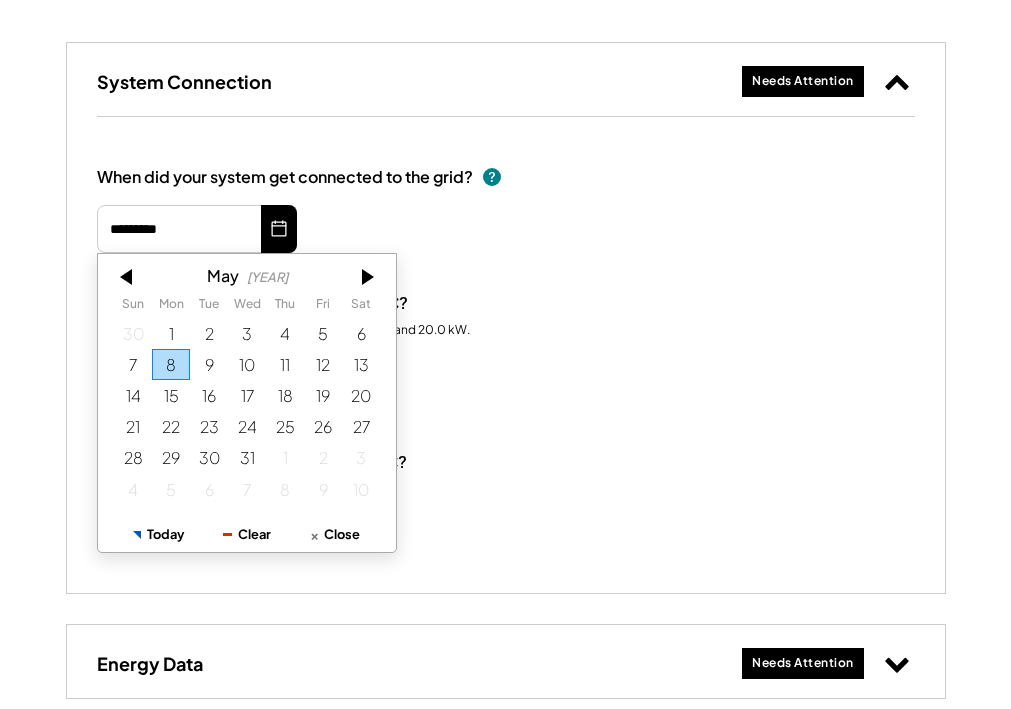 click at bounding box center (128, 277) 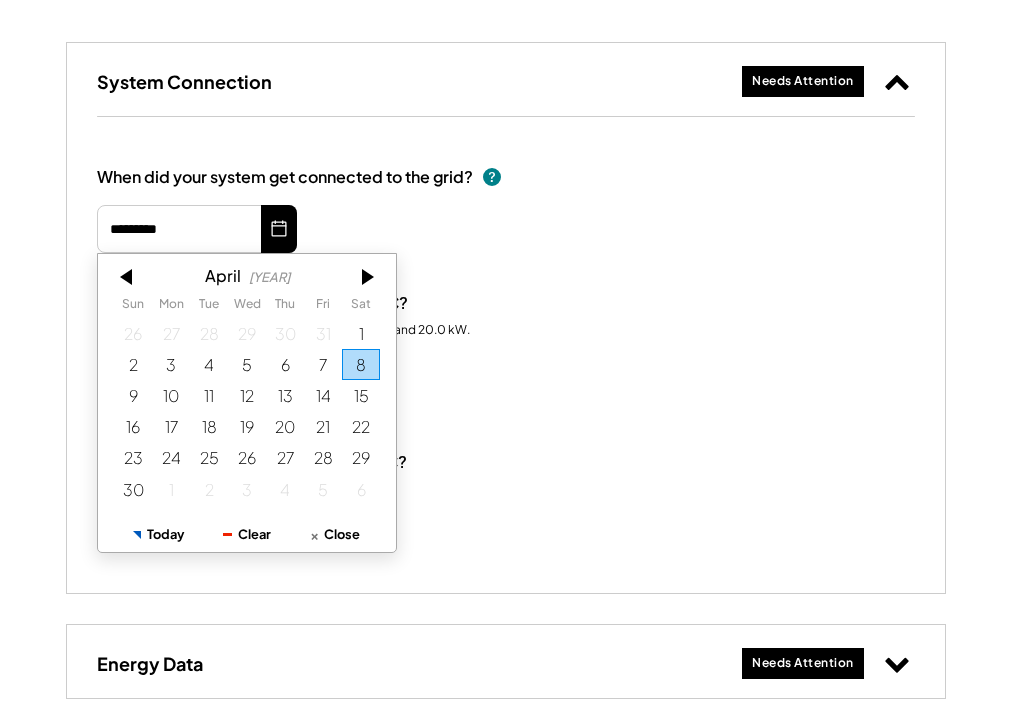 click at bounding box center [128, 277] 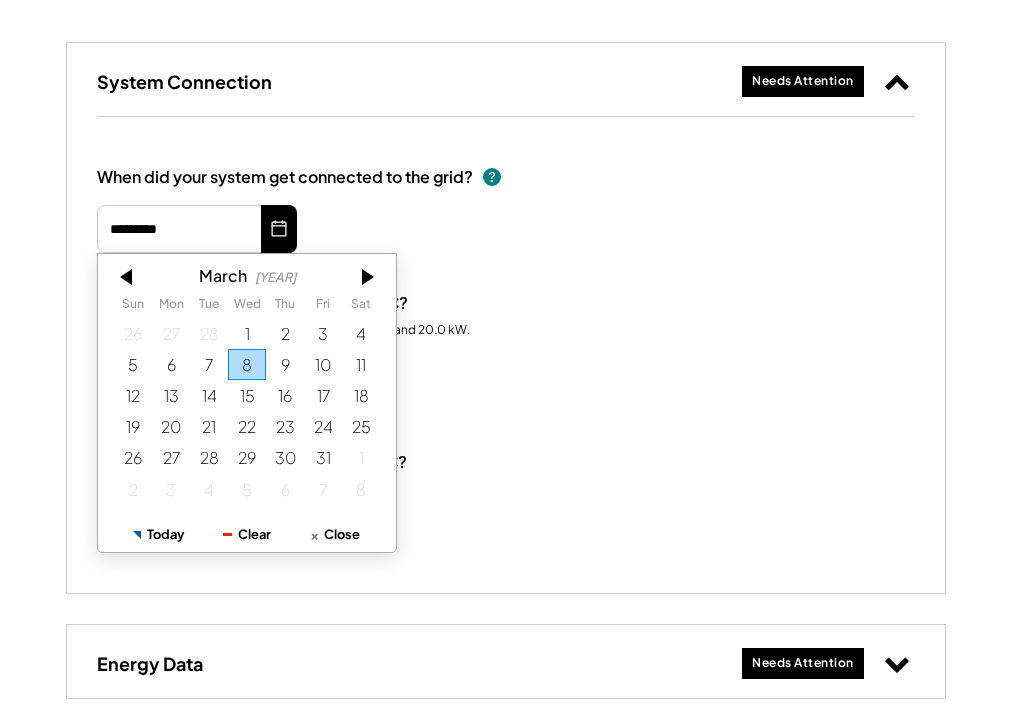 click at bounding box center (128, 277) 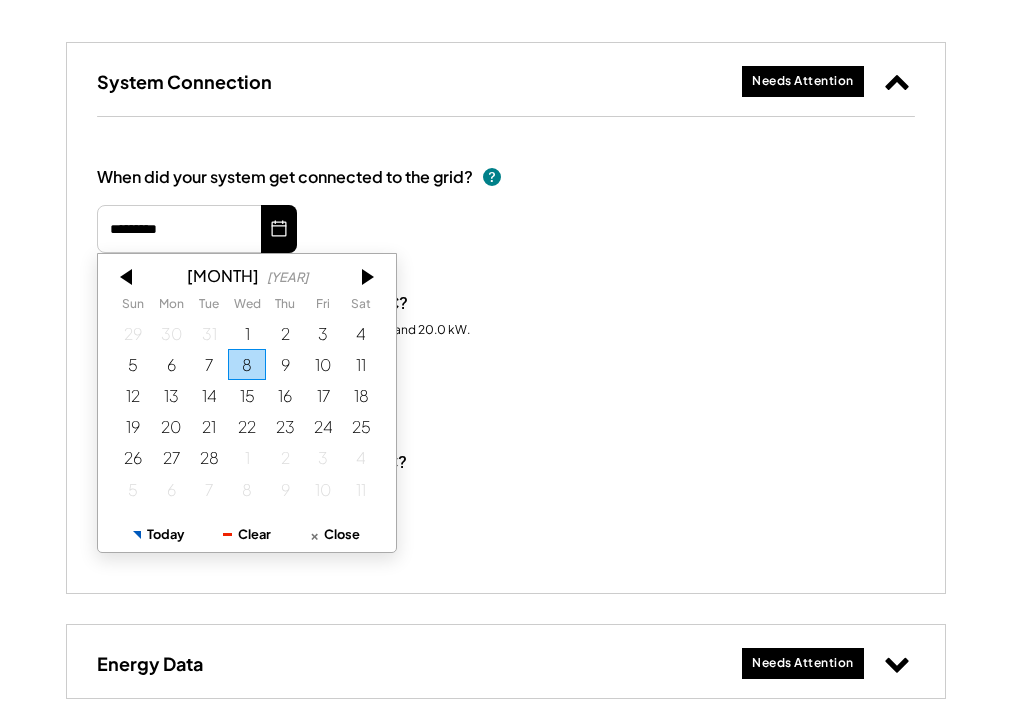 click at bounding box center (128, 277) 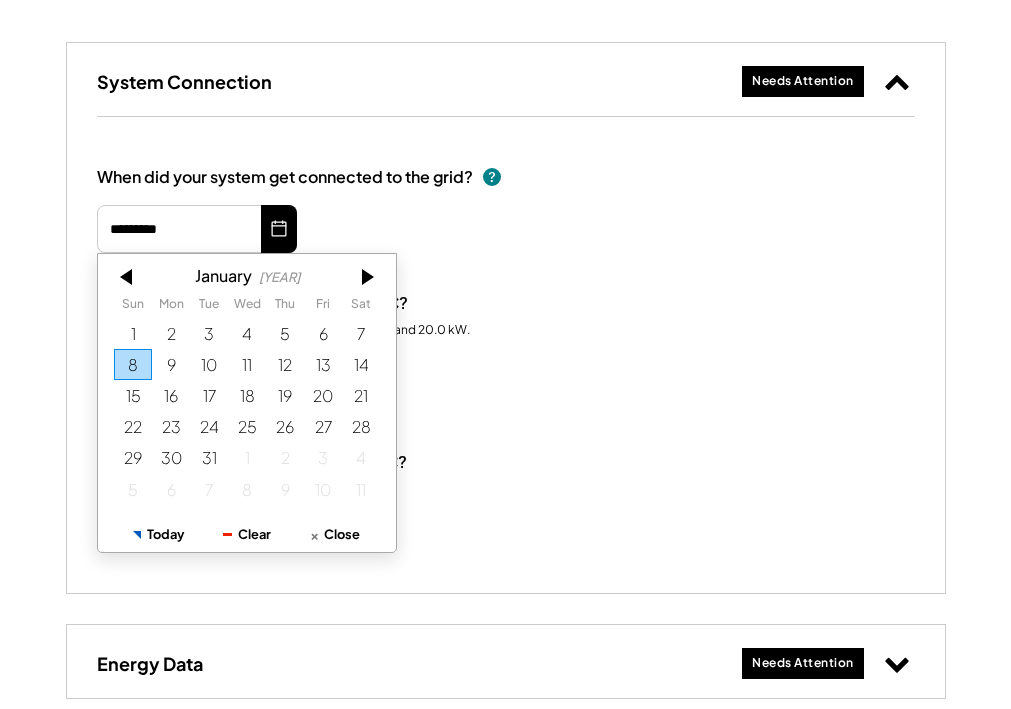 click at bounding box center (128, 277) 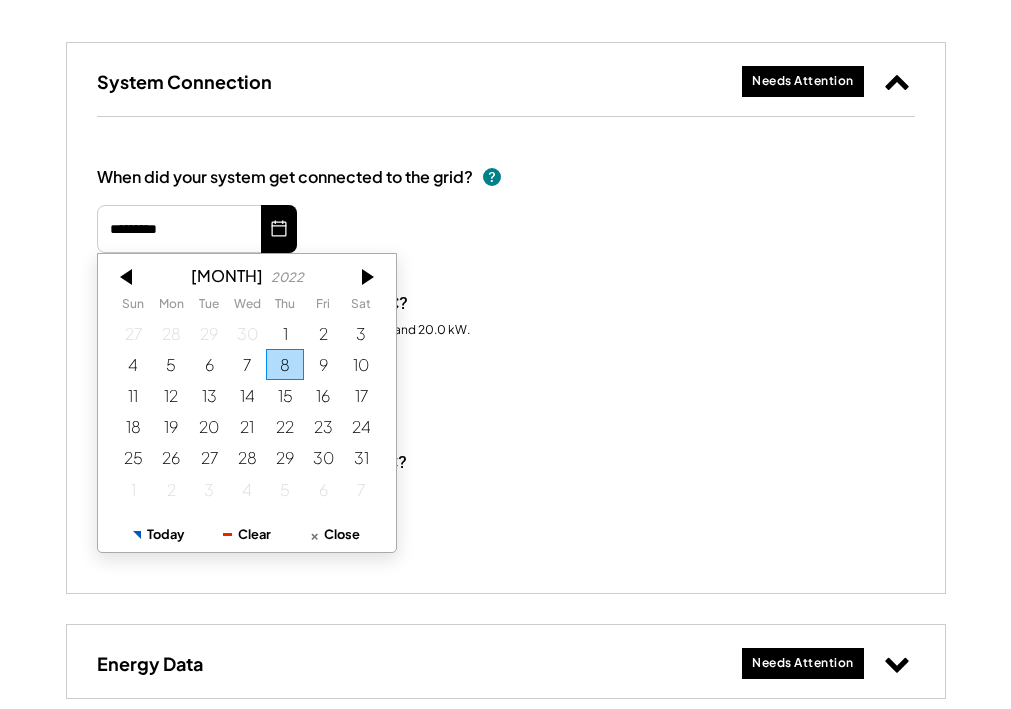click at bounding box center [128, 277] 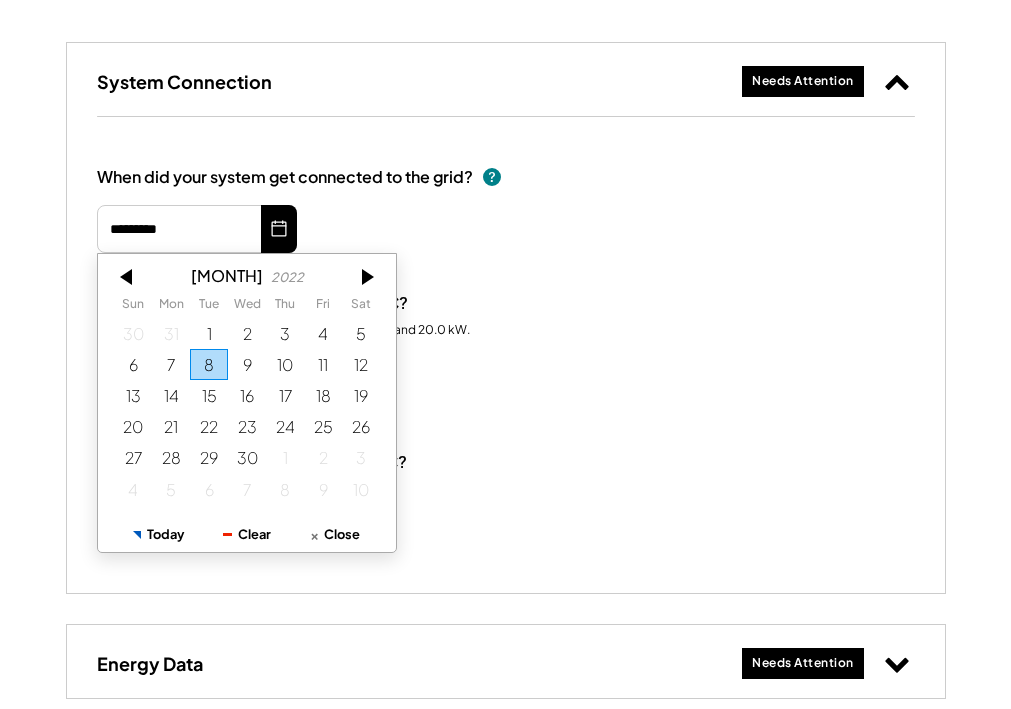 click at bounding box center [128, 277] 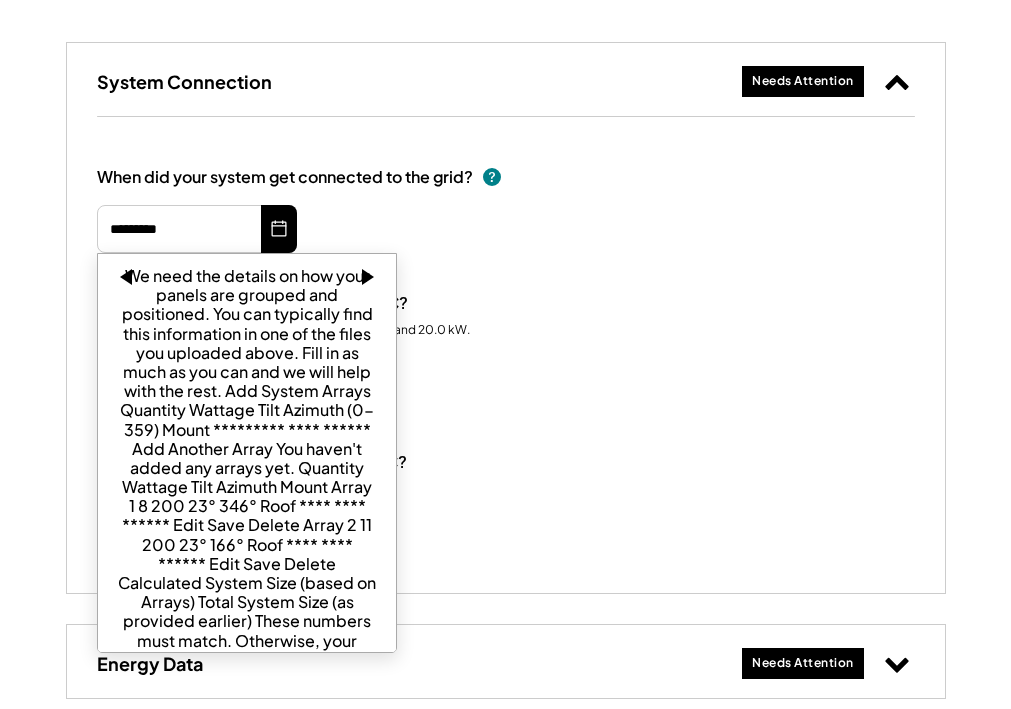 click at bounding box center [128, 277] 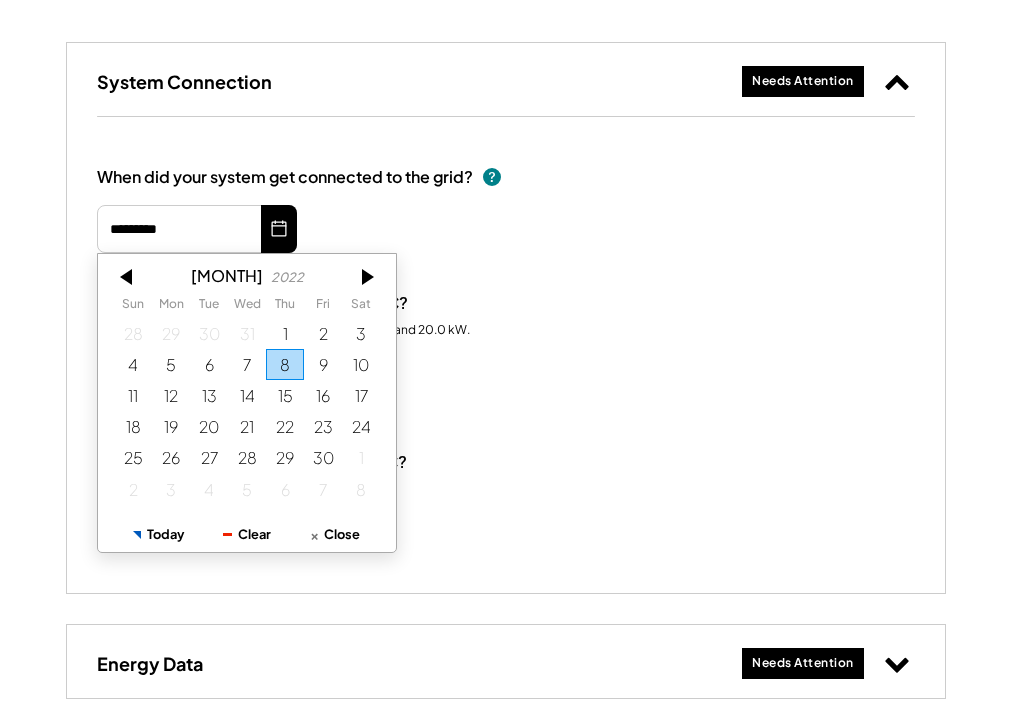 click at bounding box center [128, 277] 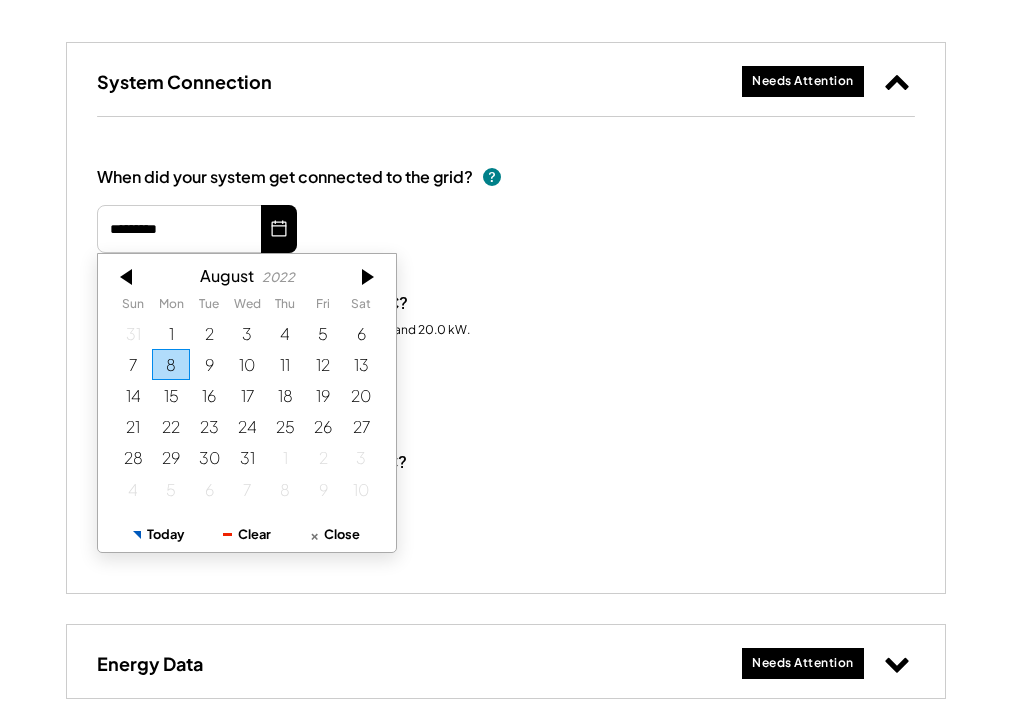 click at bounding box center [128, 277] 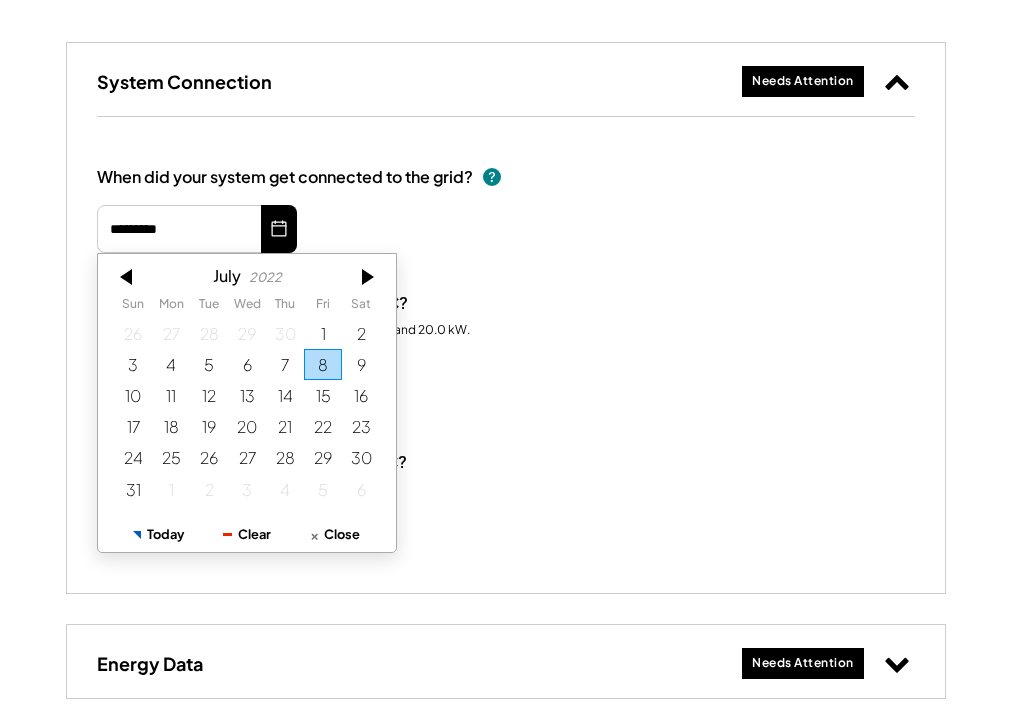 click at bounding box center (128, 277) 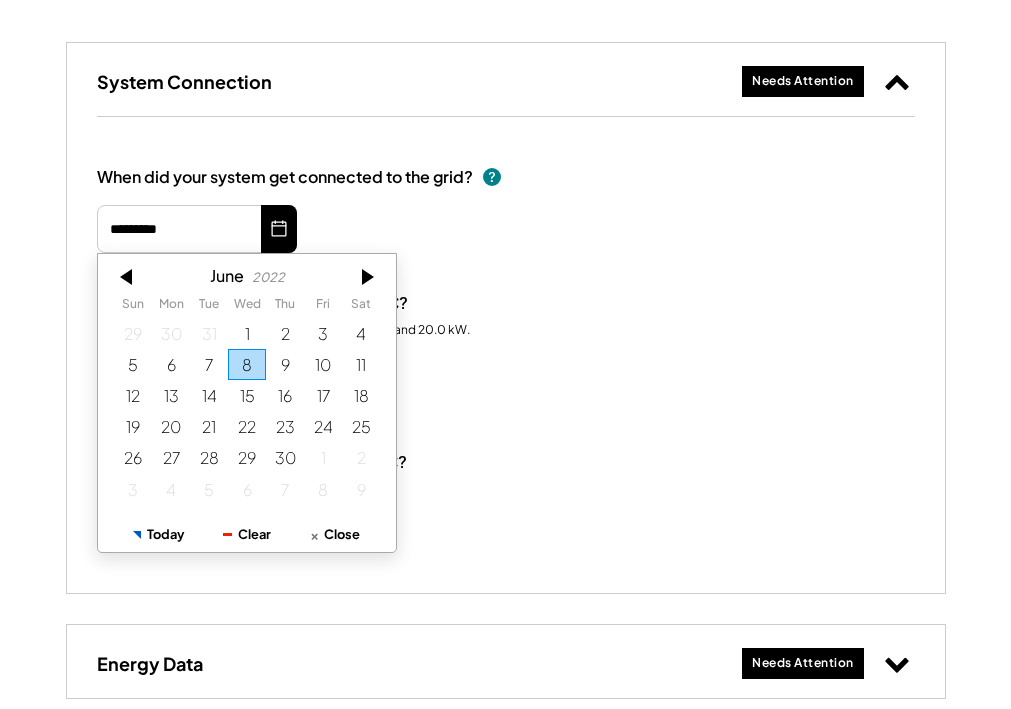 click at bounding box center [128, 277] 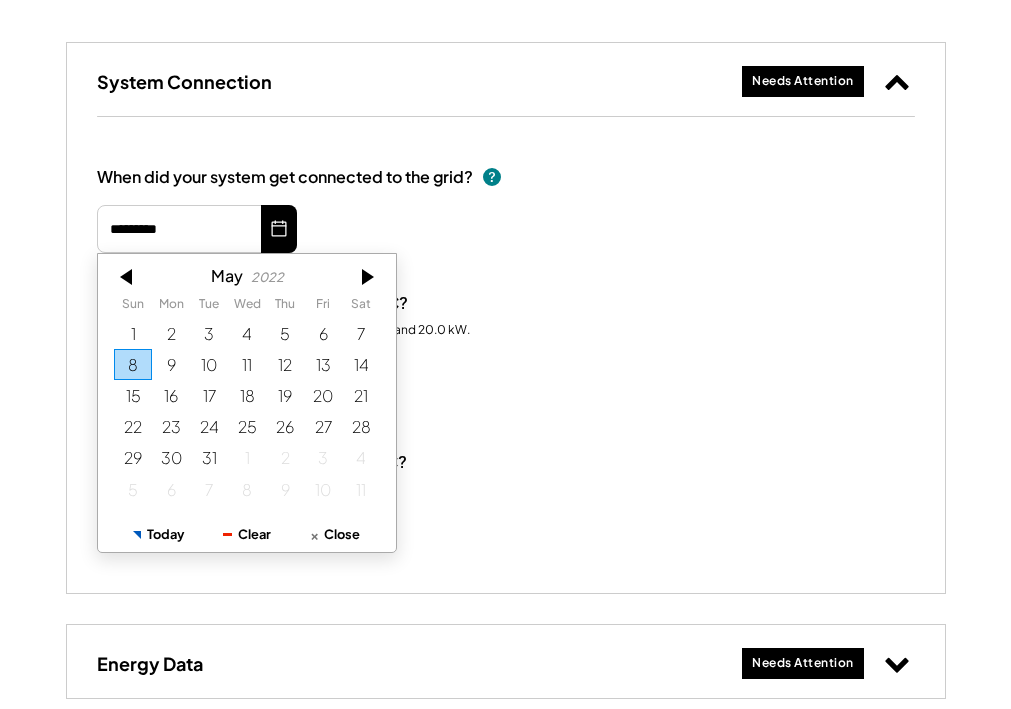 click at bounding box center [128, 277] 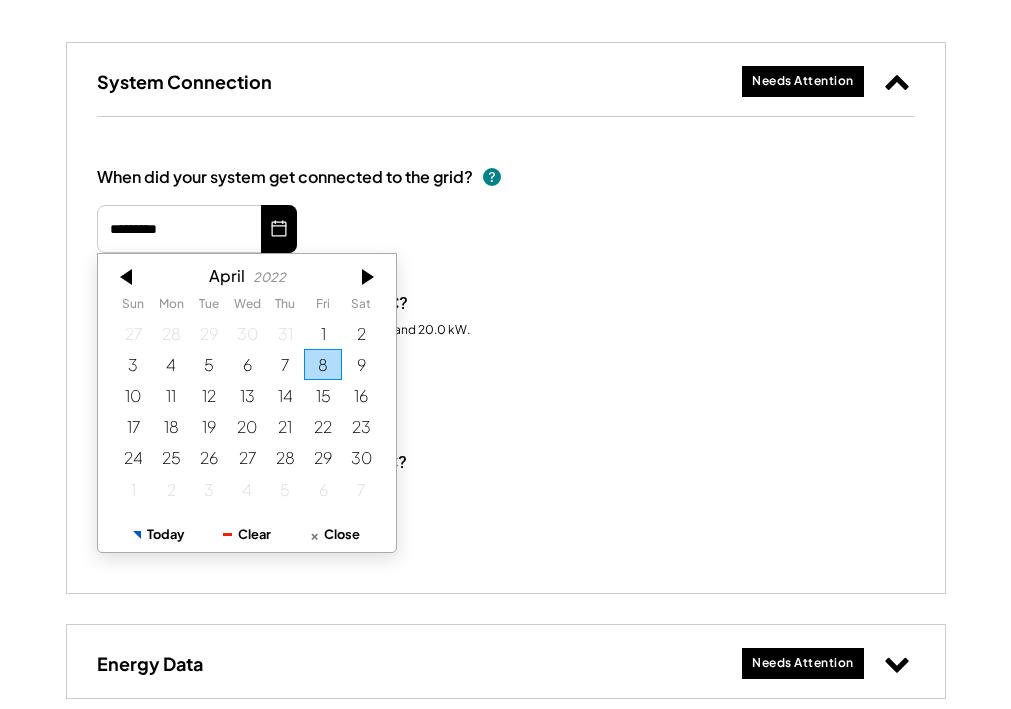 click at bounding box center [128, 277] 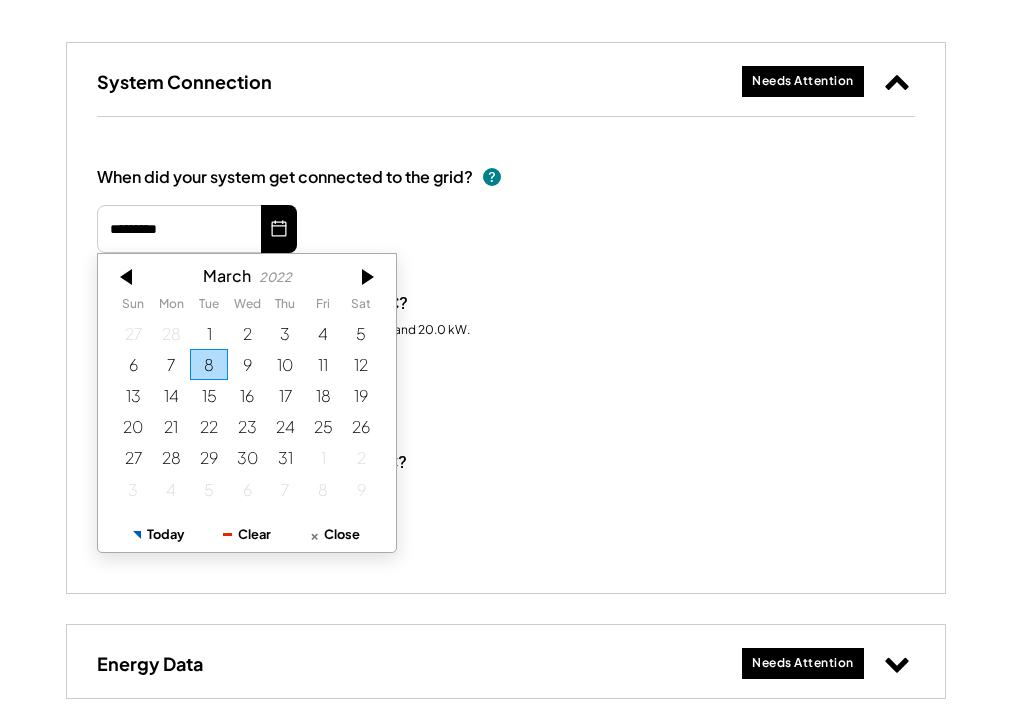click at bounding box center [128, 277] 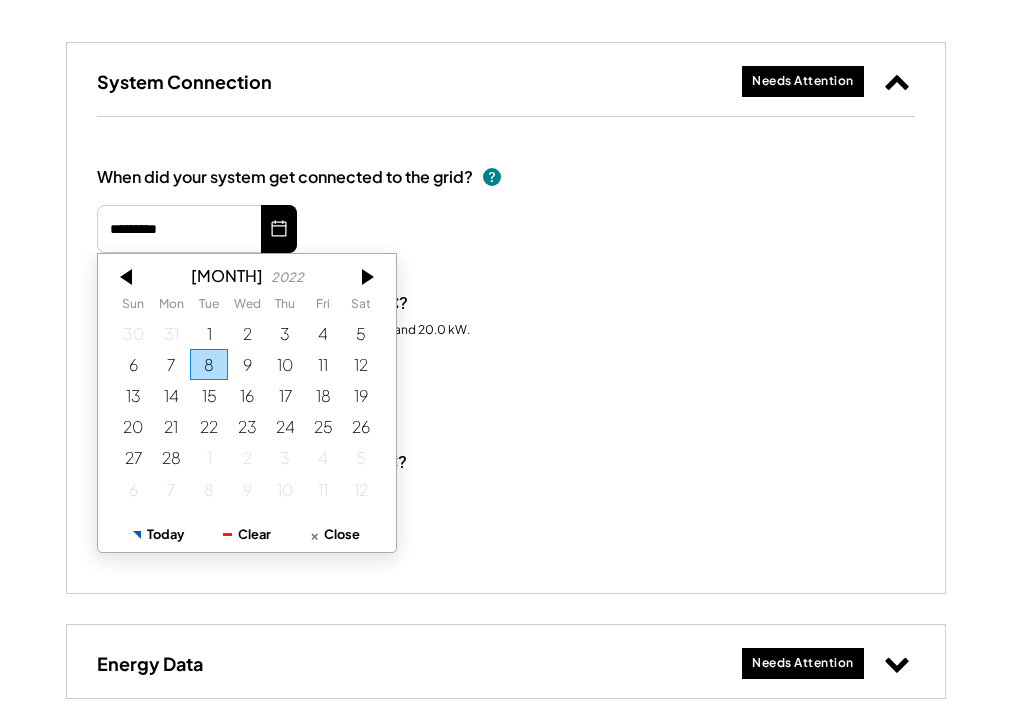 click at bounding box center [128, 277] 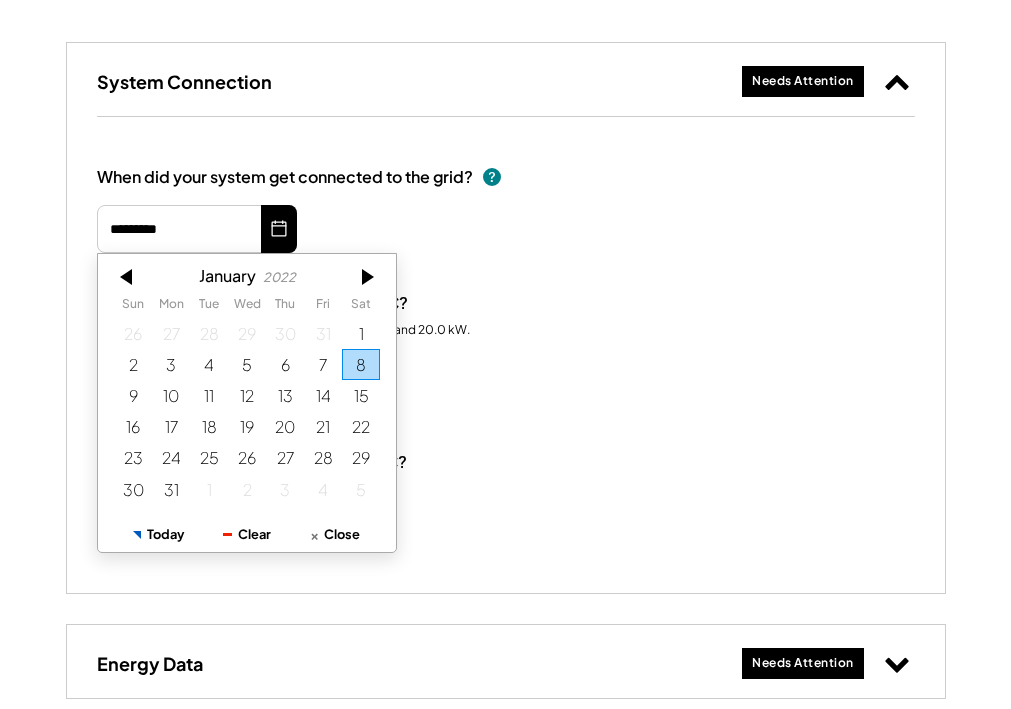 click at bounding box center [128, 277] 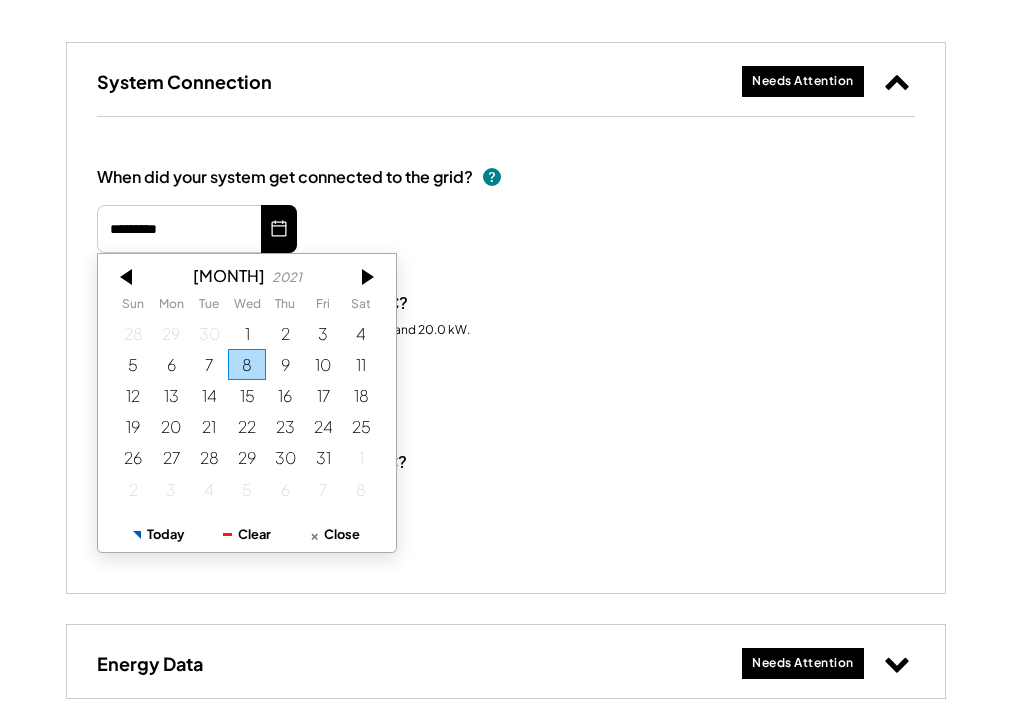 click at bounding box center [128, 277] 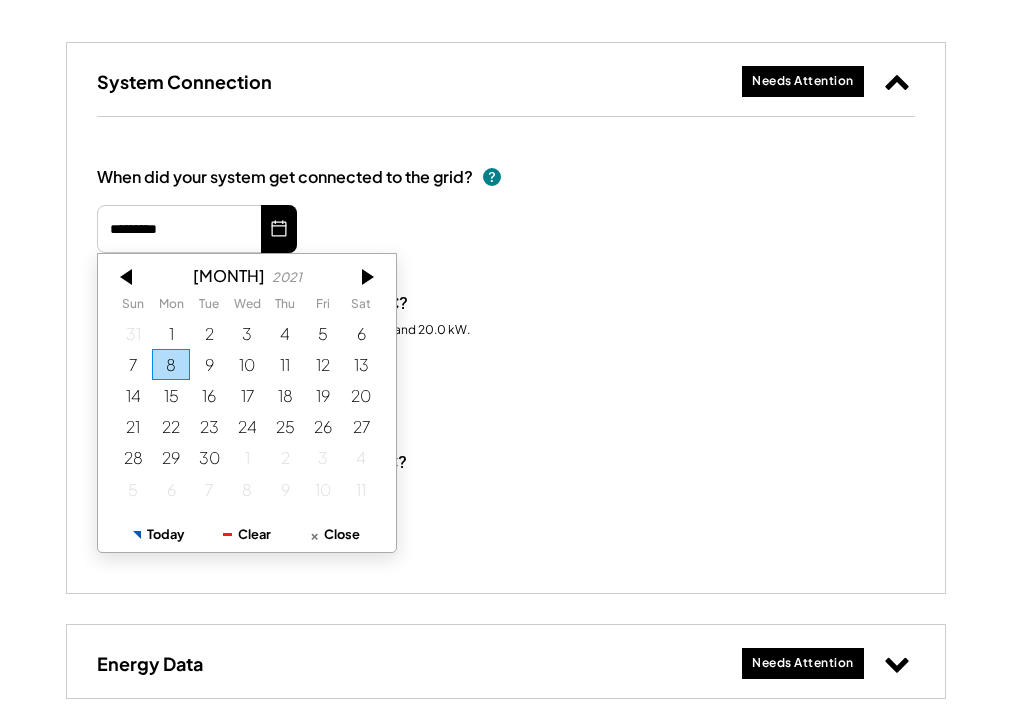 click at bounding box center (128, 277) 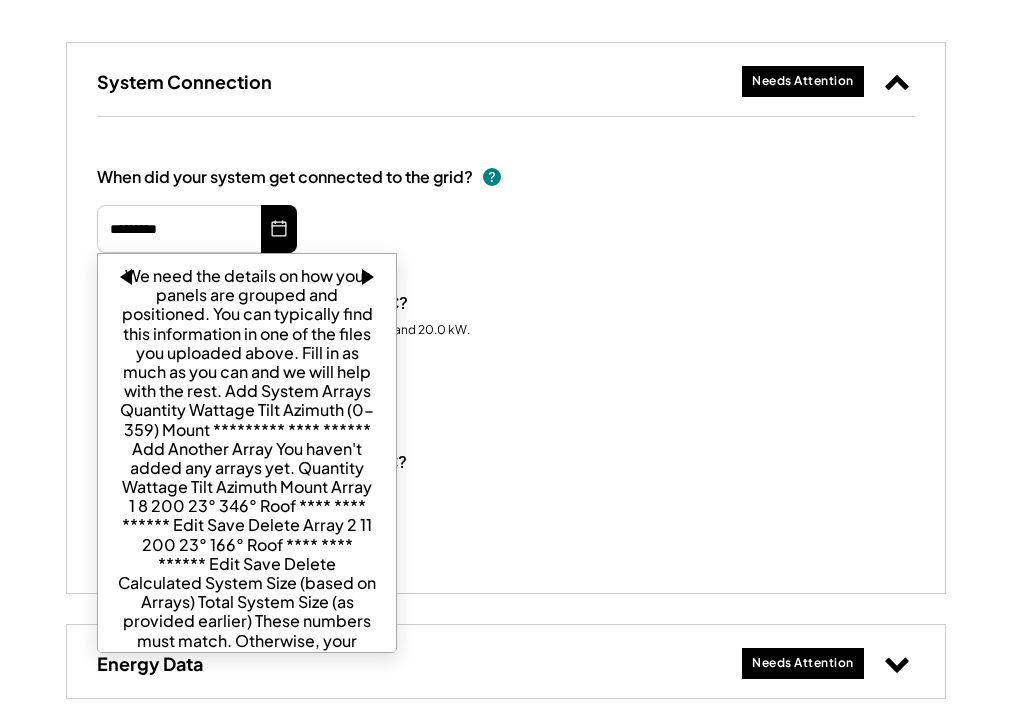 click at bounding box center [128, 277] 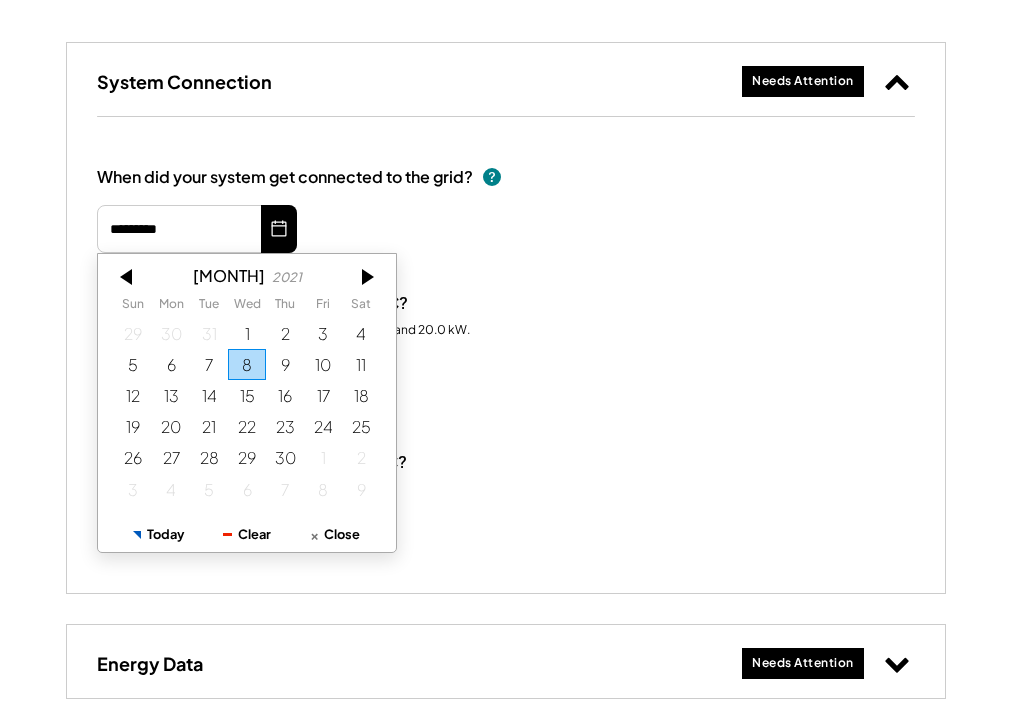 click at bounding box center [128, 277] 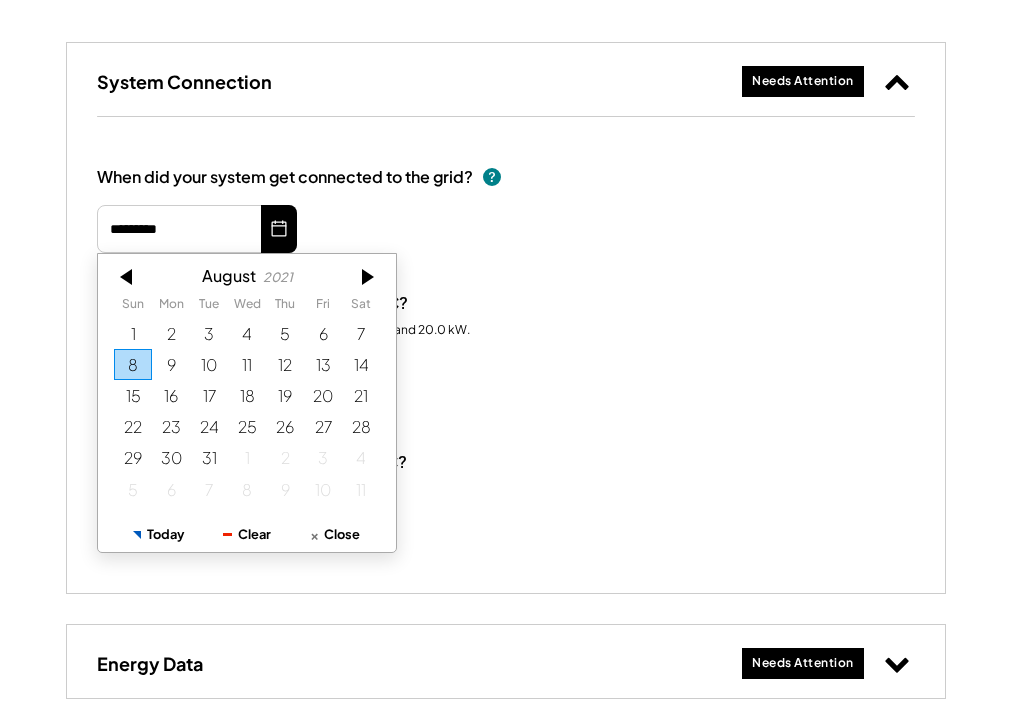 click at bounding box center (128, 277) 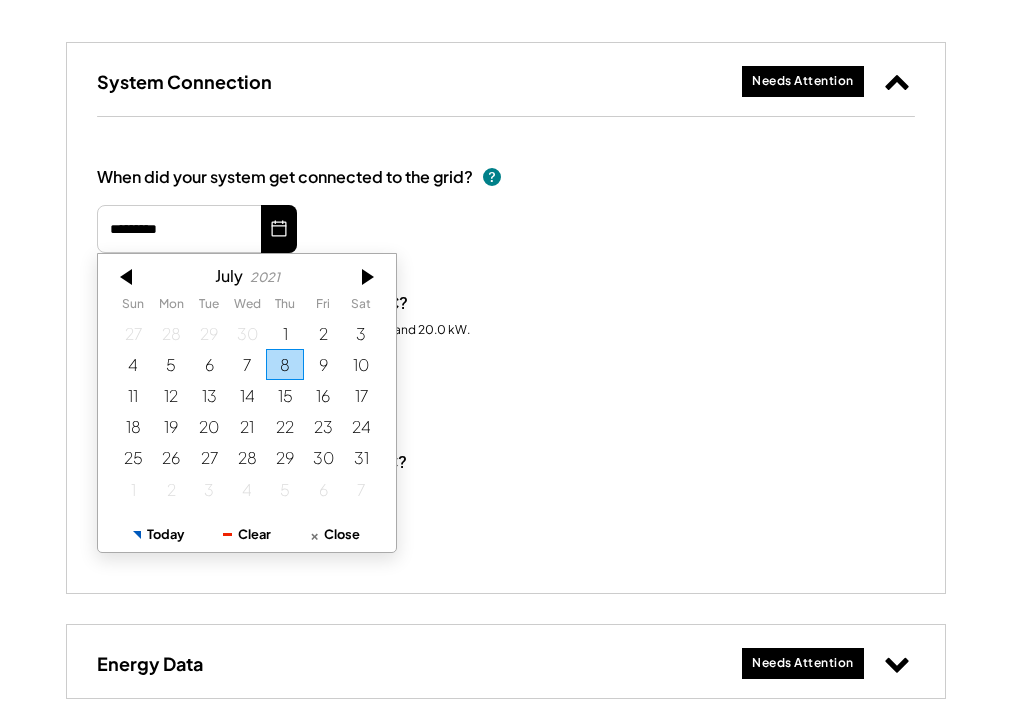 click at bounding box center (128, 277) 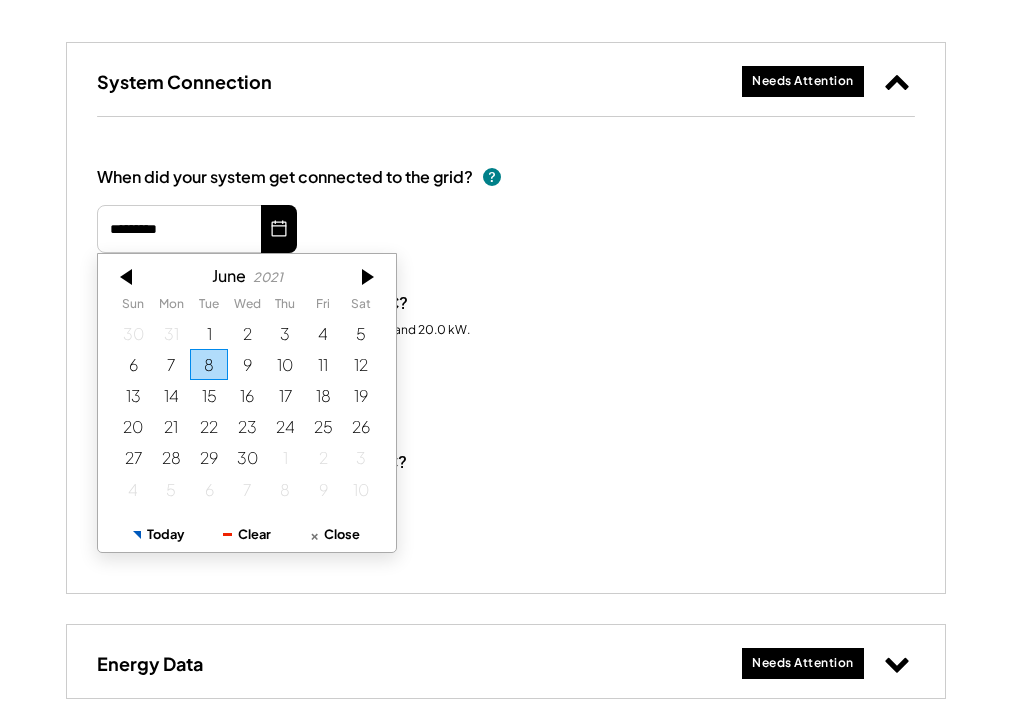 click at bounding box center [128, 277] 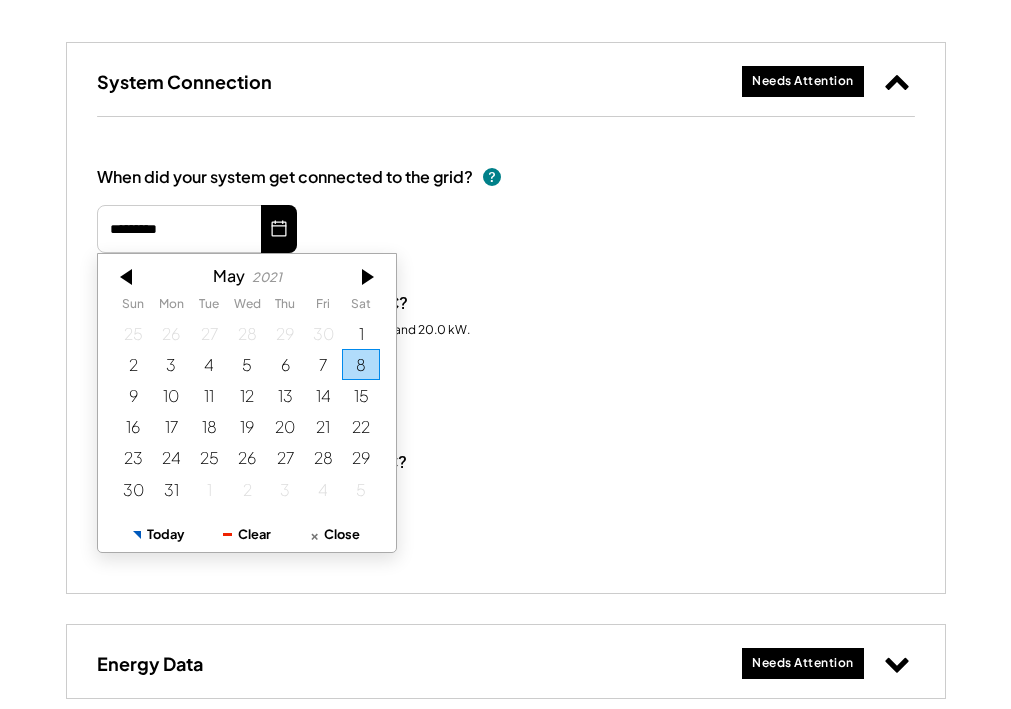 click at bounding box center (128, 277) 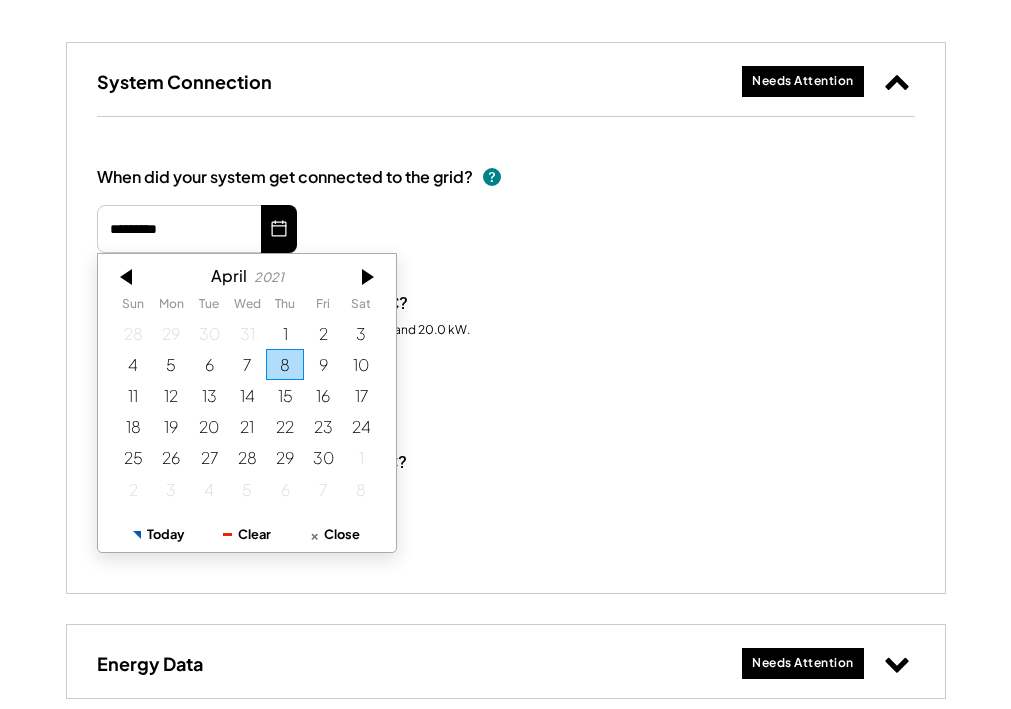 click at bounding box center [128, 277] 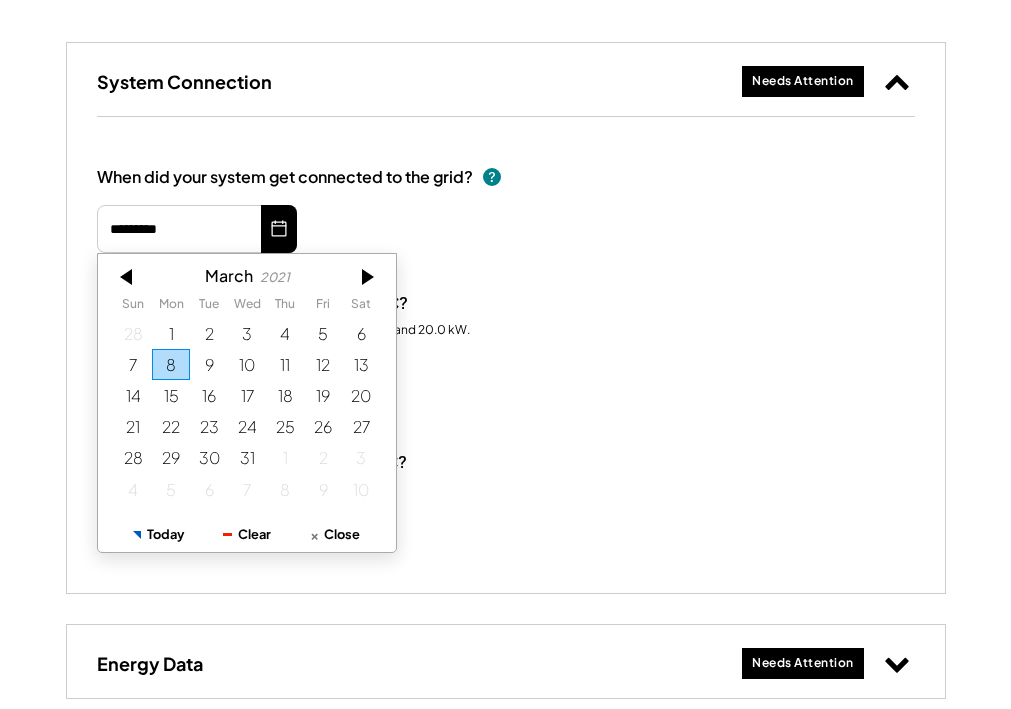 click at bounding box center [128, 277] 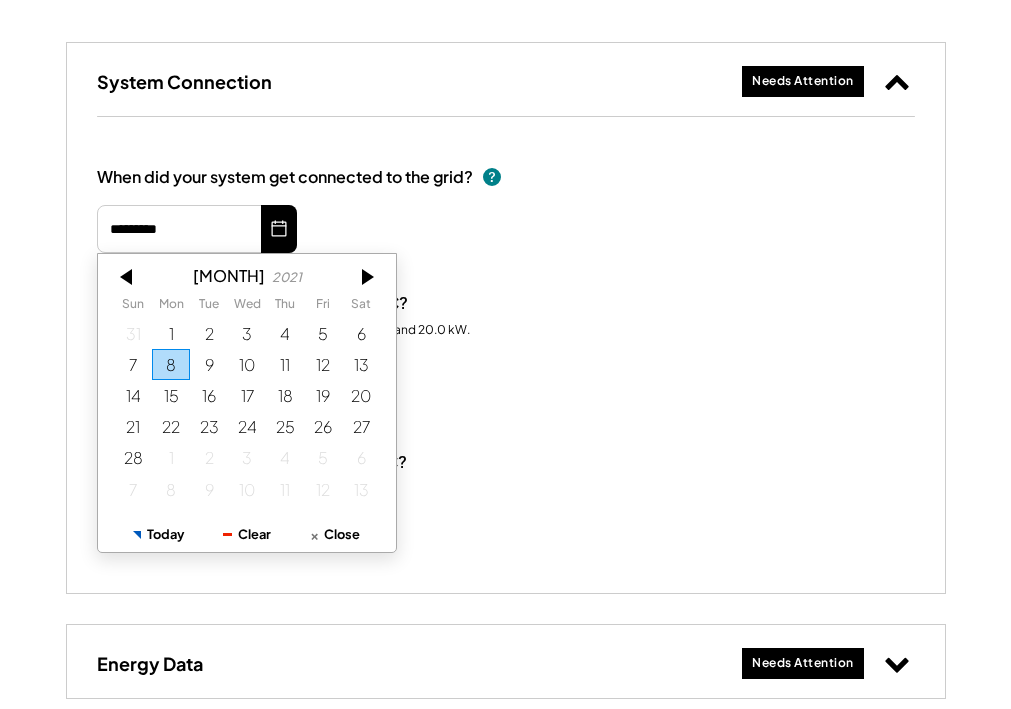 click at bounding box center (128, 277) 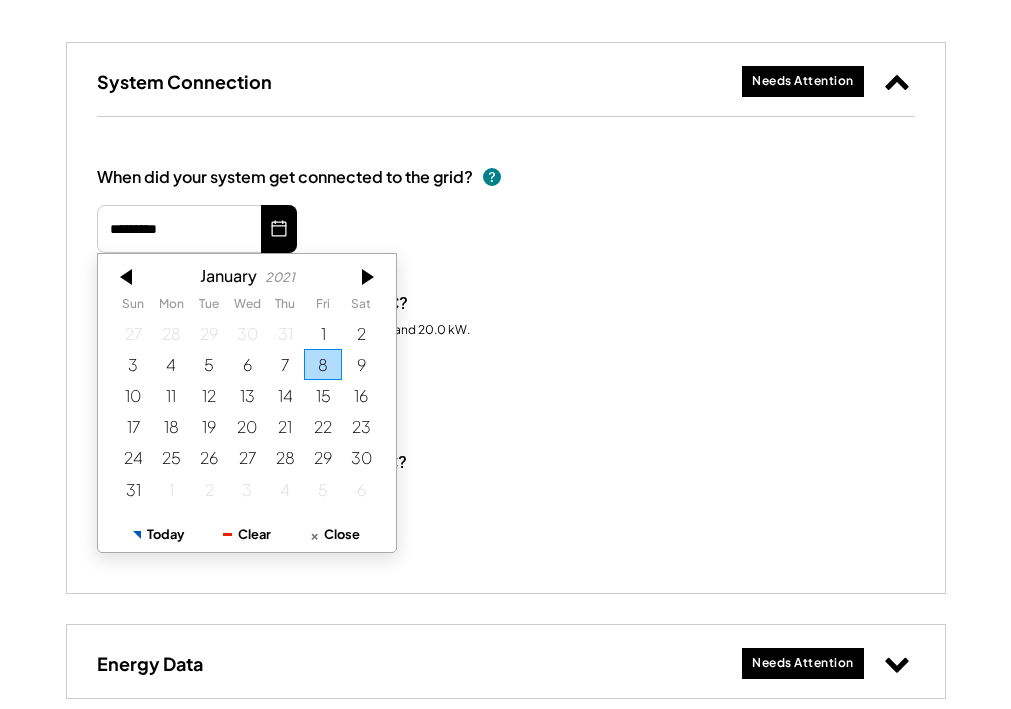 click at bounding box center (128, 277) 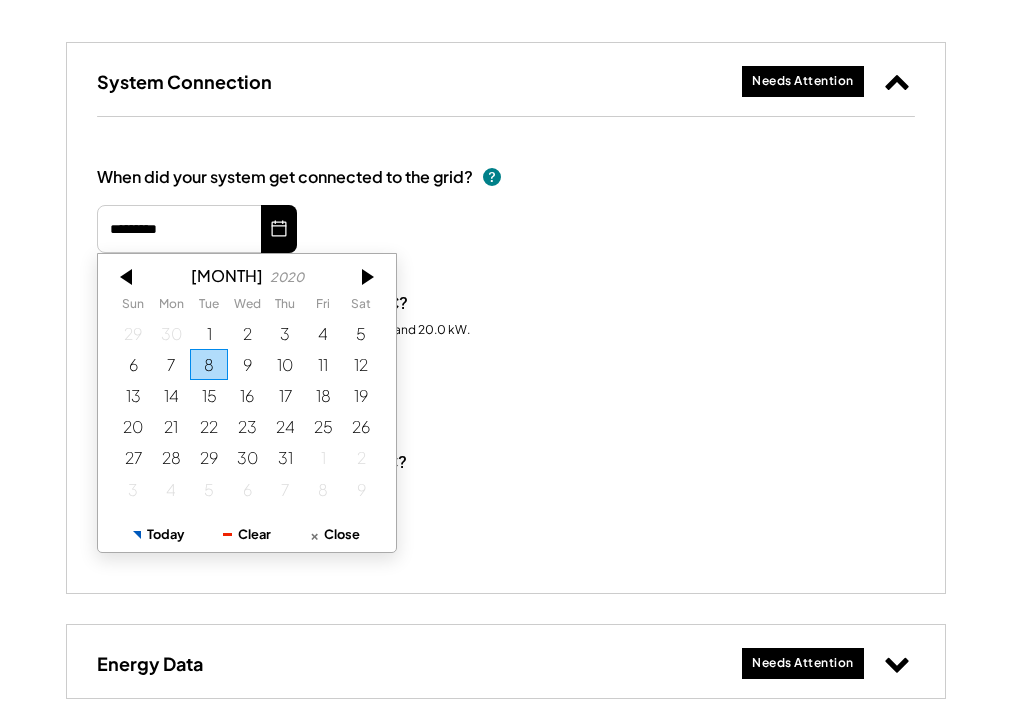 click at bounding box center [128, 277] 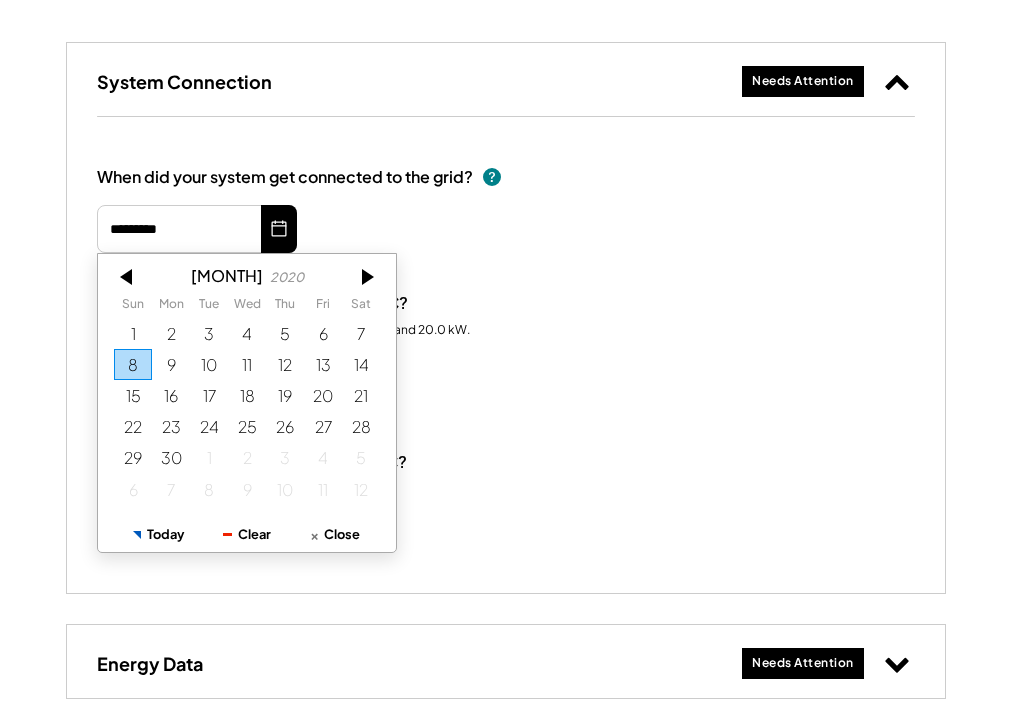 click at bounding box center [128, 277] 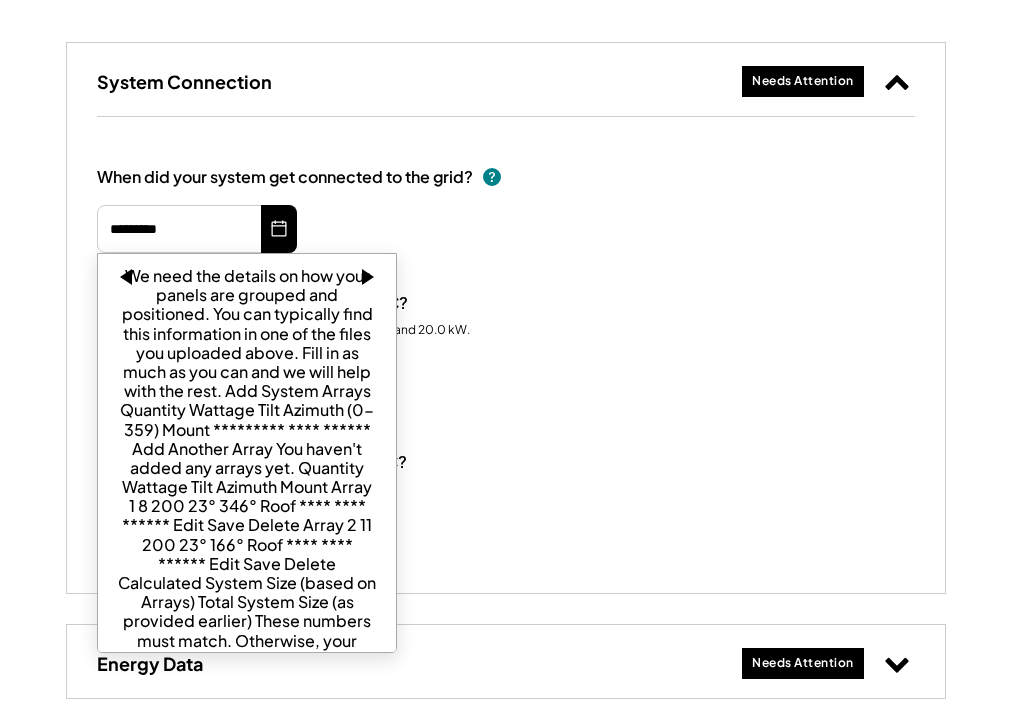 click at bounding box center (128, 277) 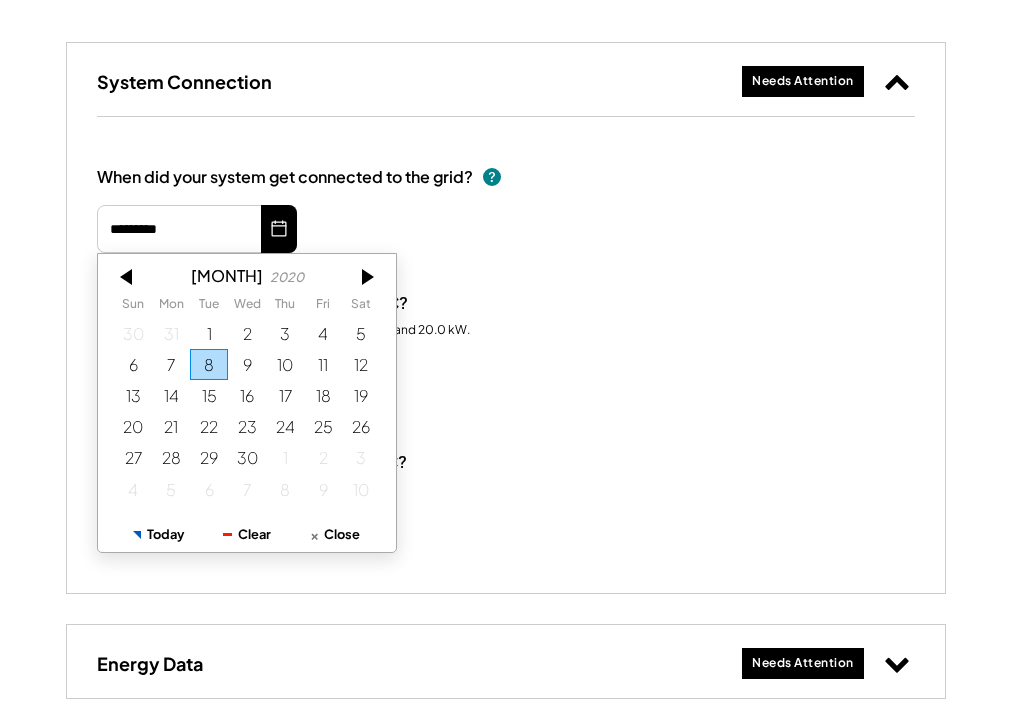 click on "8" at bounding box center (209, 364) 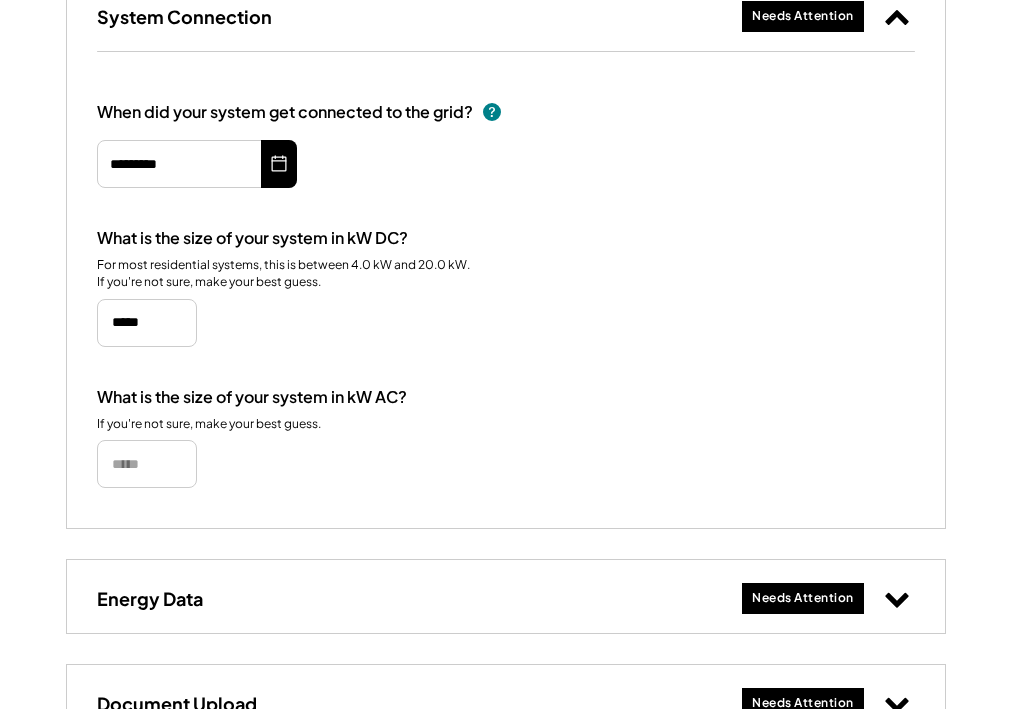 scroll, scrollTop: 400, scrollLeft: 0, axis: vertical 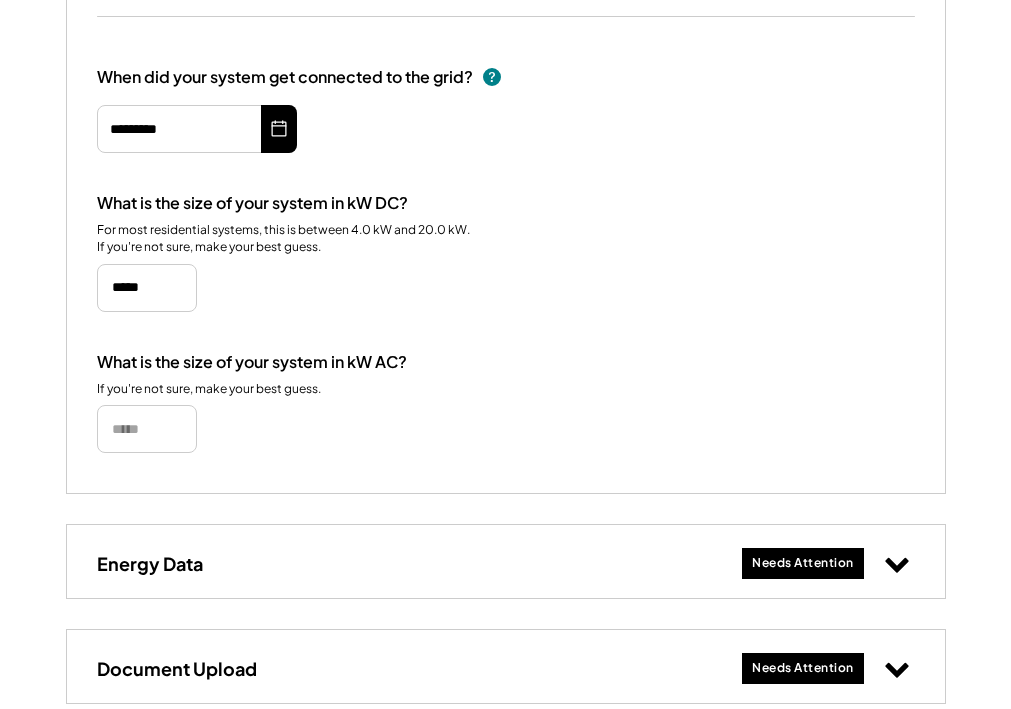 click on "Needs Attention" at bounding box center (803, 563) 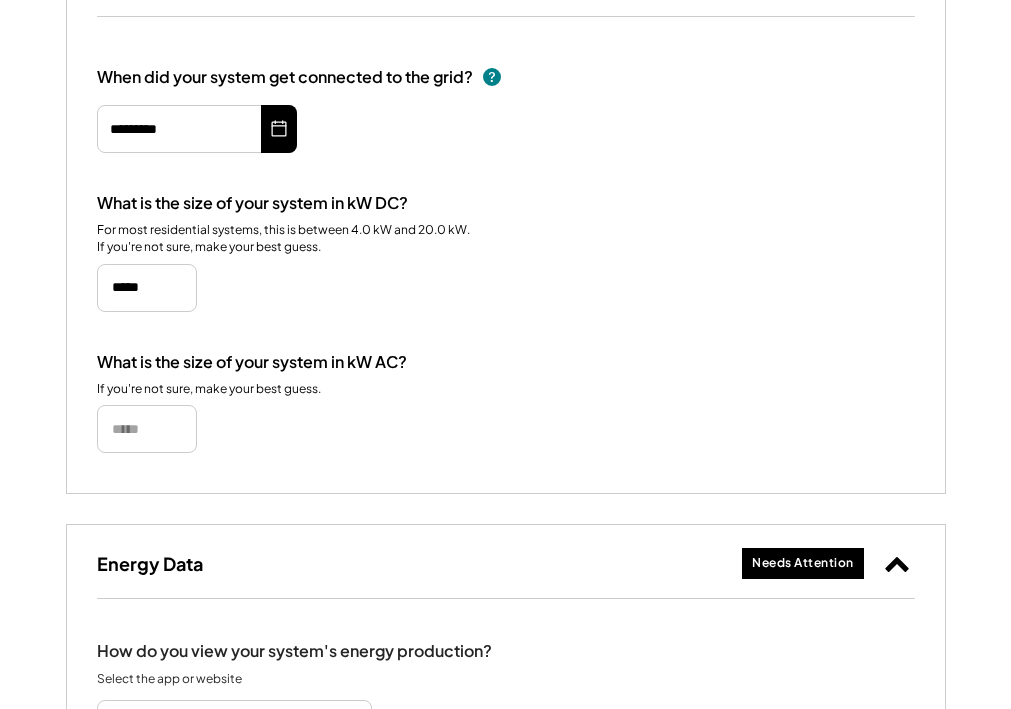 scroll, scrollTop: 500, scrollLeft: 0, axis: vertical 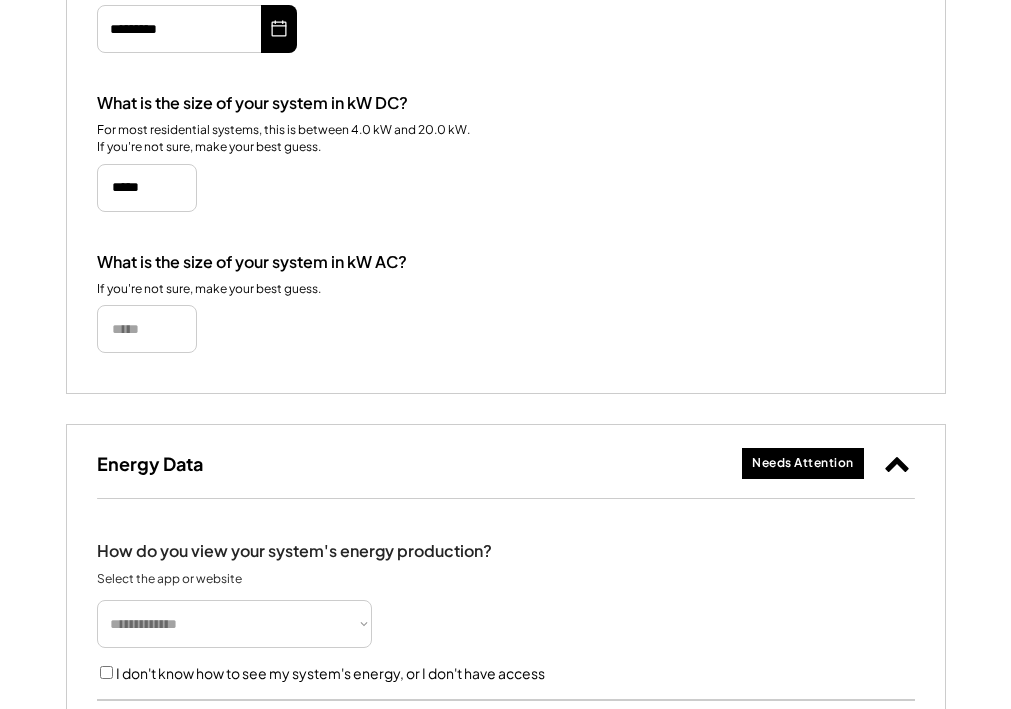 click on "**********" at bounding box center [234, 624] 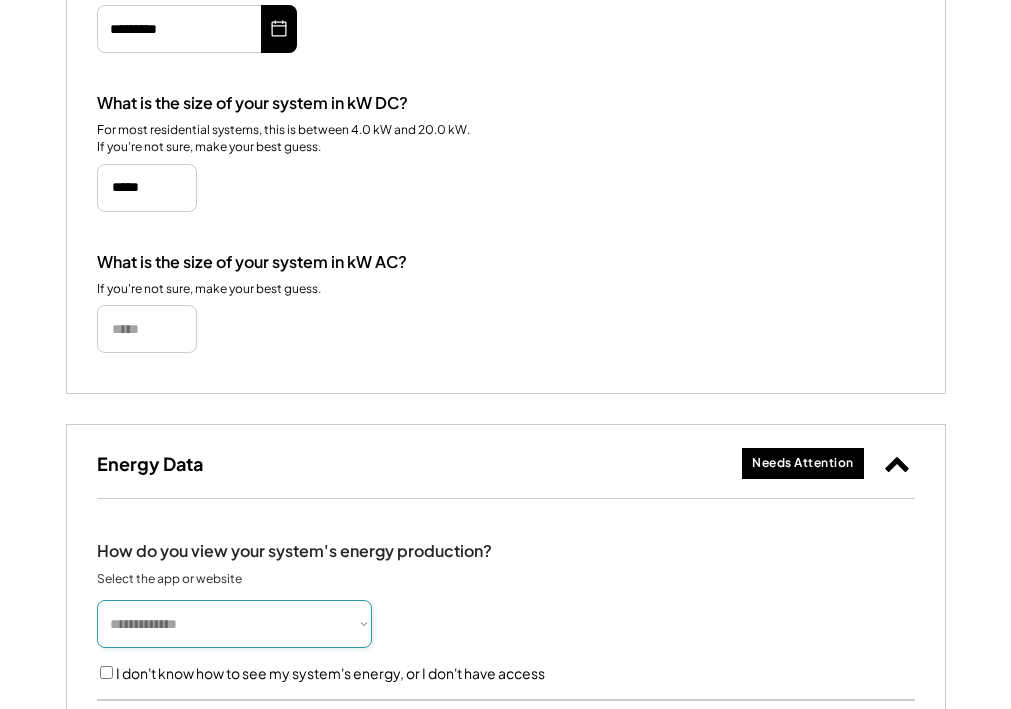 select on "**********" 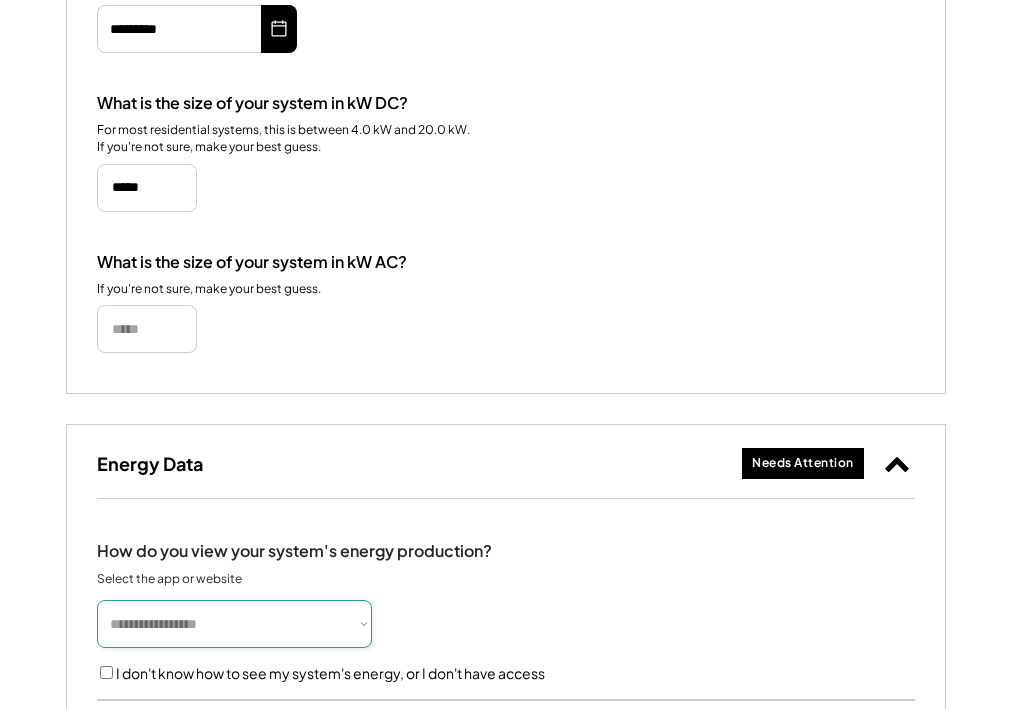 click on "**********" at bounding box center (234, 624) 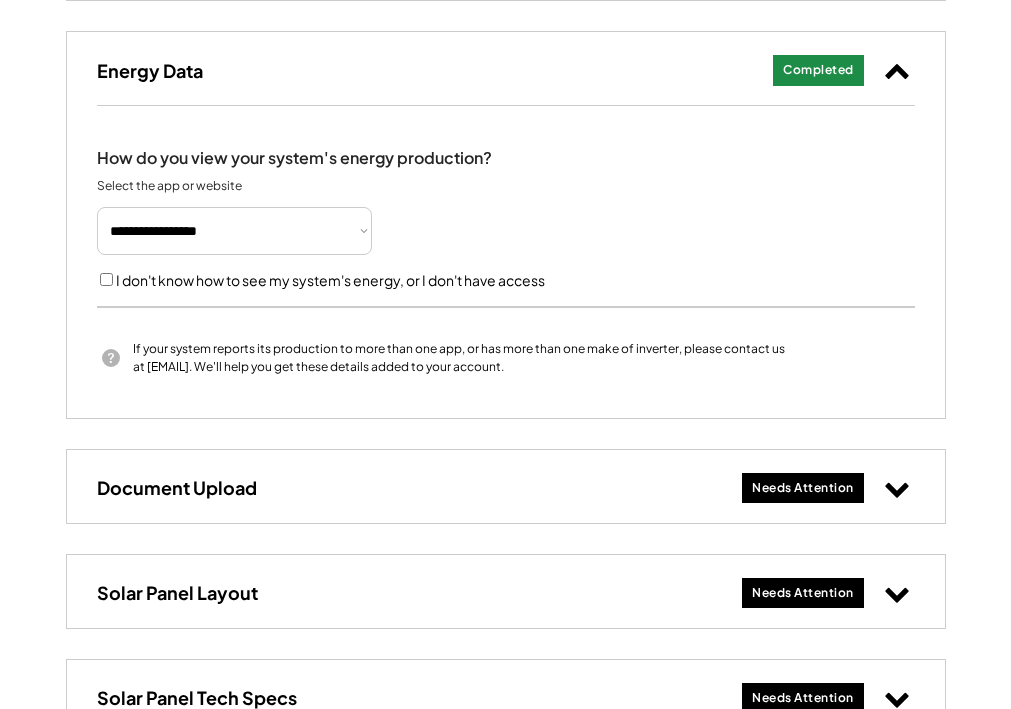 scroll, scrollTop: 900, scrollLeft: 0, axis: vertical 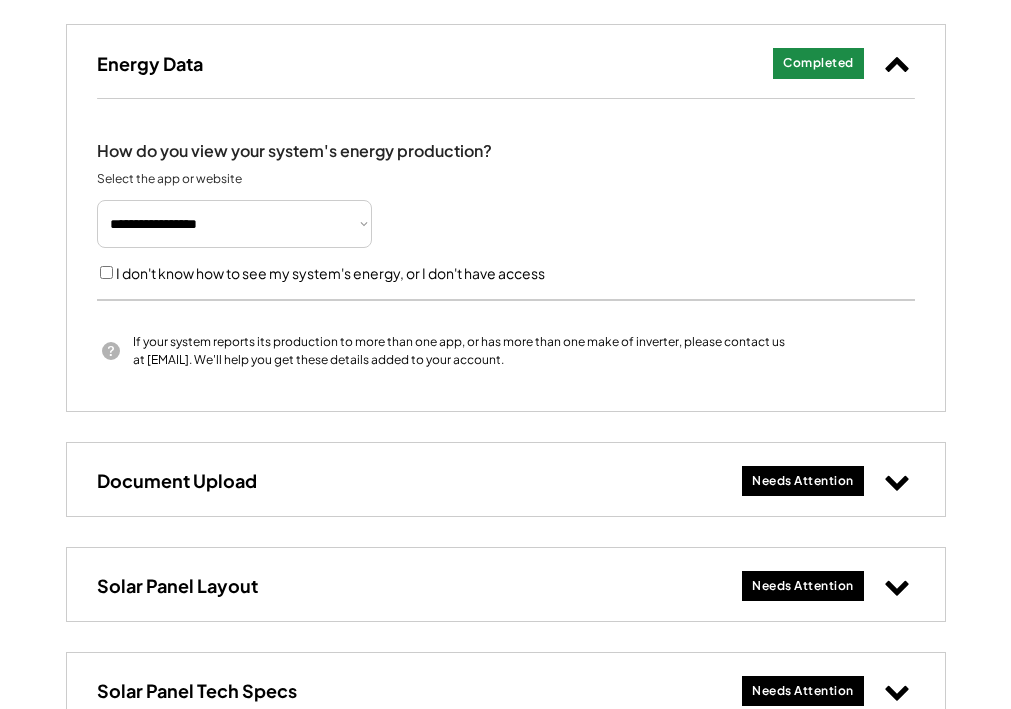 click on "Needs Attention" at bounding box center (803, 481) 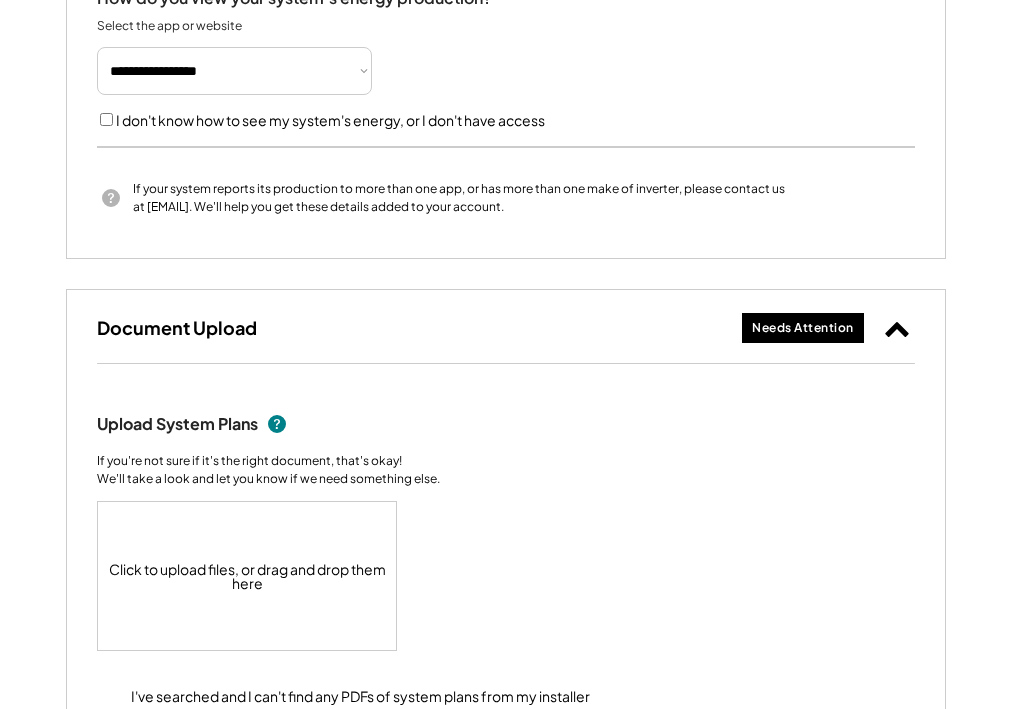 scroll, scrollTop: 1100, scrollLeft: 0, axis: vertical 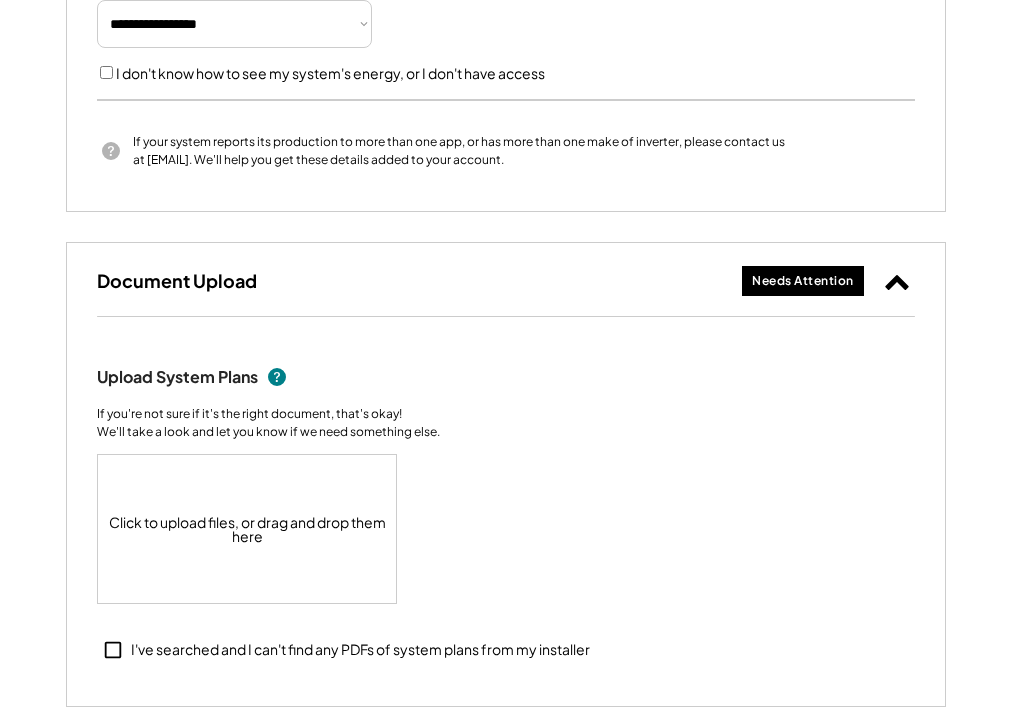 click 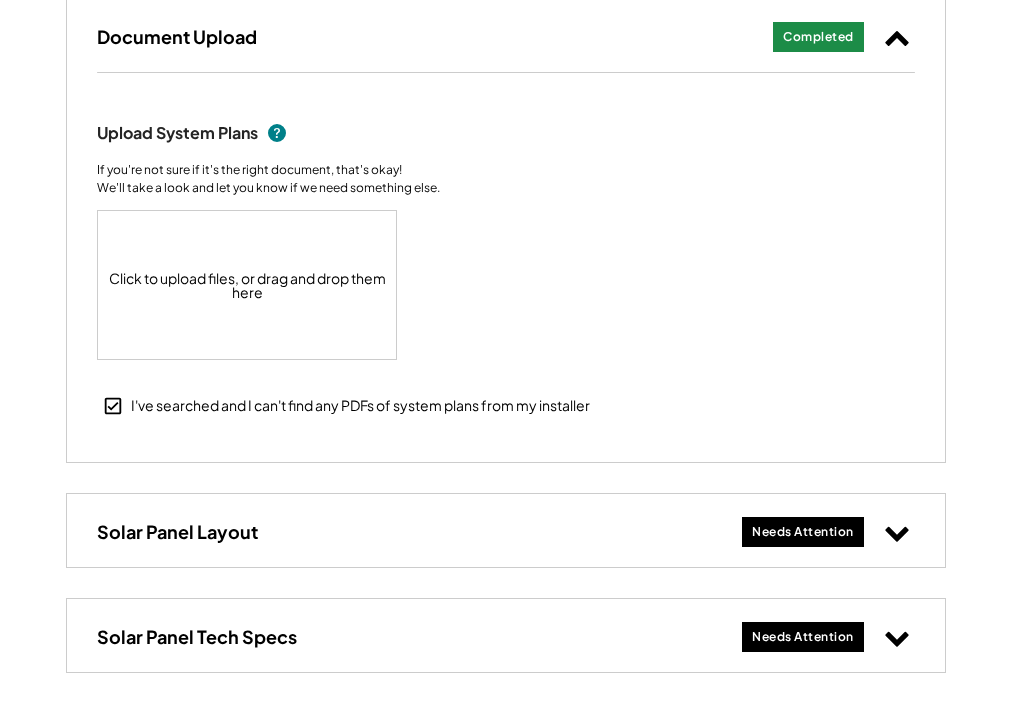 scroll, scrollTop: 1400, scrollLeft: 0, axis: vertical 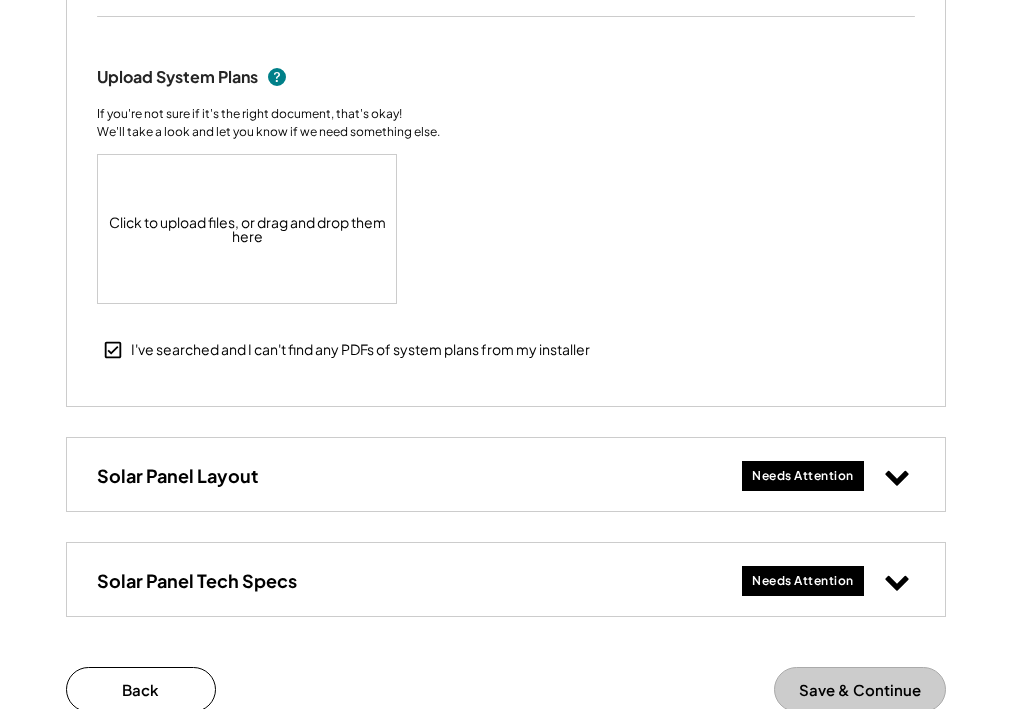 click 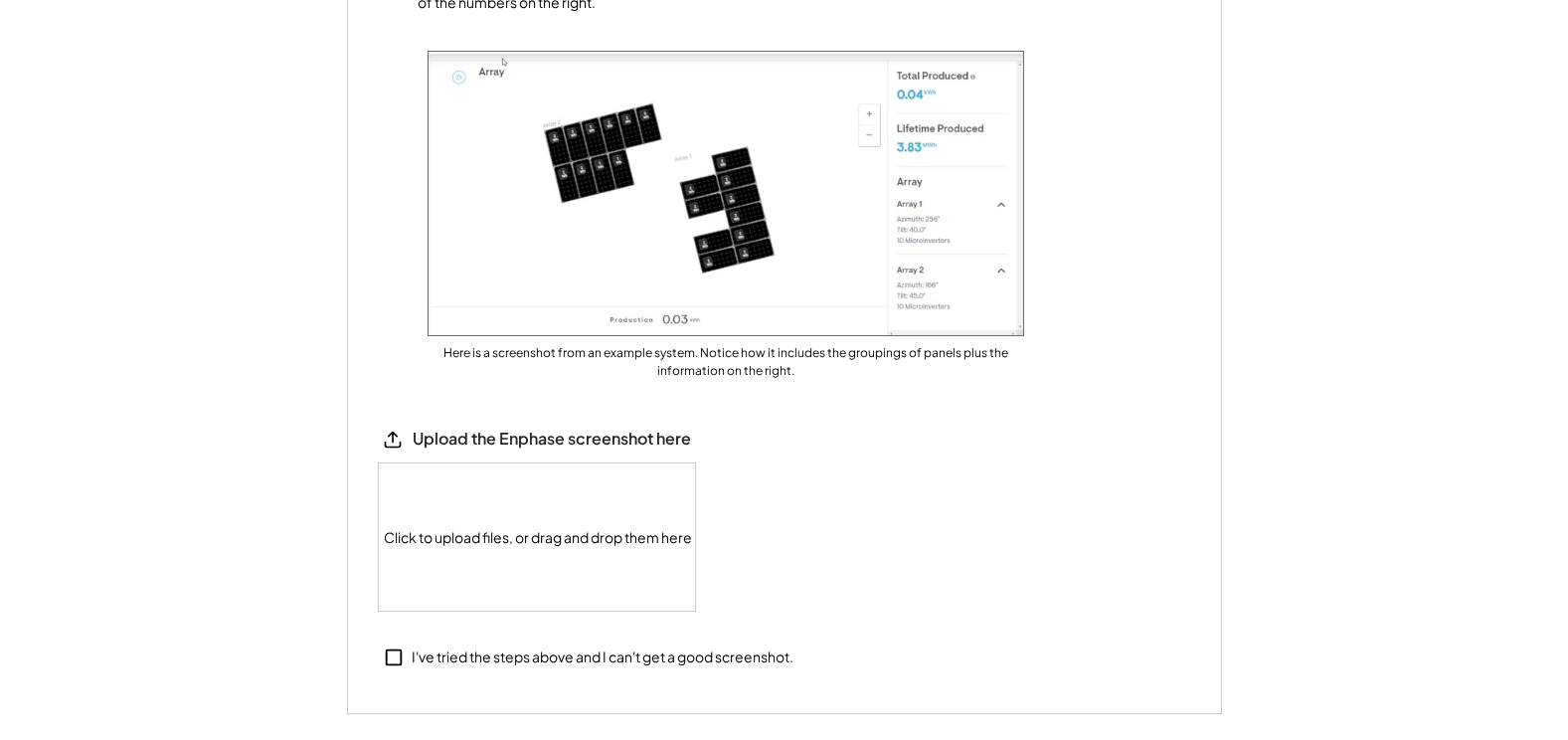 scroll, scrollTop: 2288, scrollLeft: 0, axis: vertical 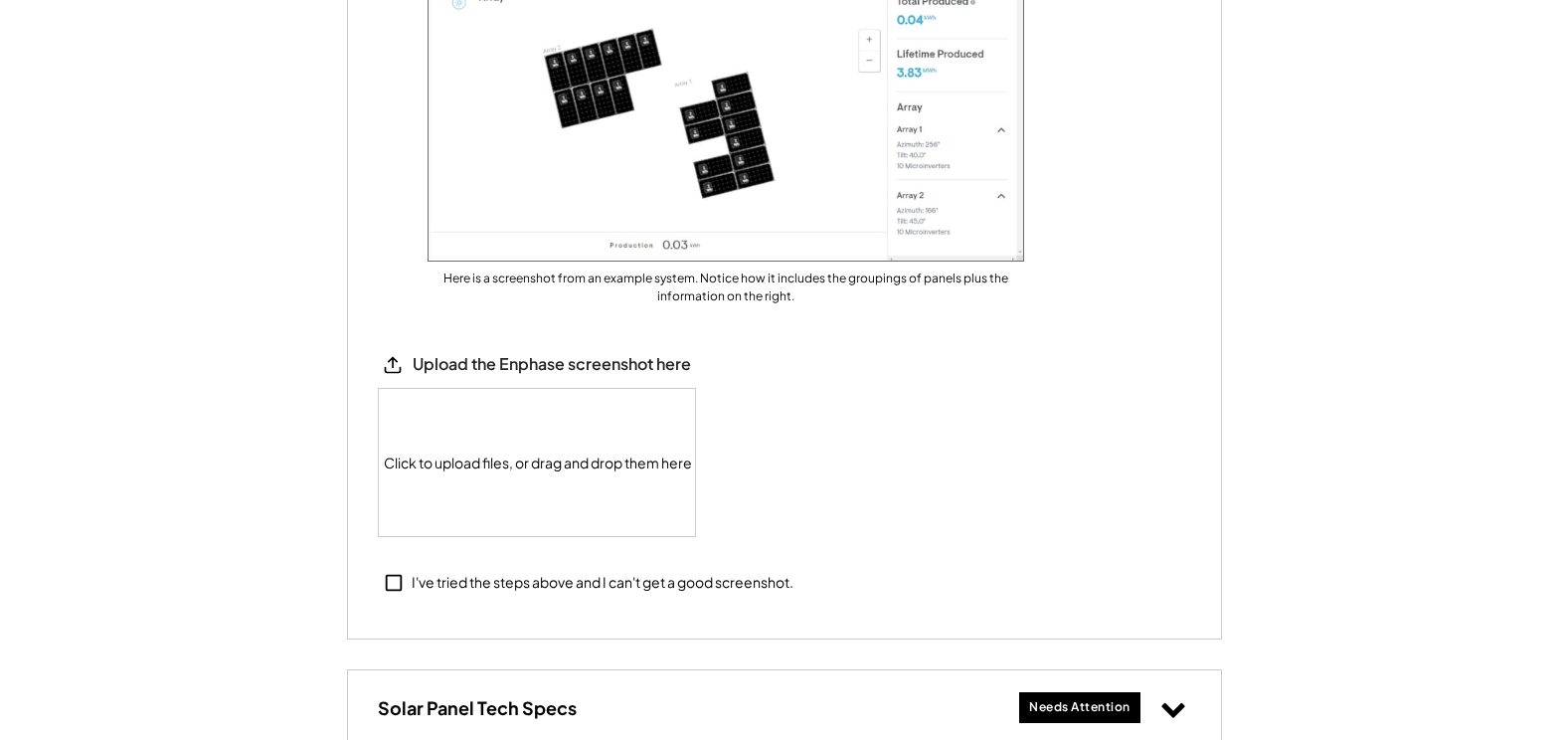 click 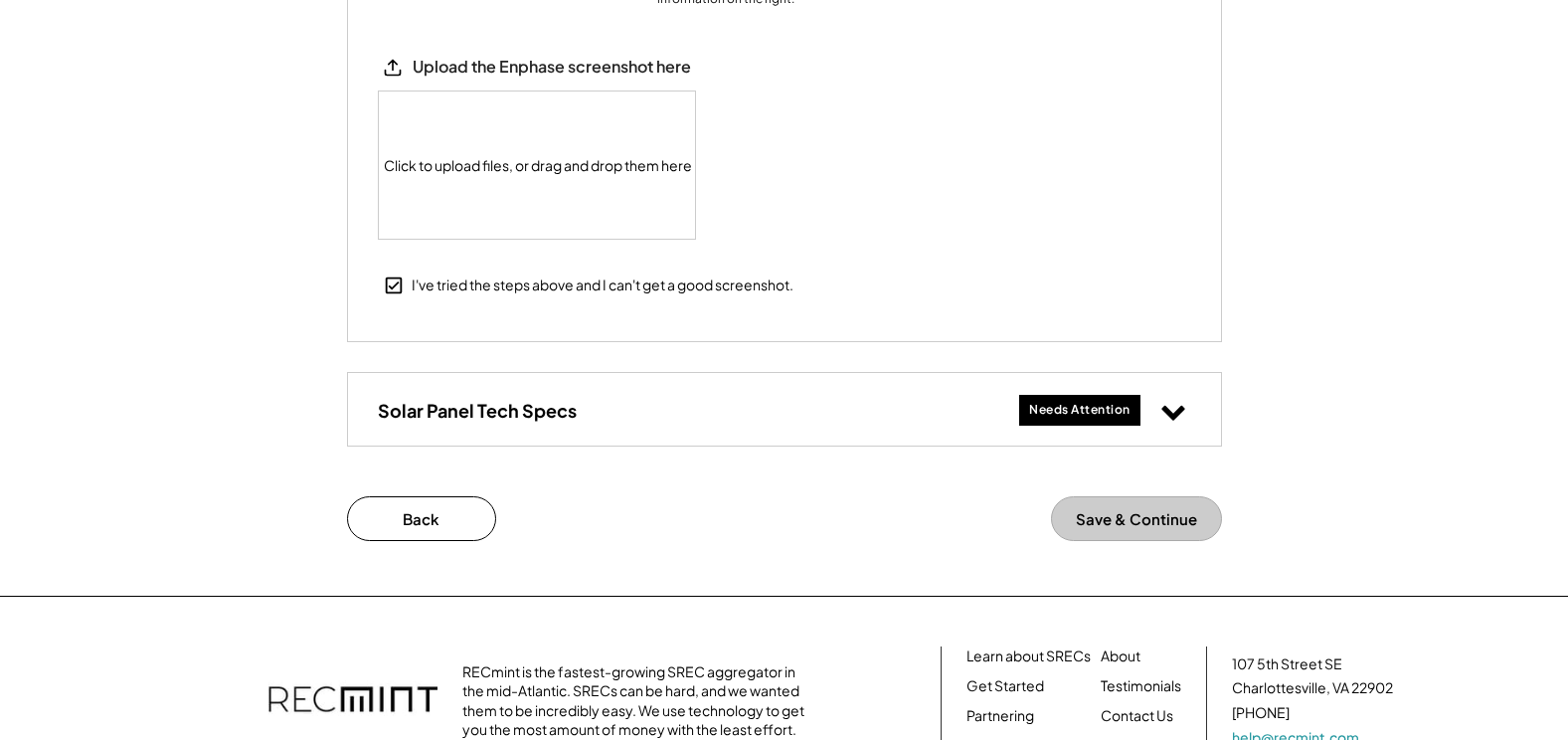 scroll, scrollTop: 2586, scrollLeft: 0, axis: vertical 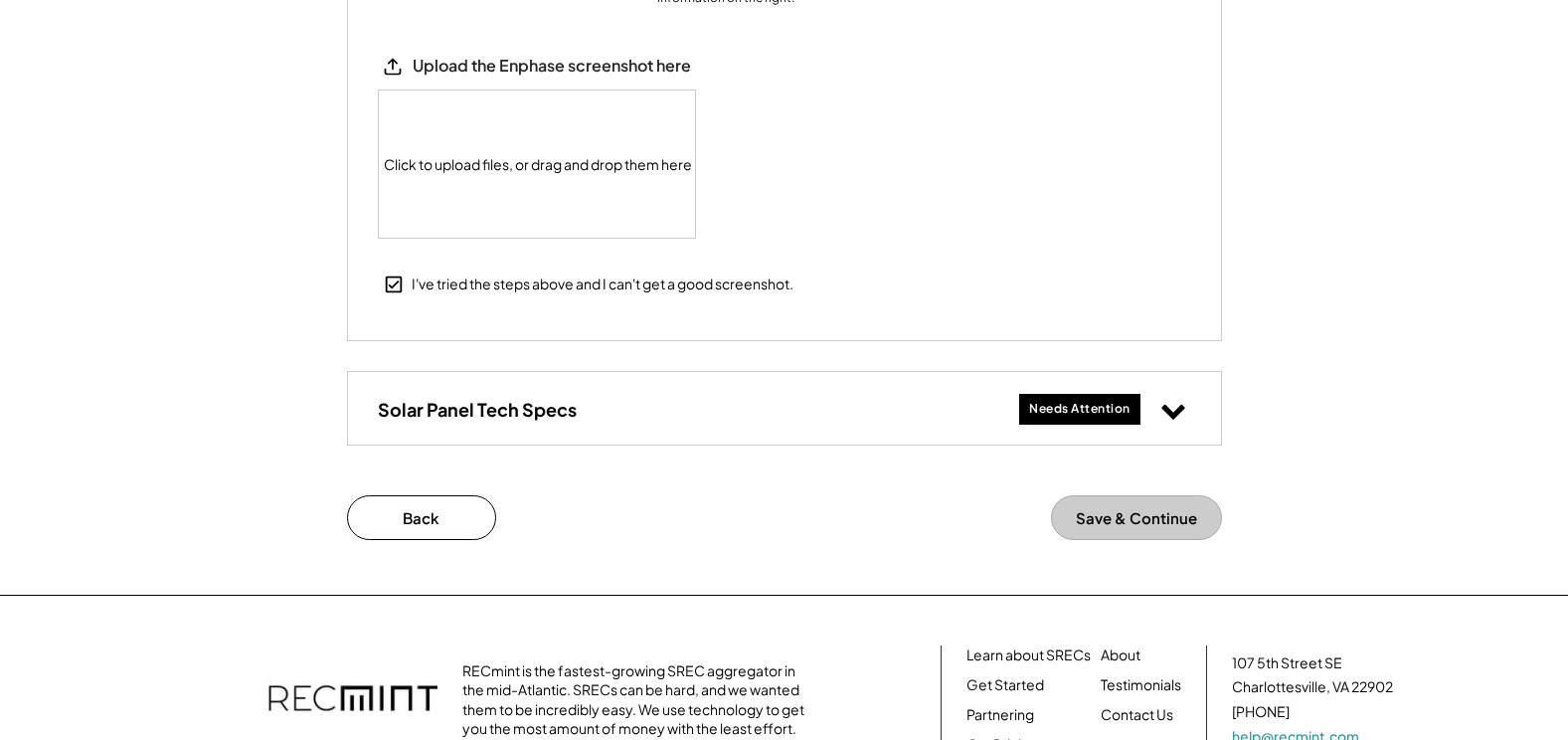 click on "Needs Attention" at bounding box center (1080, 409) 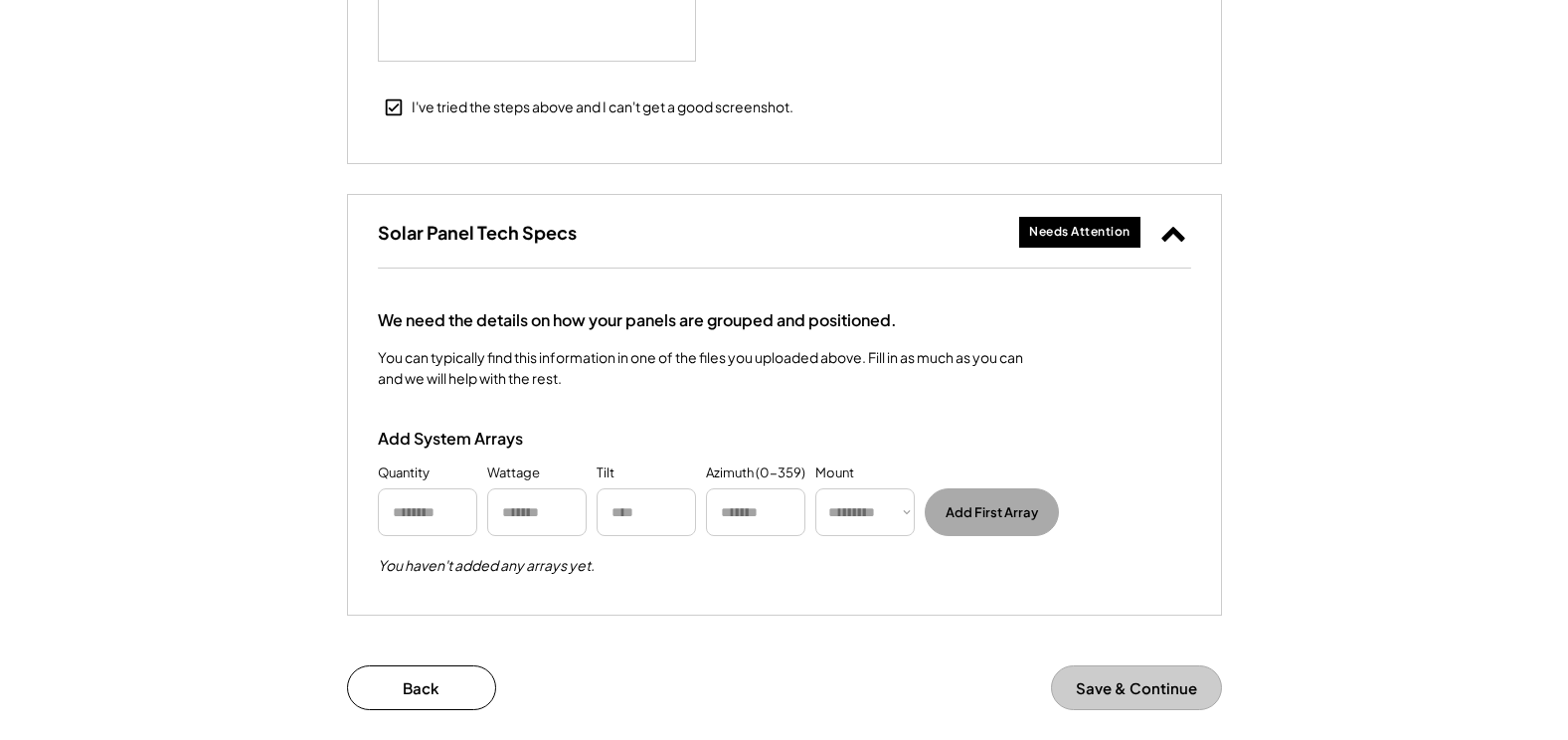 scroll, scrollTop: 2785, scrollLeft: 0, axis: vertical 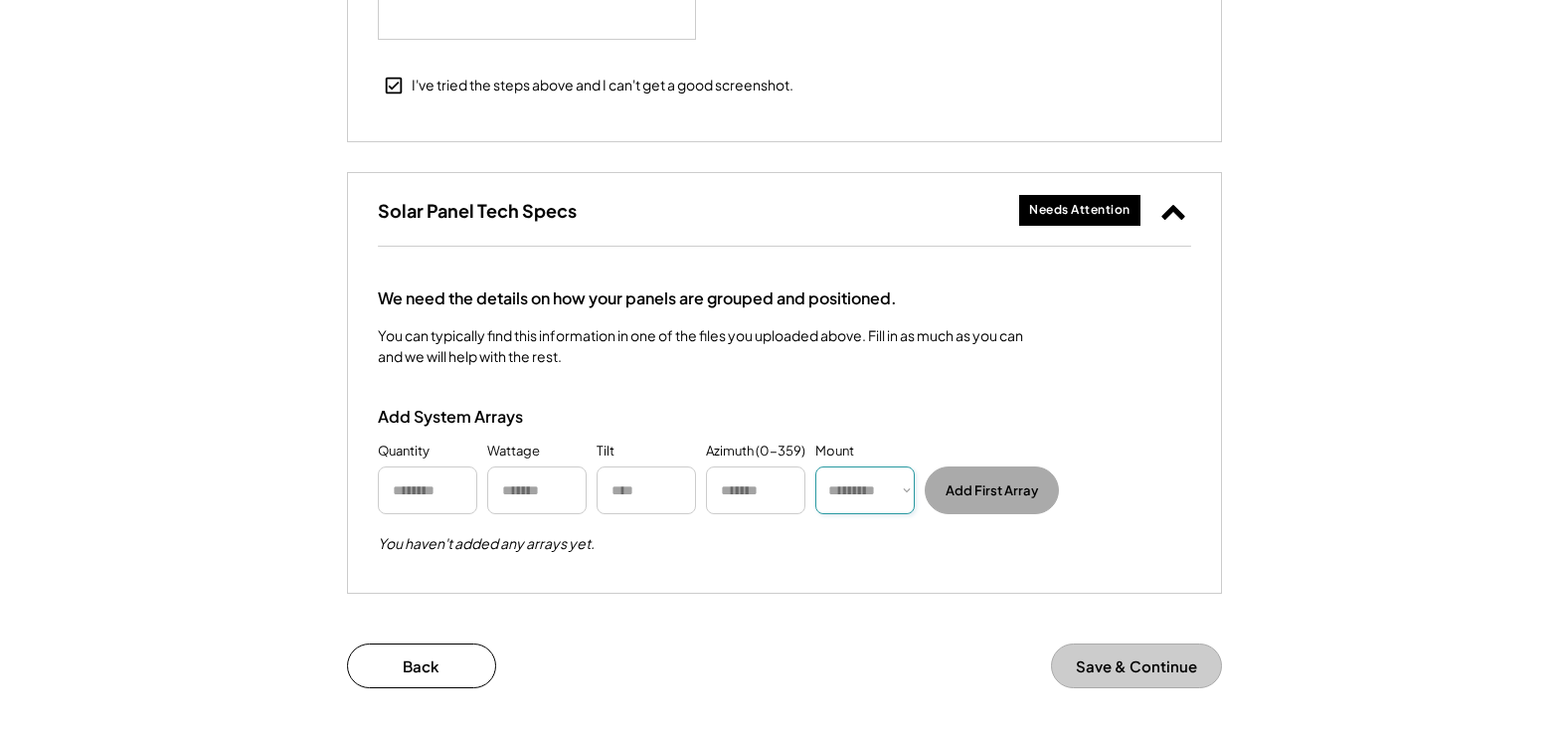 click on "********* **** ******" at bounding box center [865, 490] 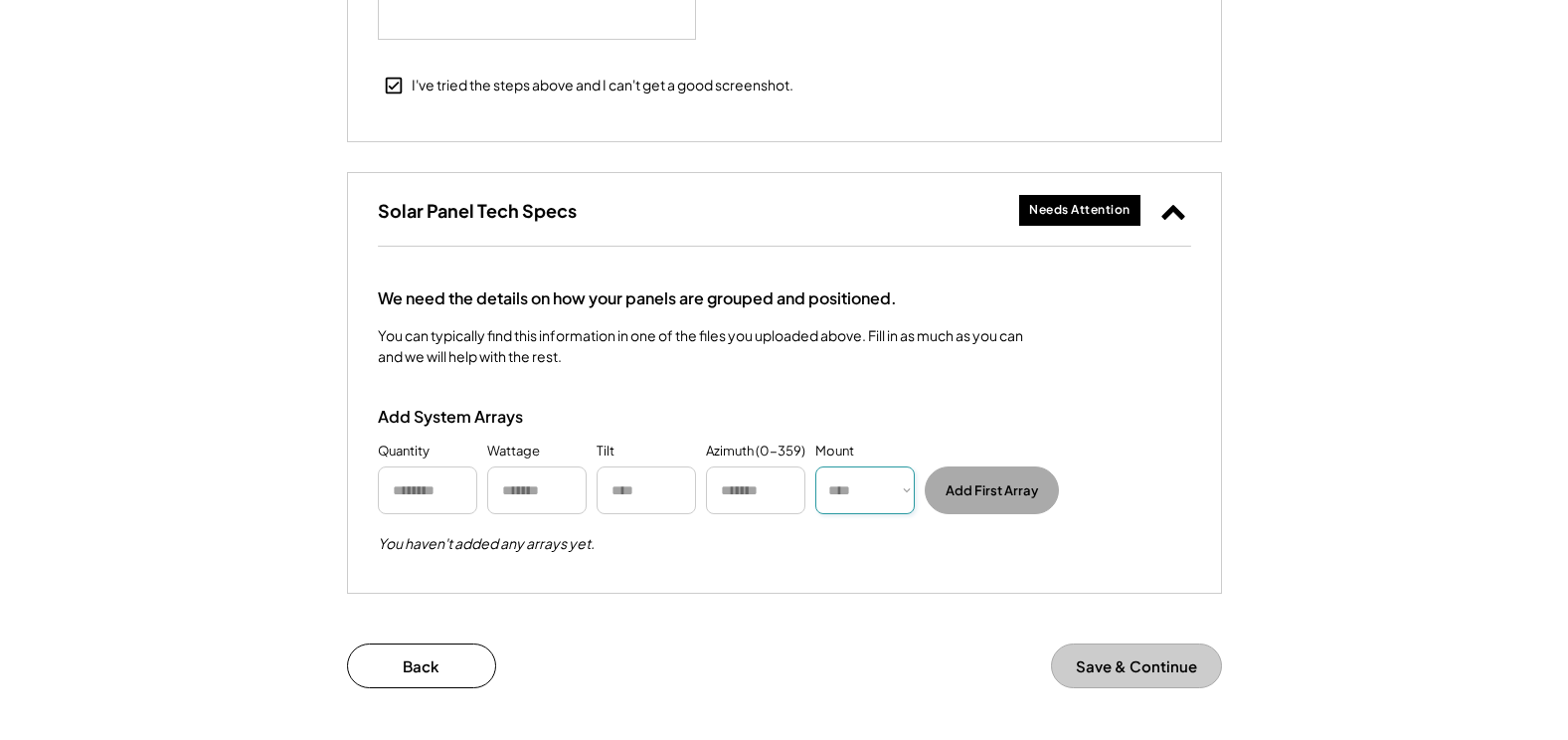 click on "********* **** ******" at bounding box center (865, 490) 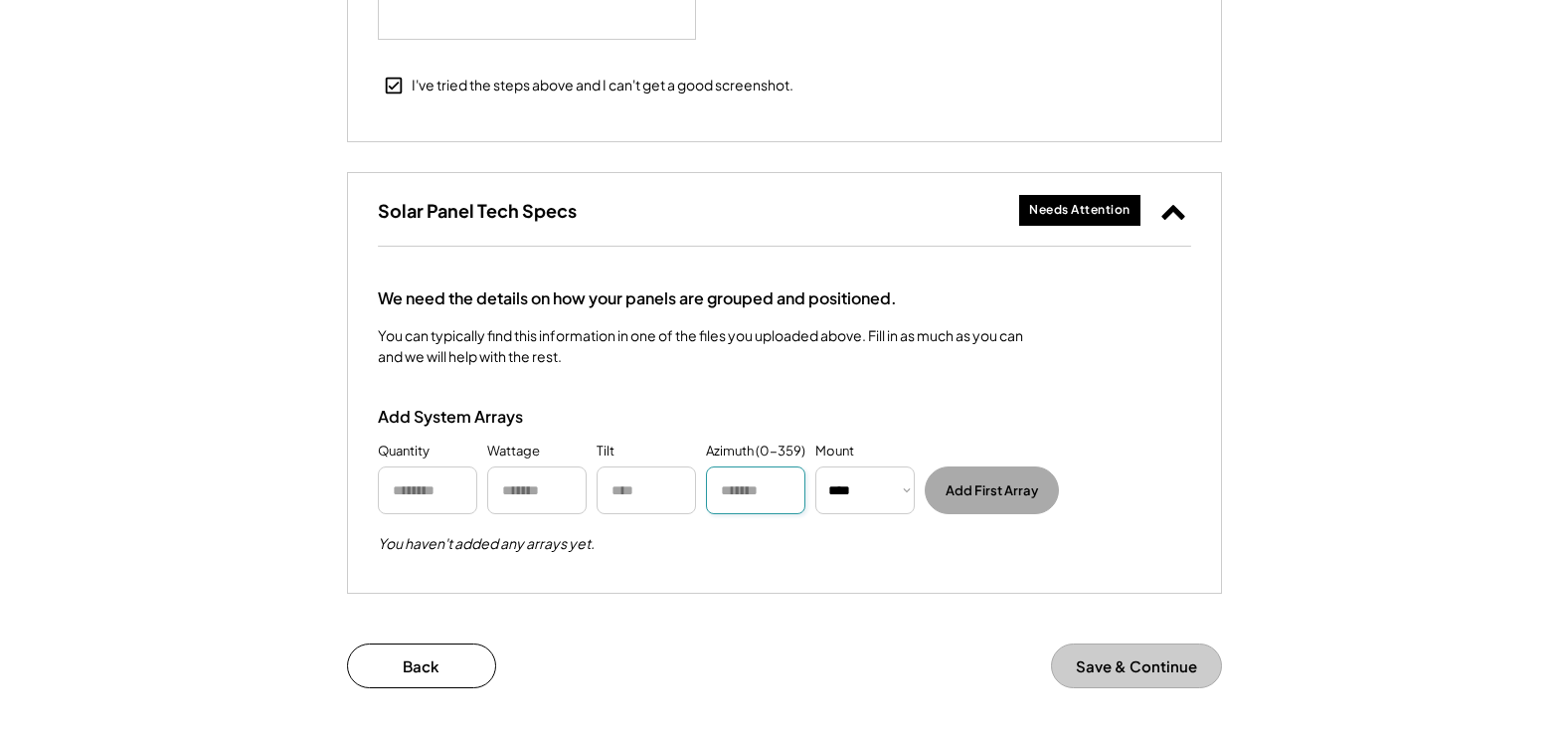 click at bounding box center (756, 490) 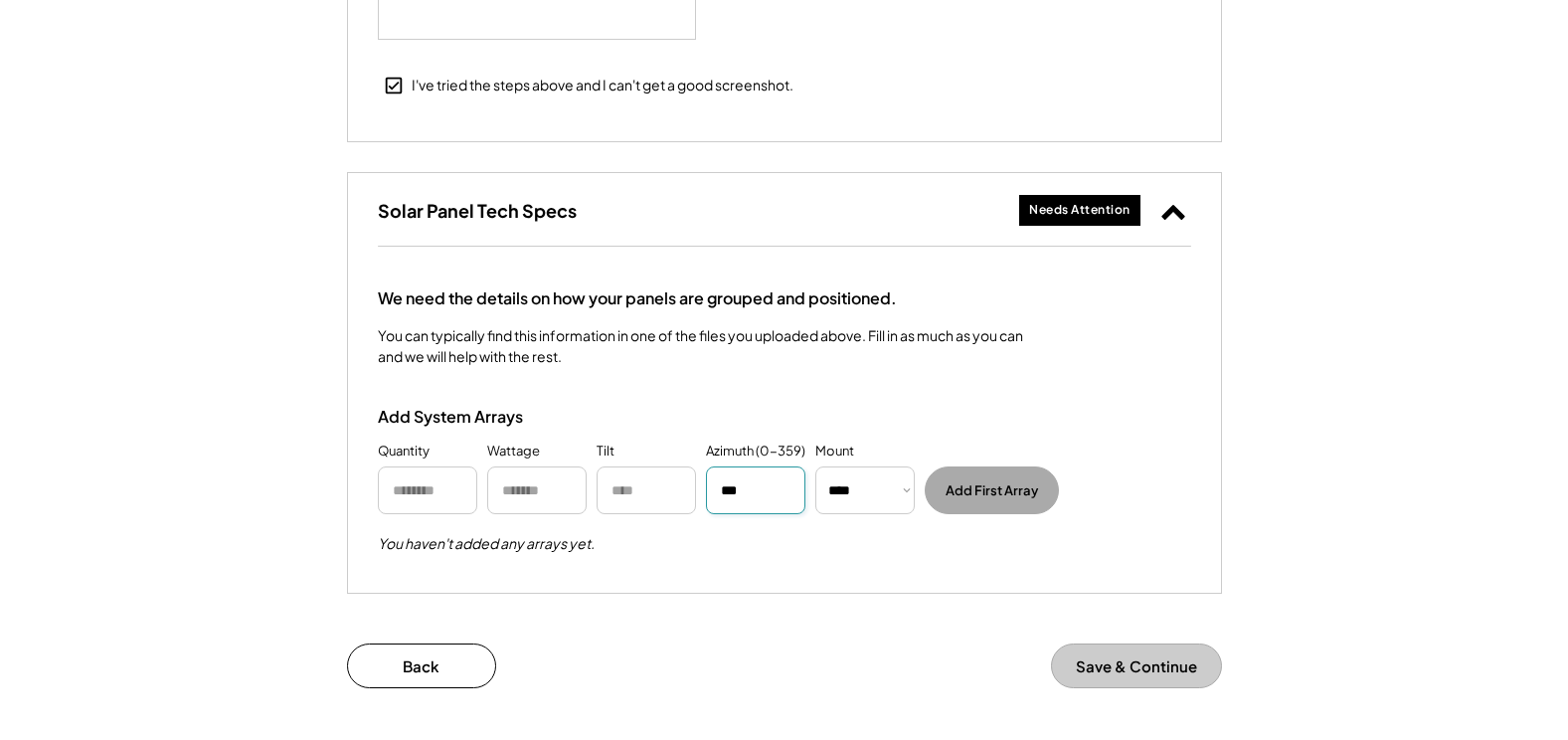 type on "***" 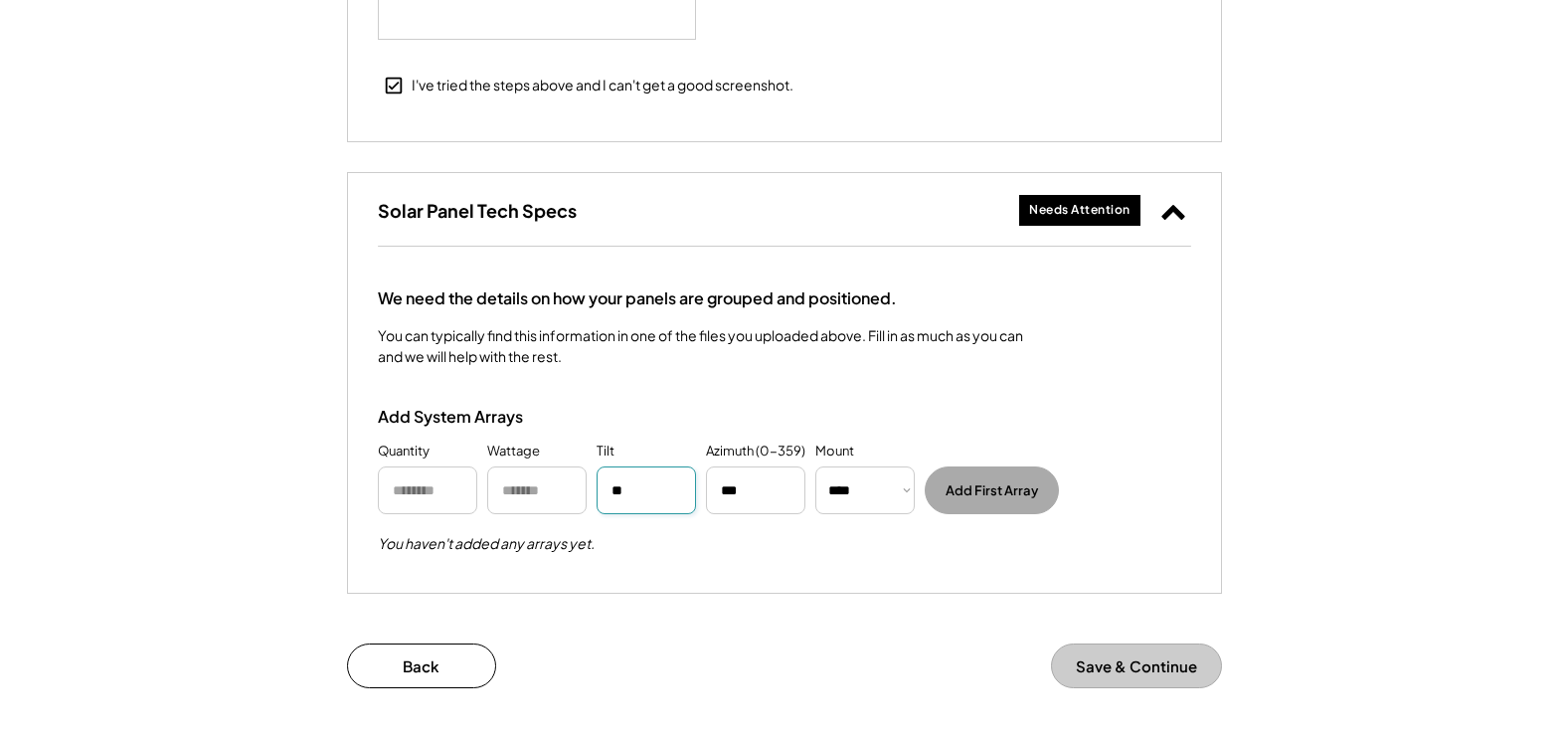 type on "**" 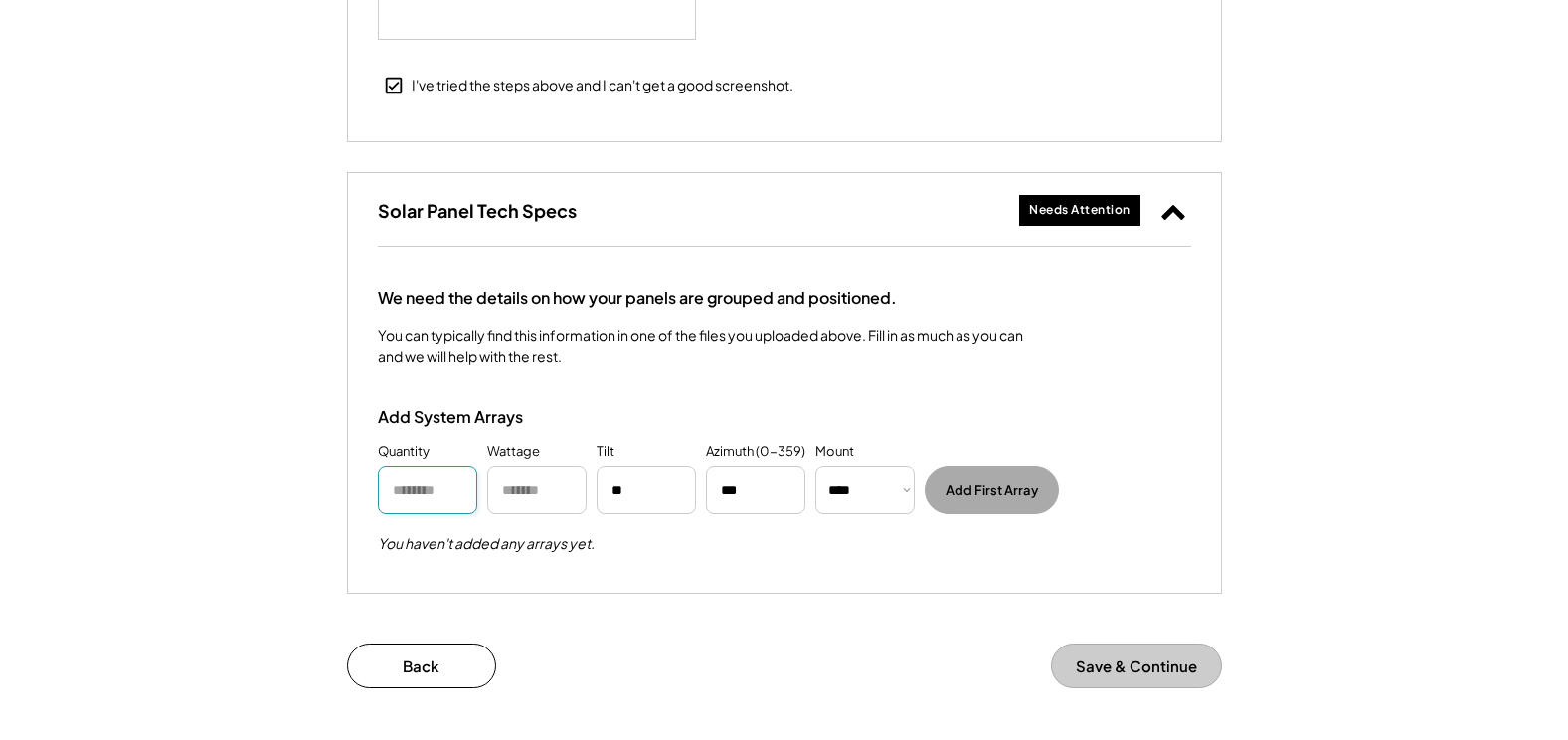 click at bounding box center [428, 490] 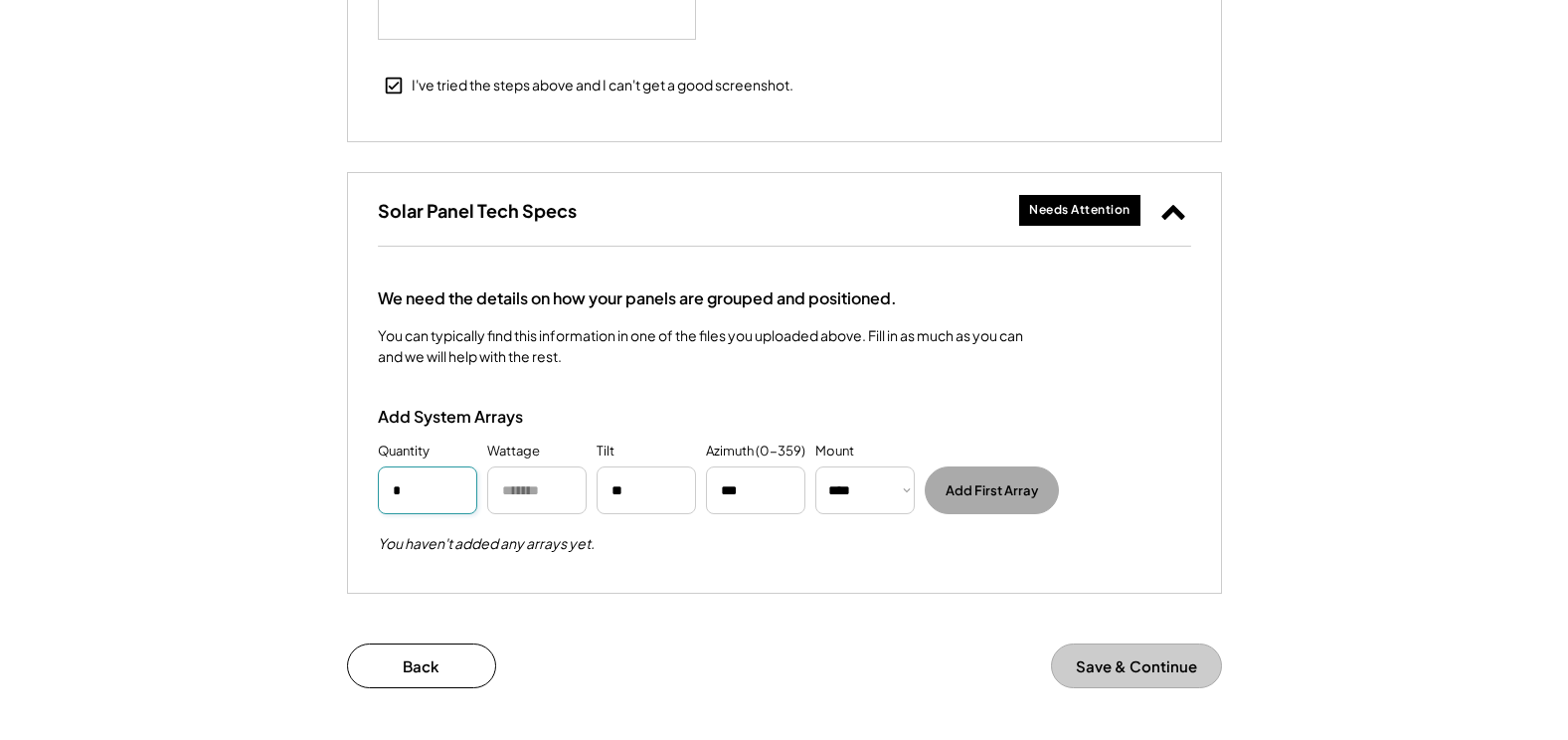 type on "*" 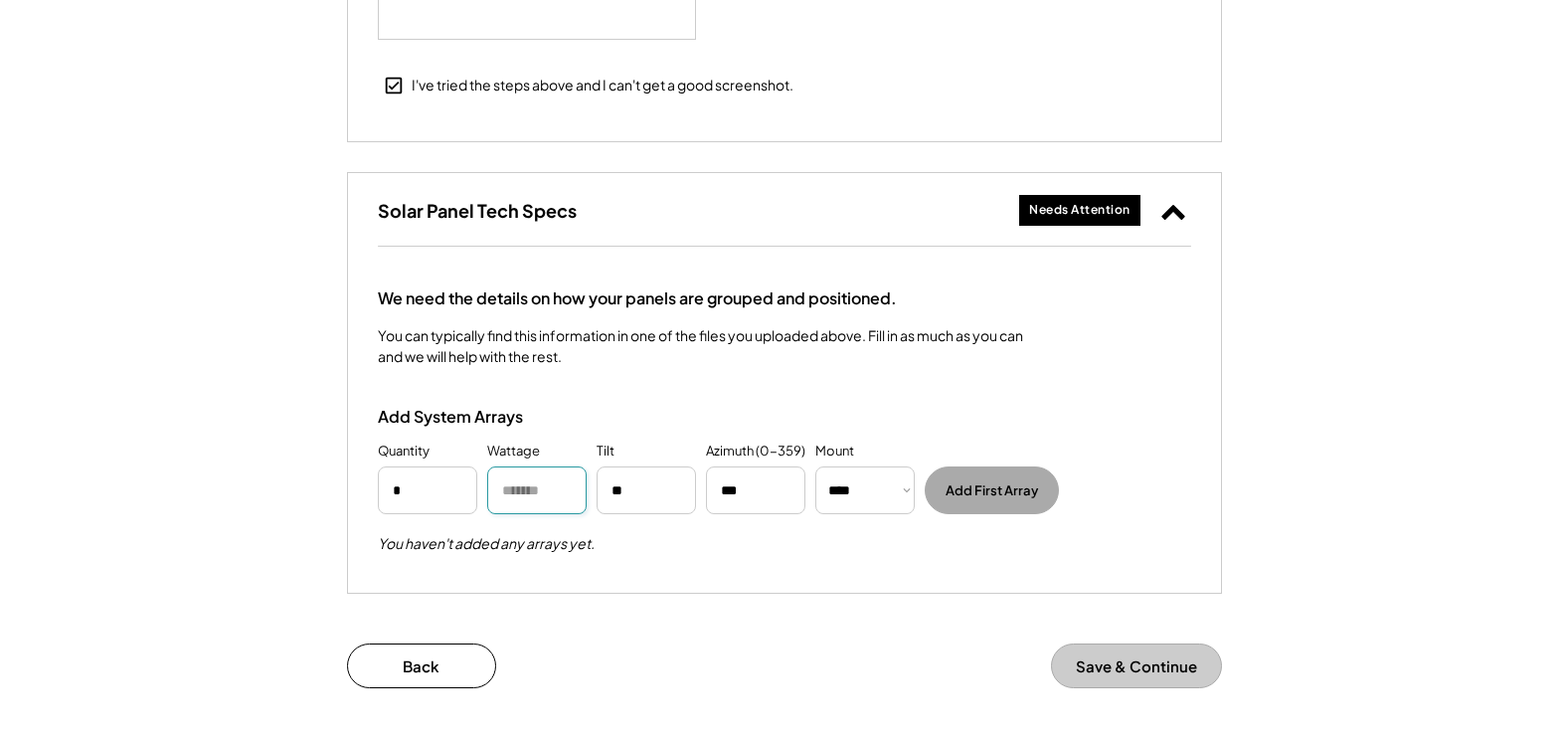 click at bounding box center [537, 490] 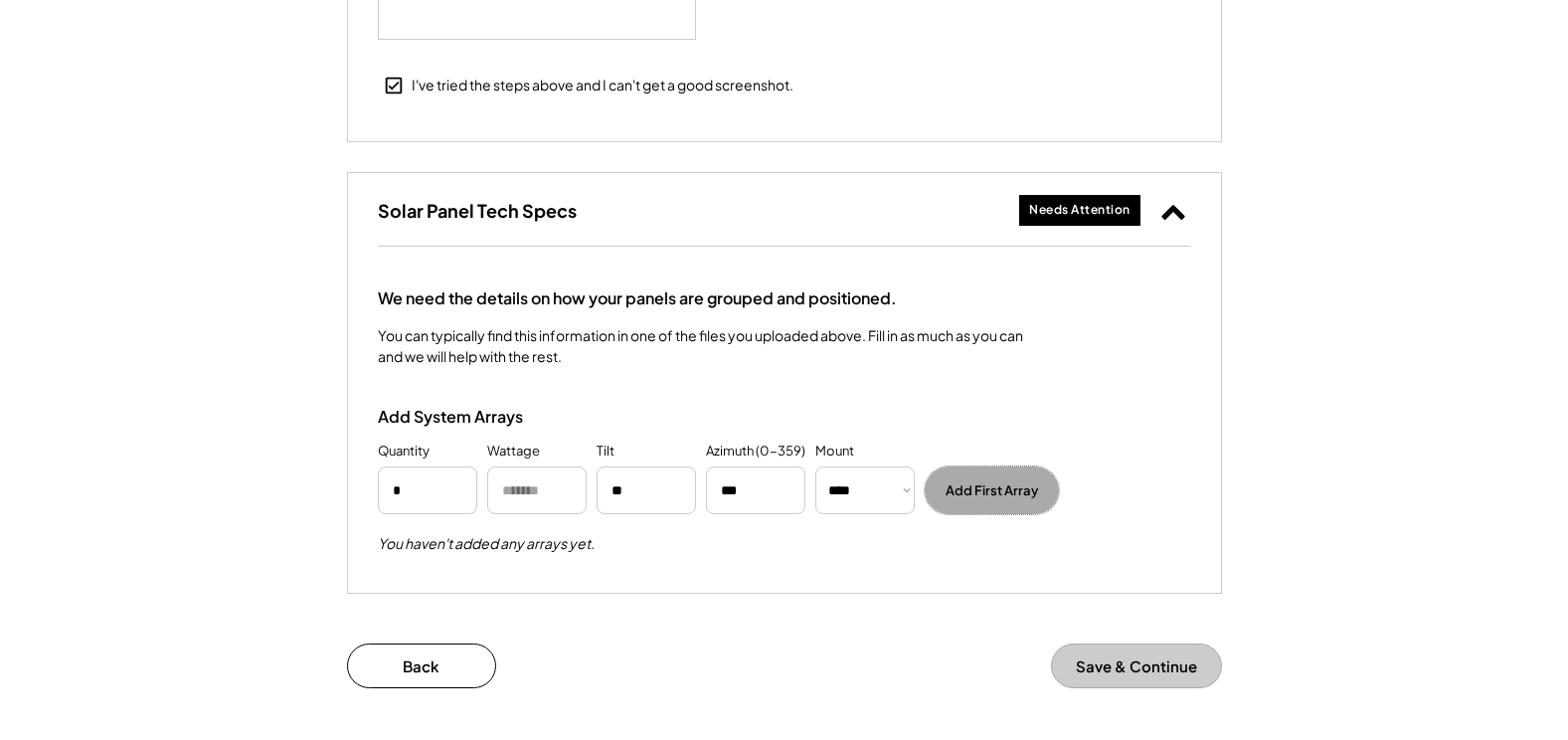 click on "Add First Array" at bounding box center [991, 490] 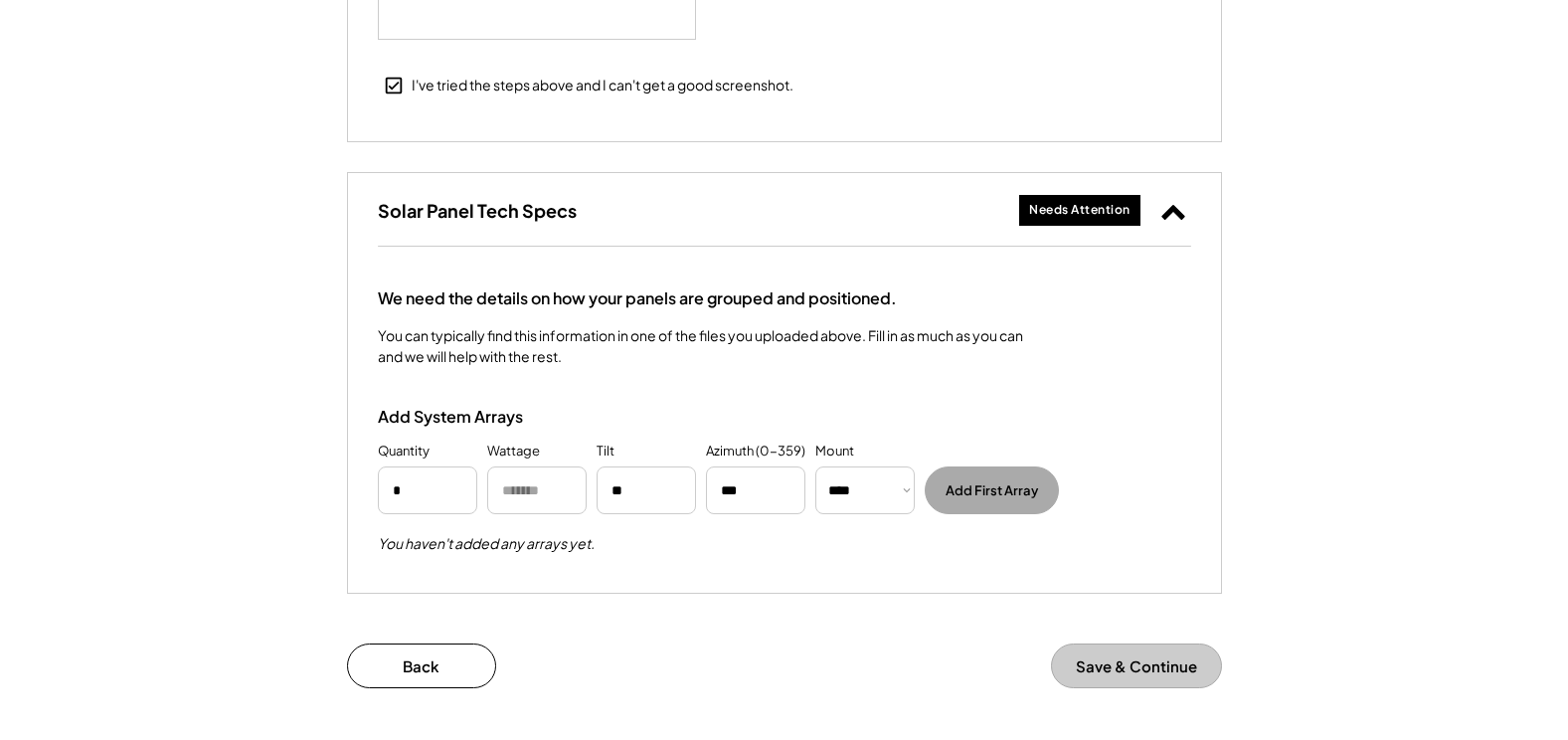 click at bounding box center [537, 490] 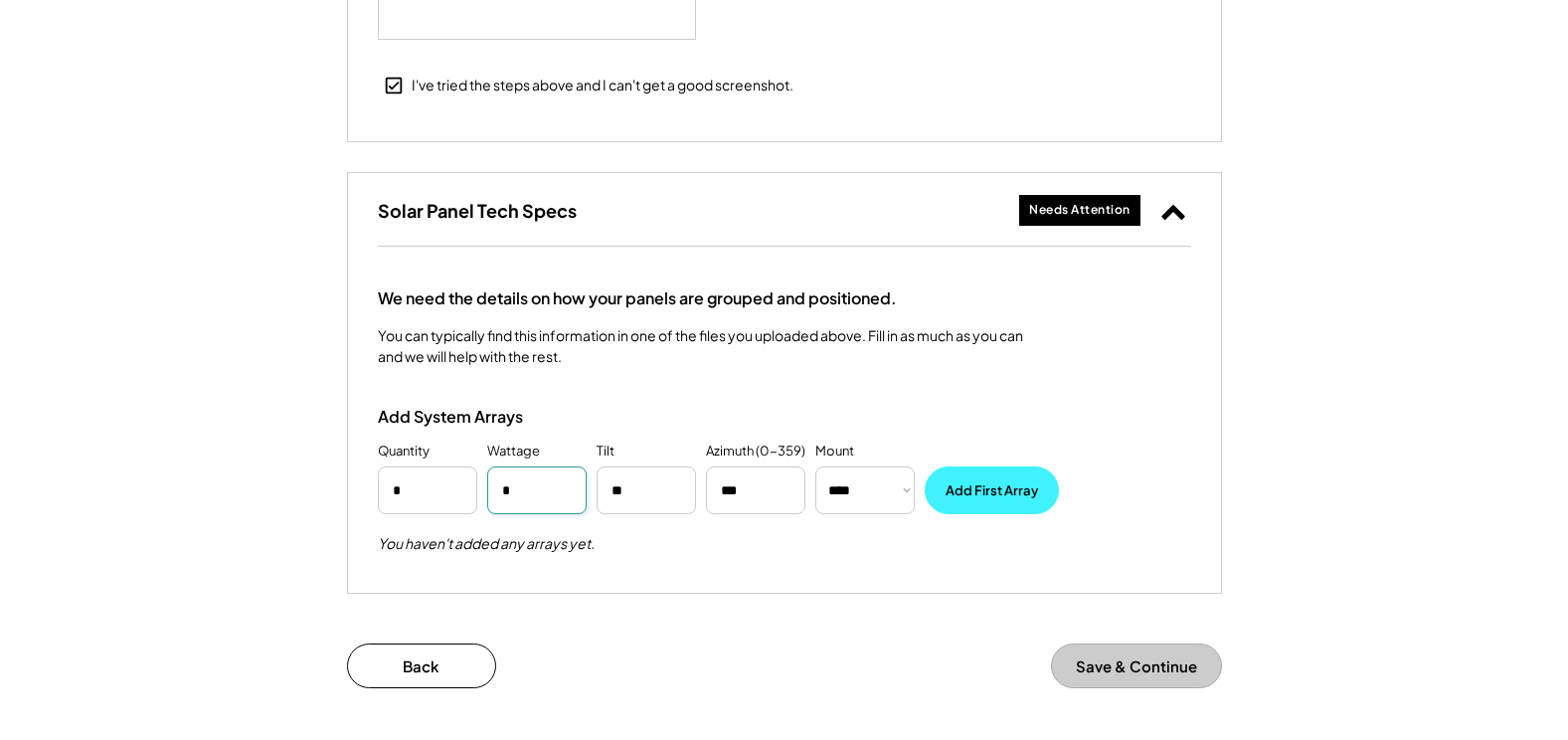 type on "*" 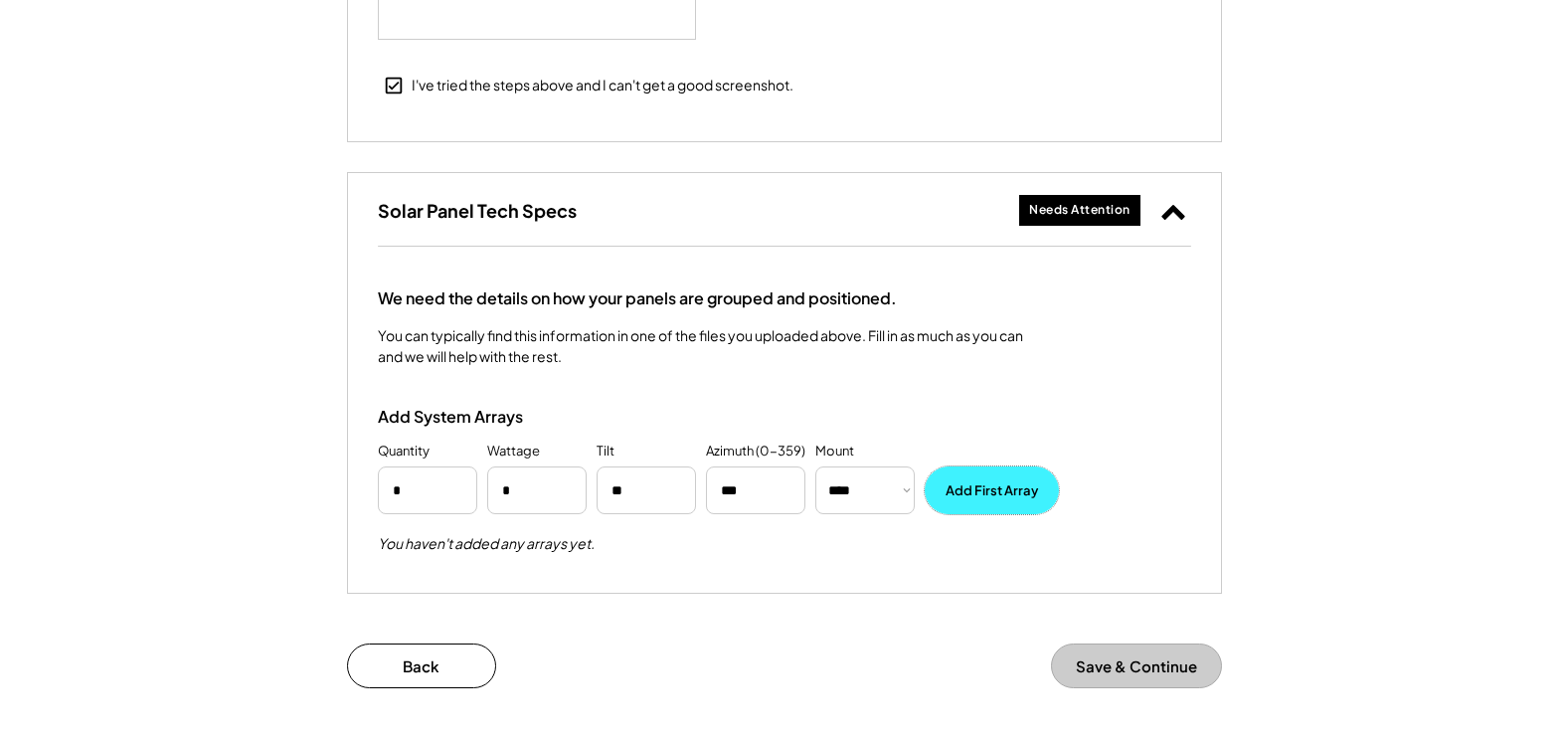 click on "Add First Array" at bounding box center (991, 490) 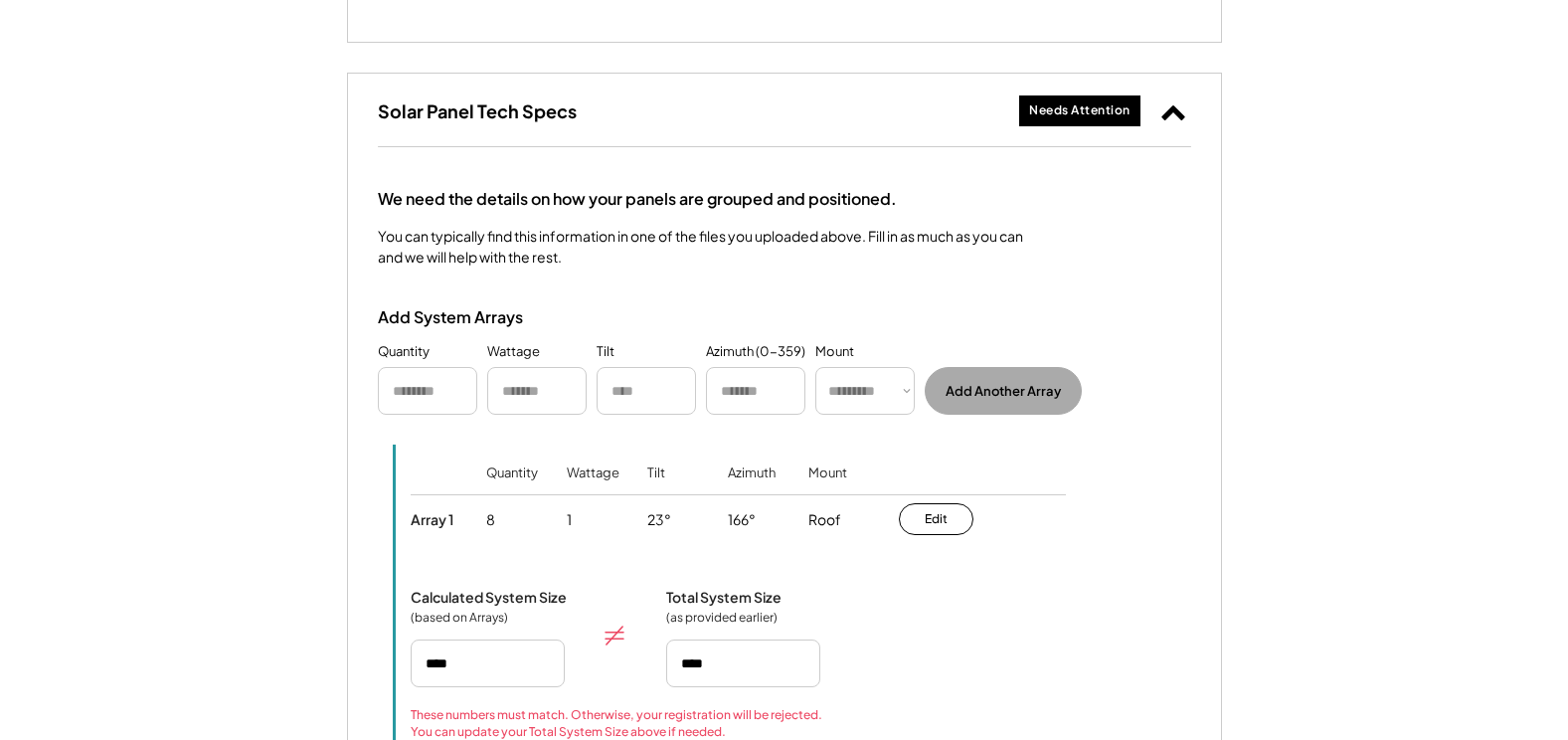 scroll, scrollTop: 2984, scrollLeft: 0, axis: vertical 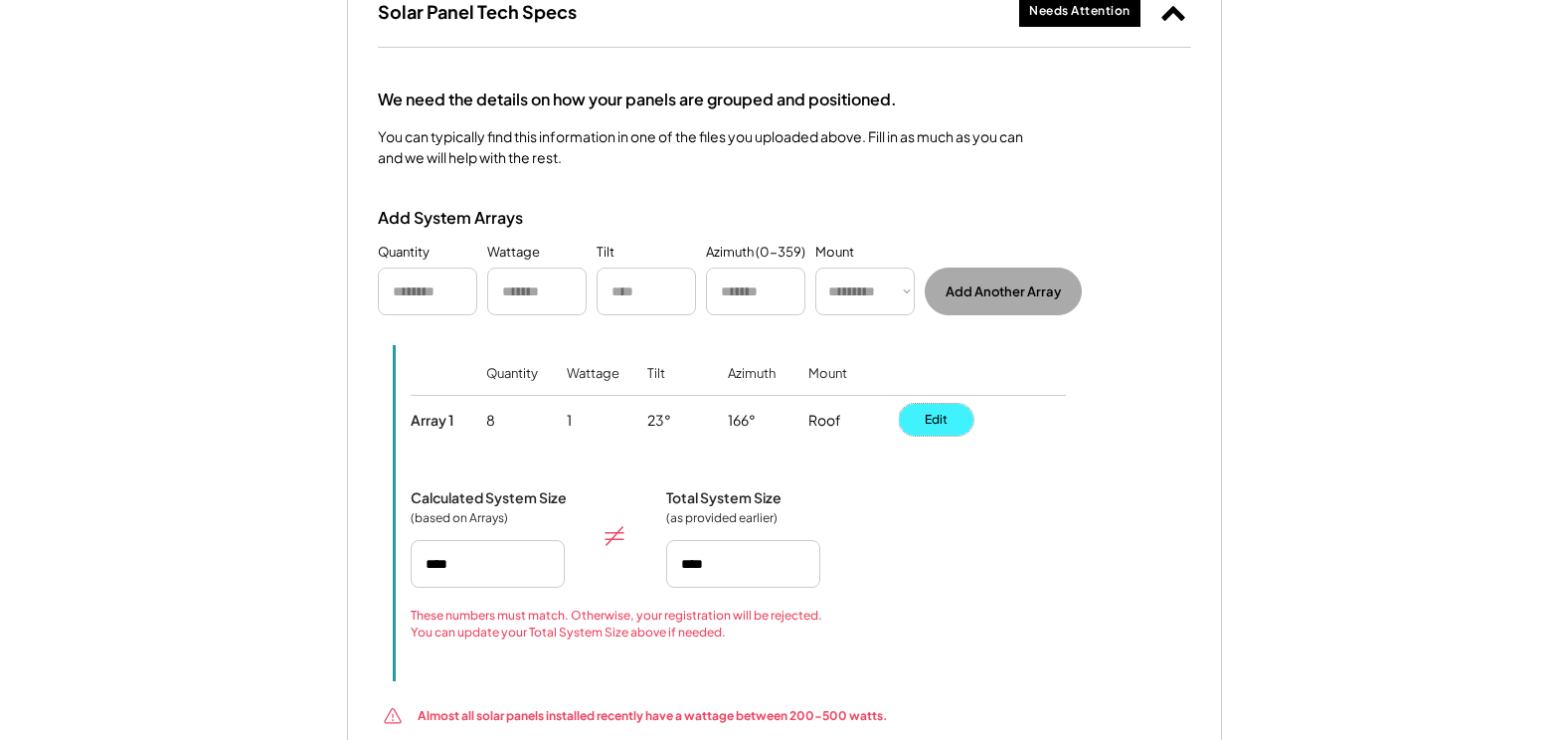 click on "Edit" at bounding box center [936, 420] 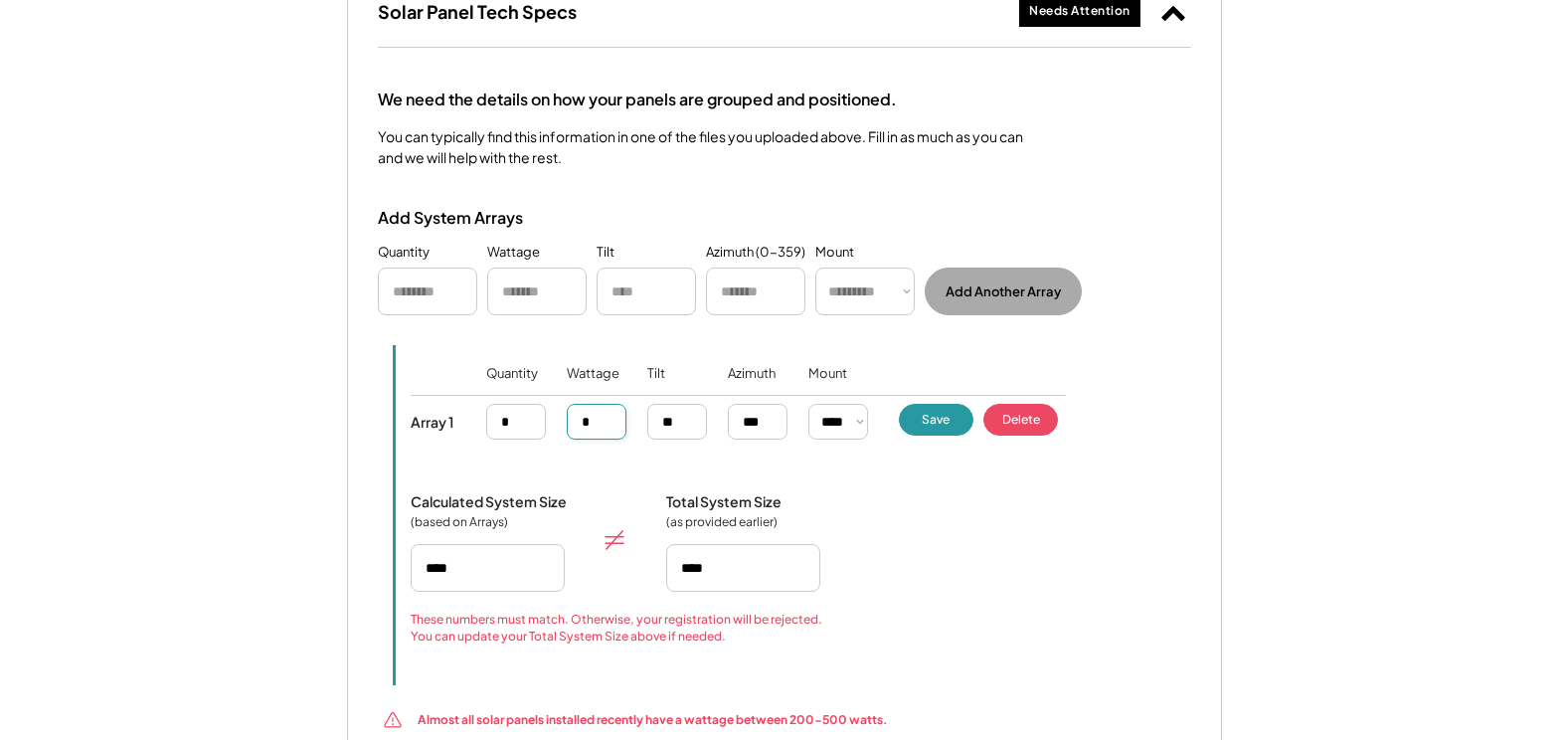 click at bounding box center [597, 422] 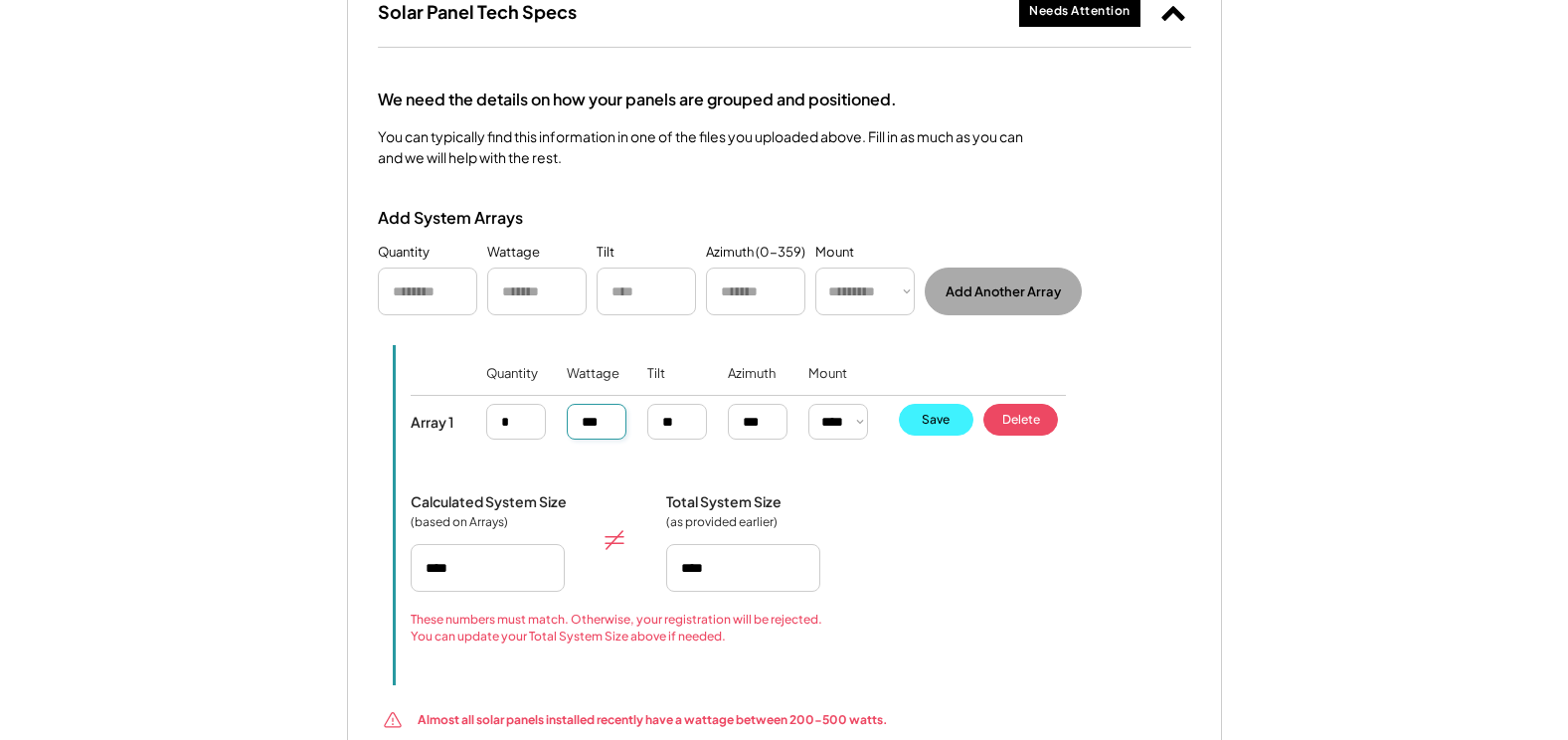type on "***" 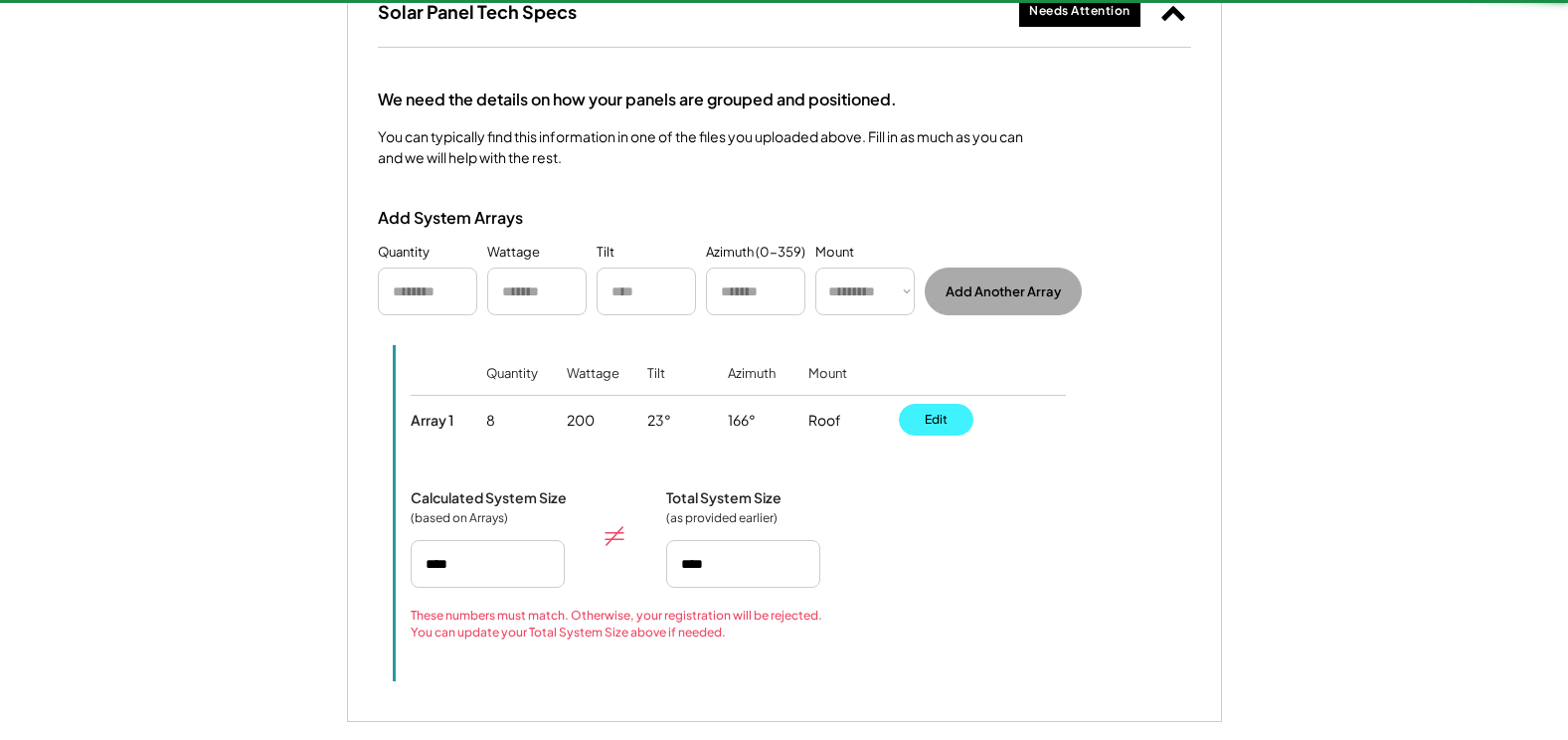 type on "****" 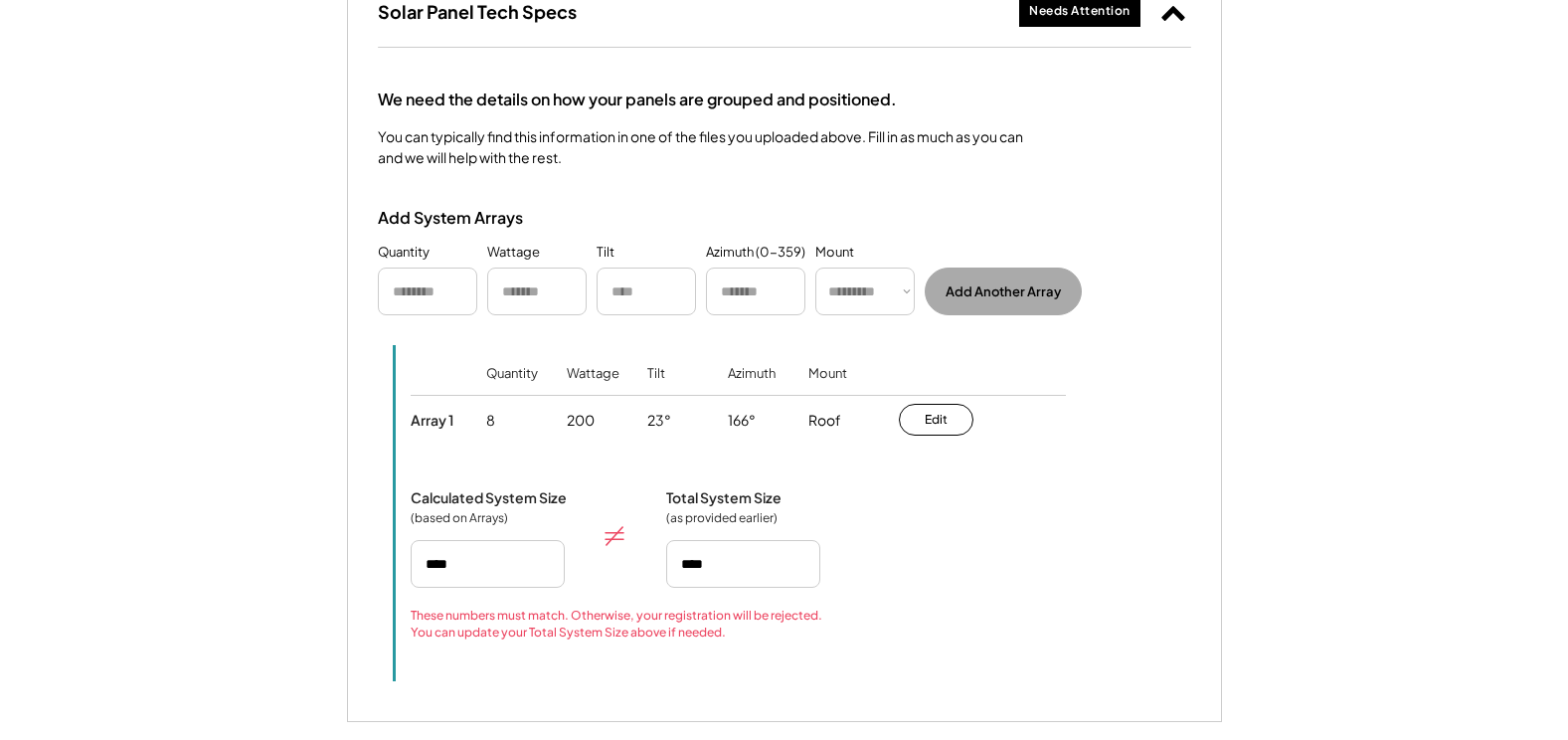 click at bounding box center (428, 291) 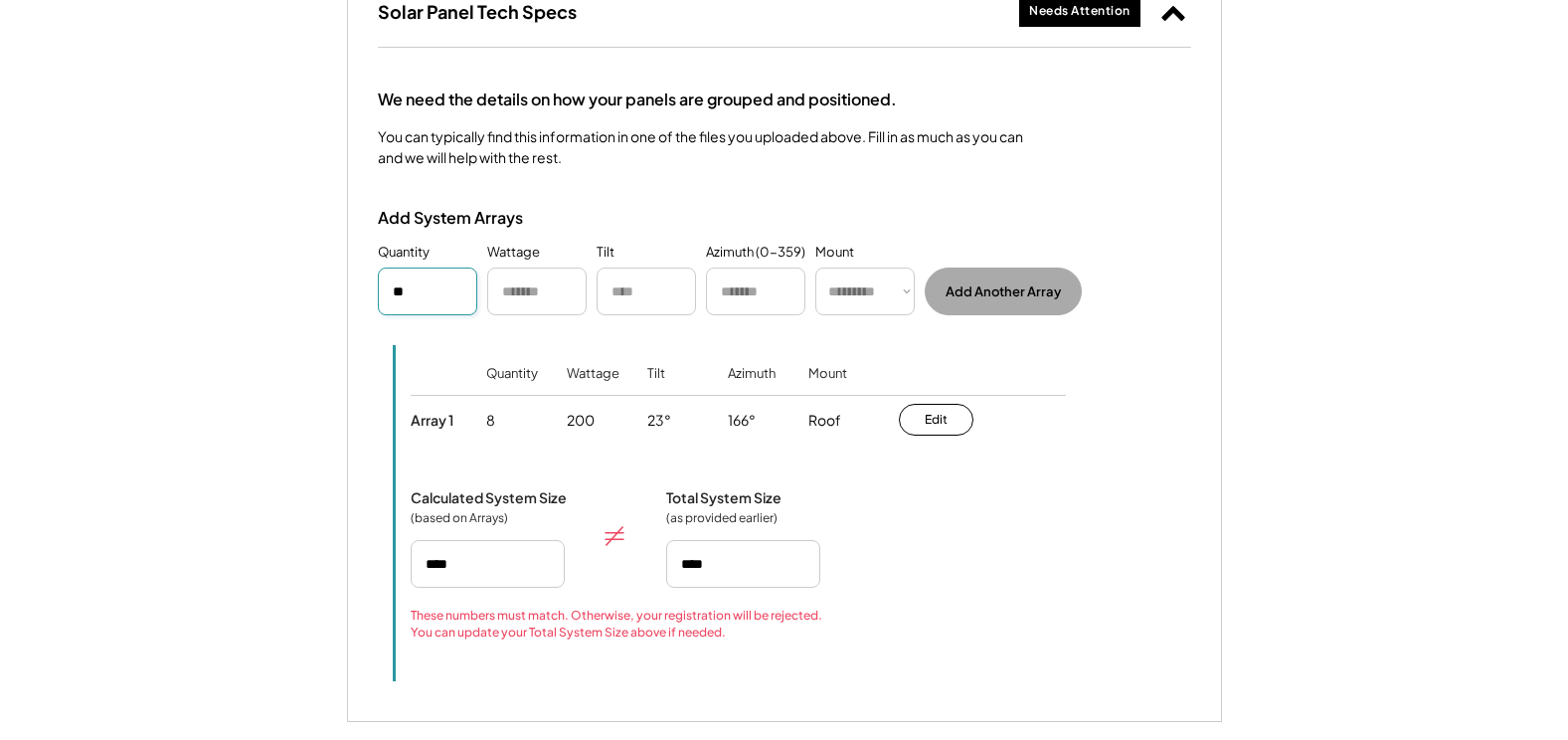 type on "**" 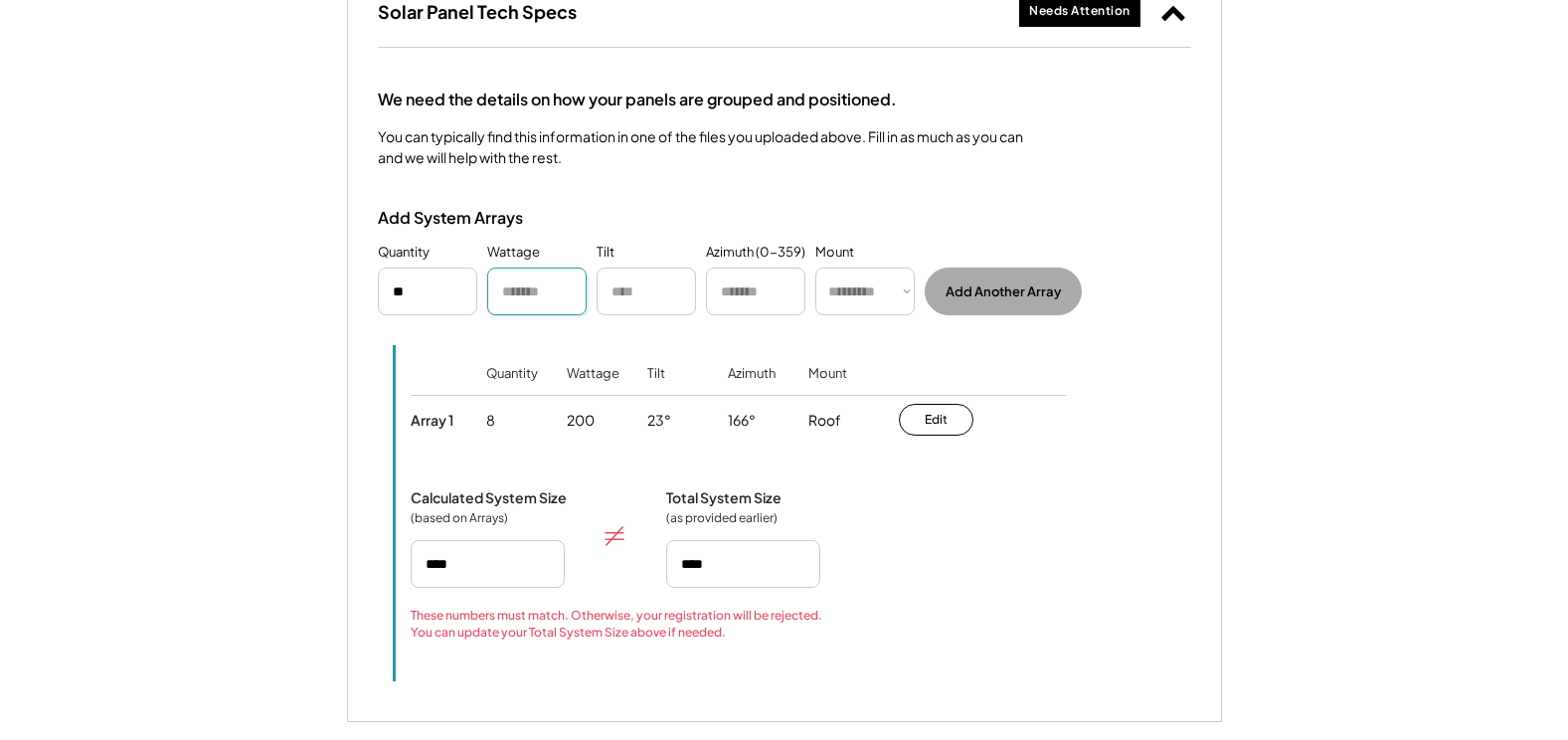 click at bounding box center [537, 291] 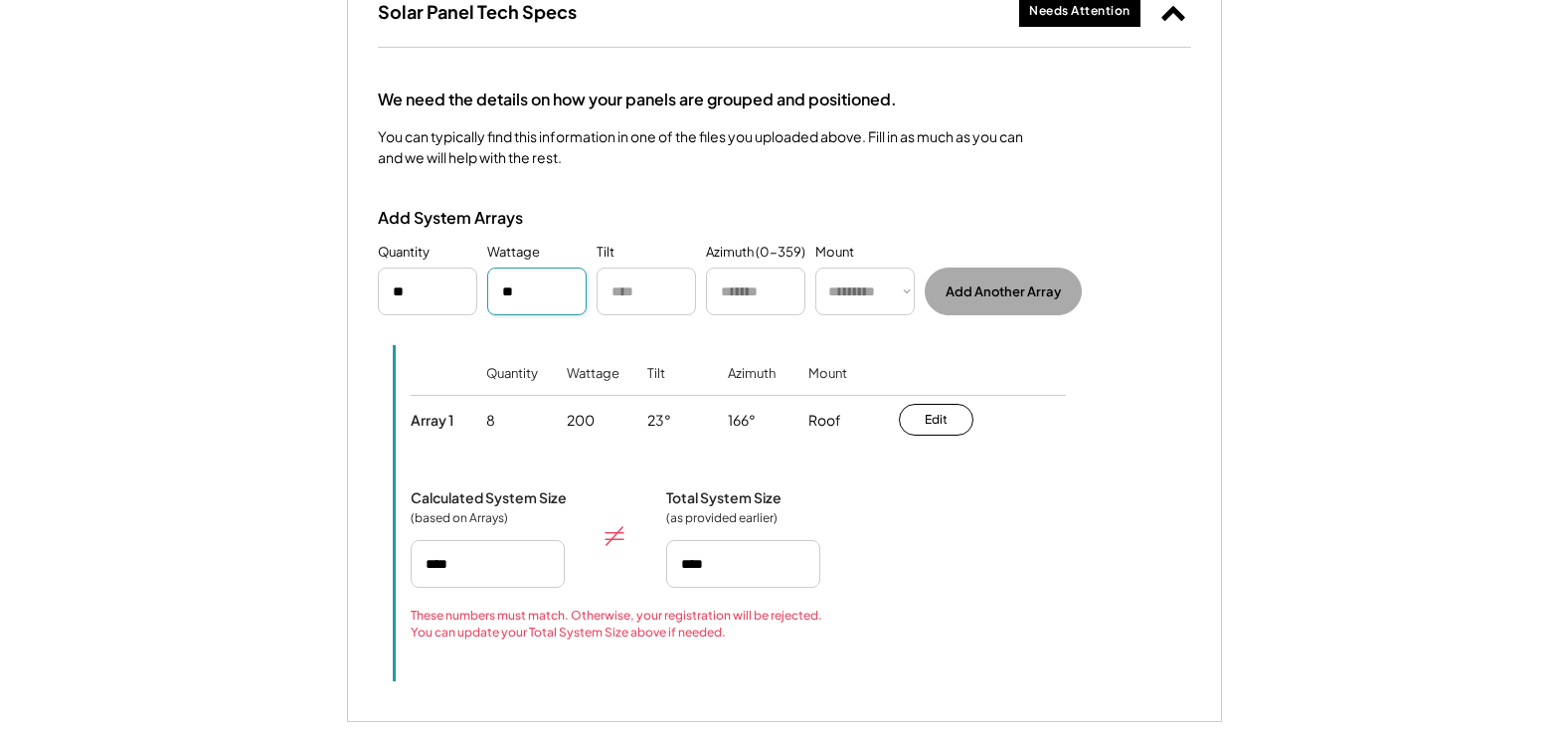 type on "**" 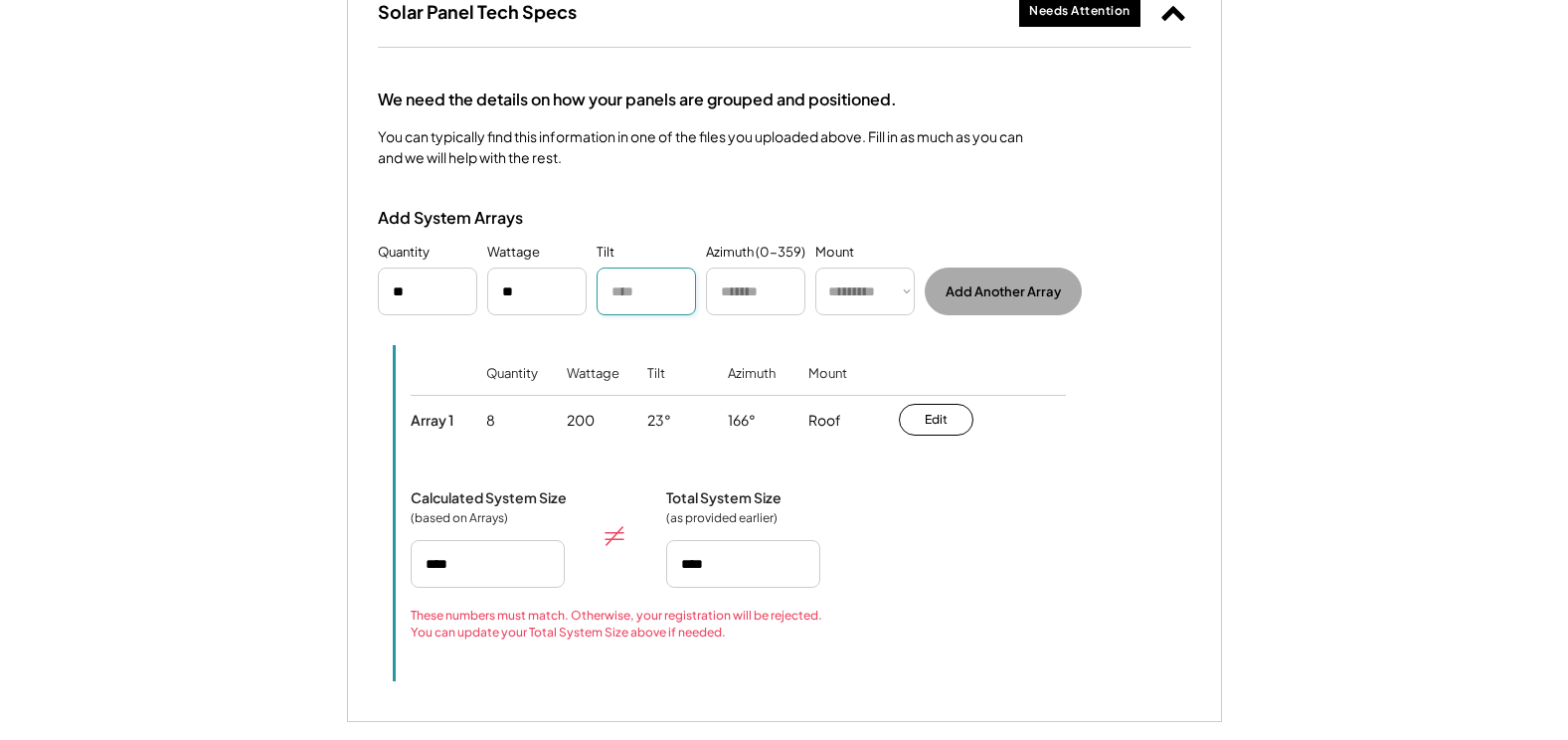 click at bounding box center [646, 291] 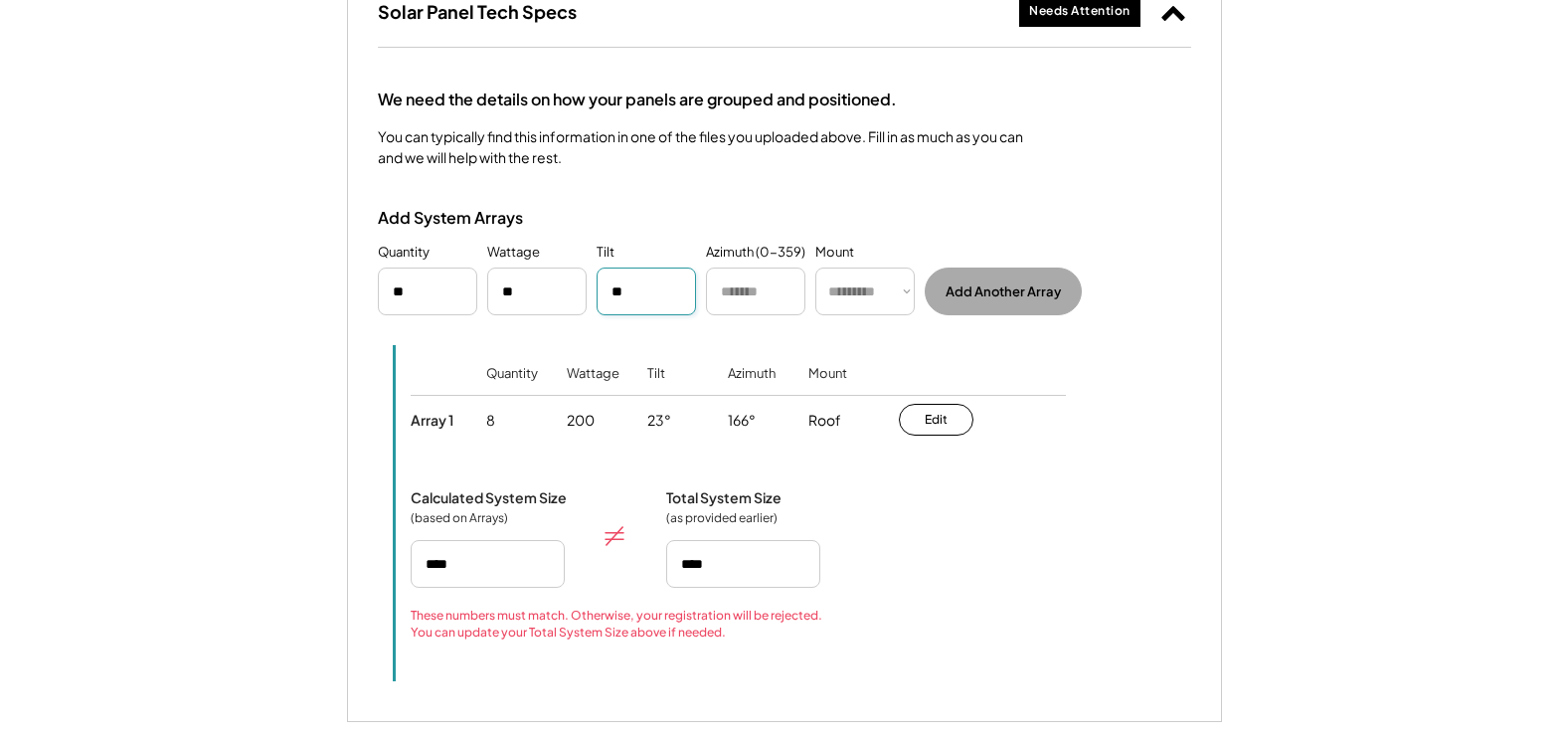 type on "**" 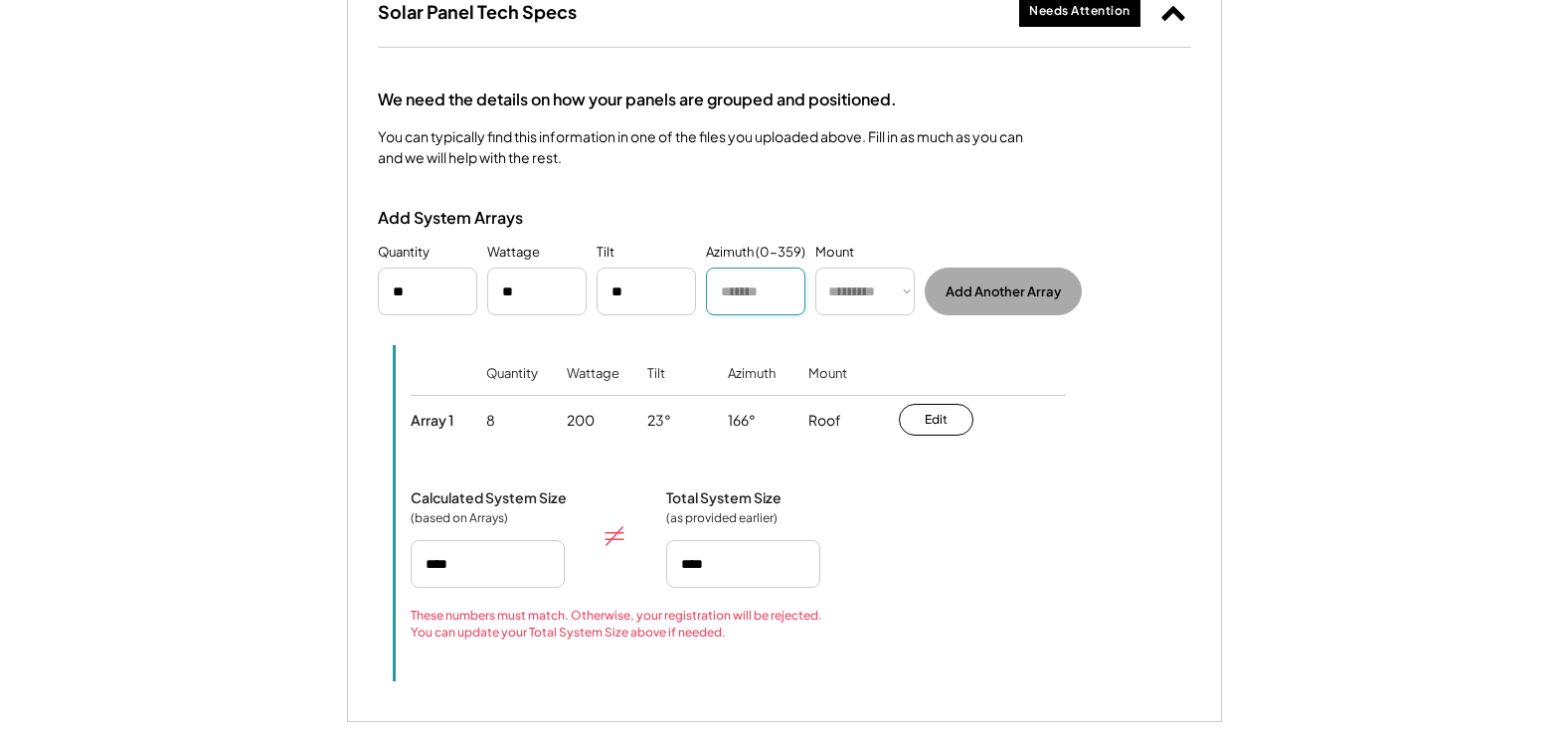 click at bounding box center (756, 291) 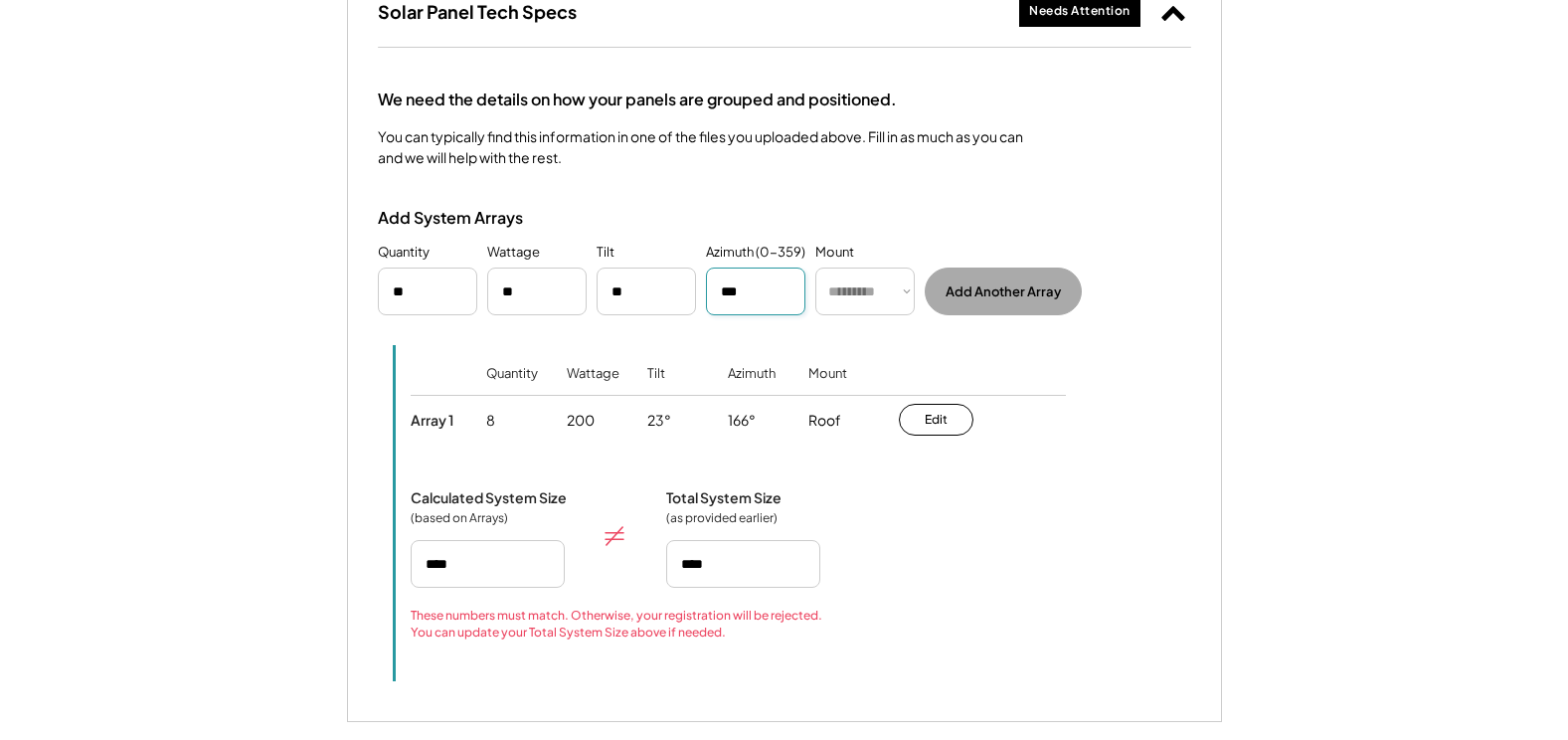 type on "***" 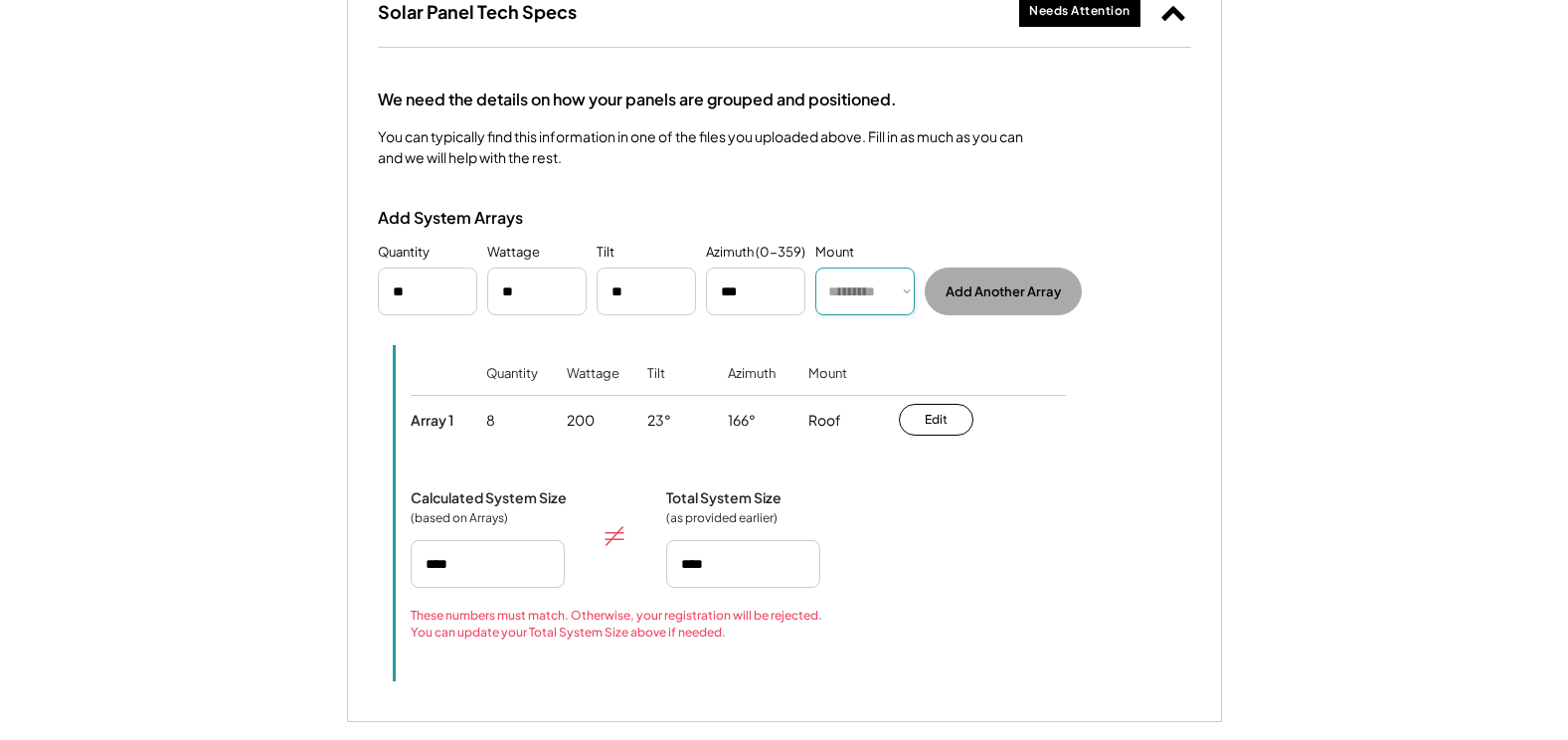 select on "******" 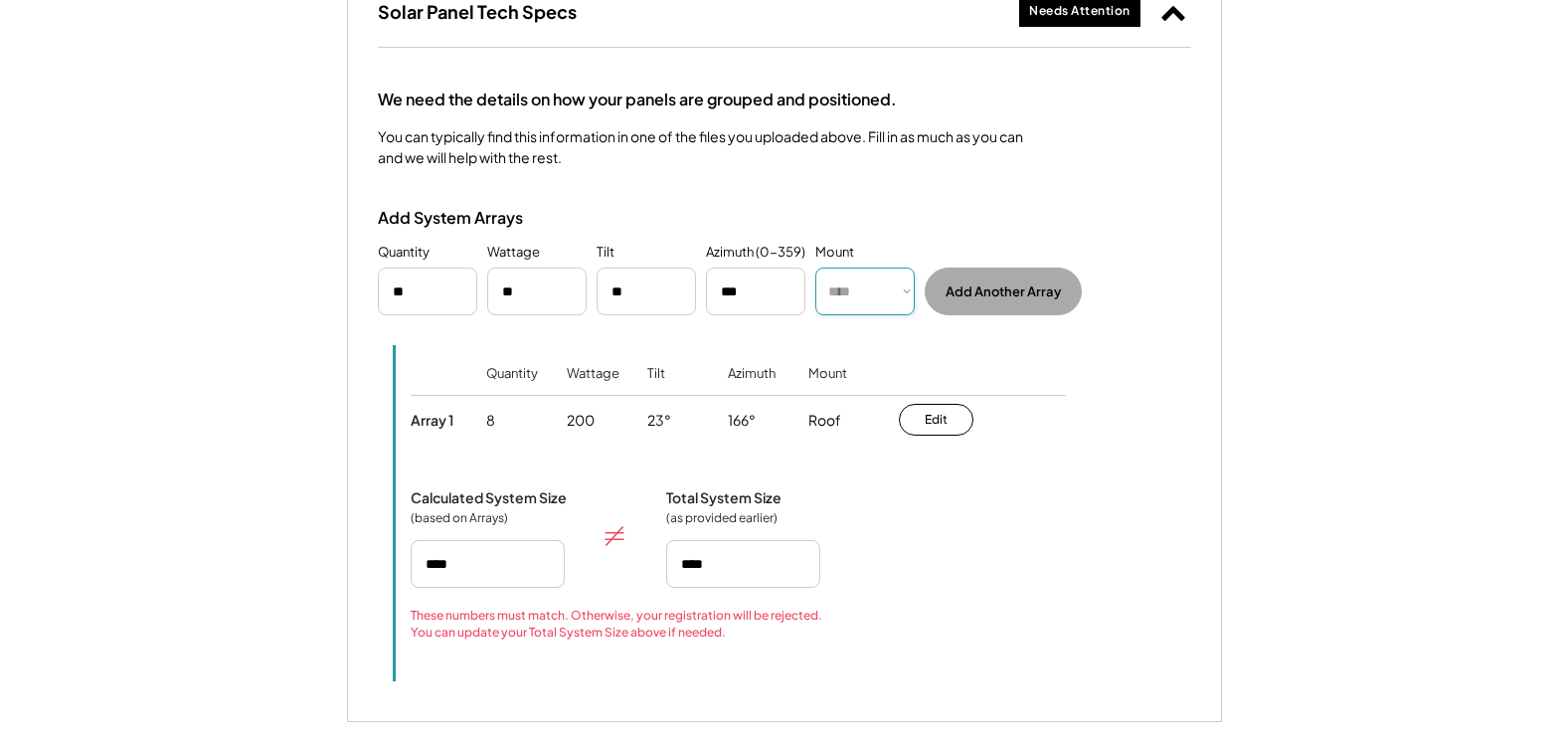 click on "********* **** ******" at bounding box center (865, 291) 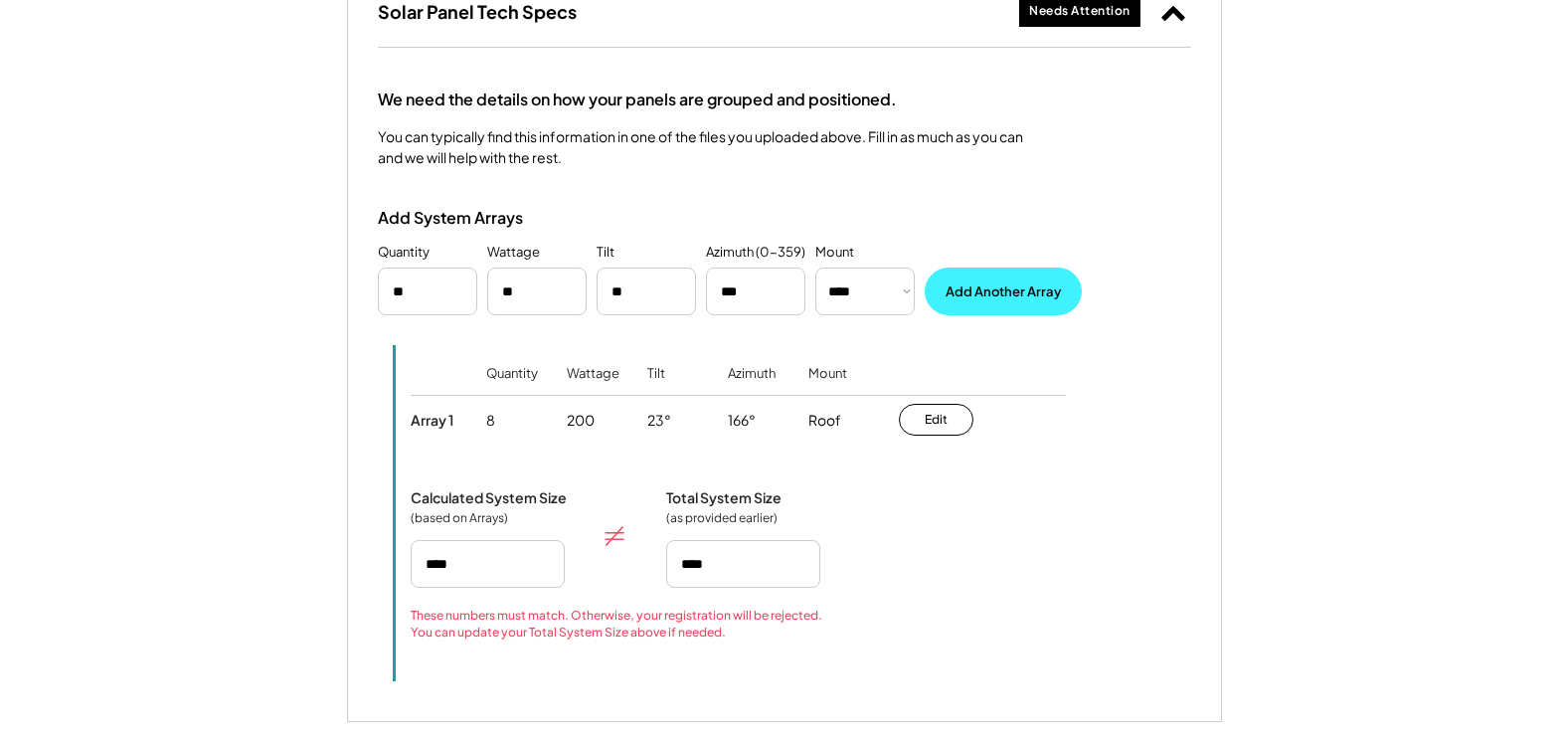 click on "Add Another Array" at bounding box center (1003, 291) 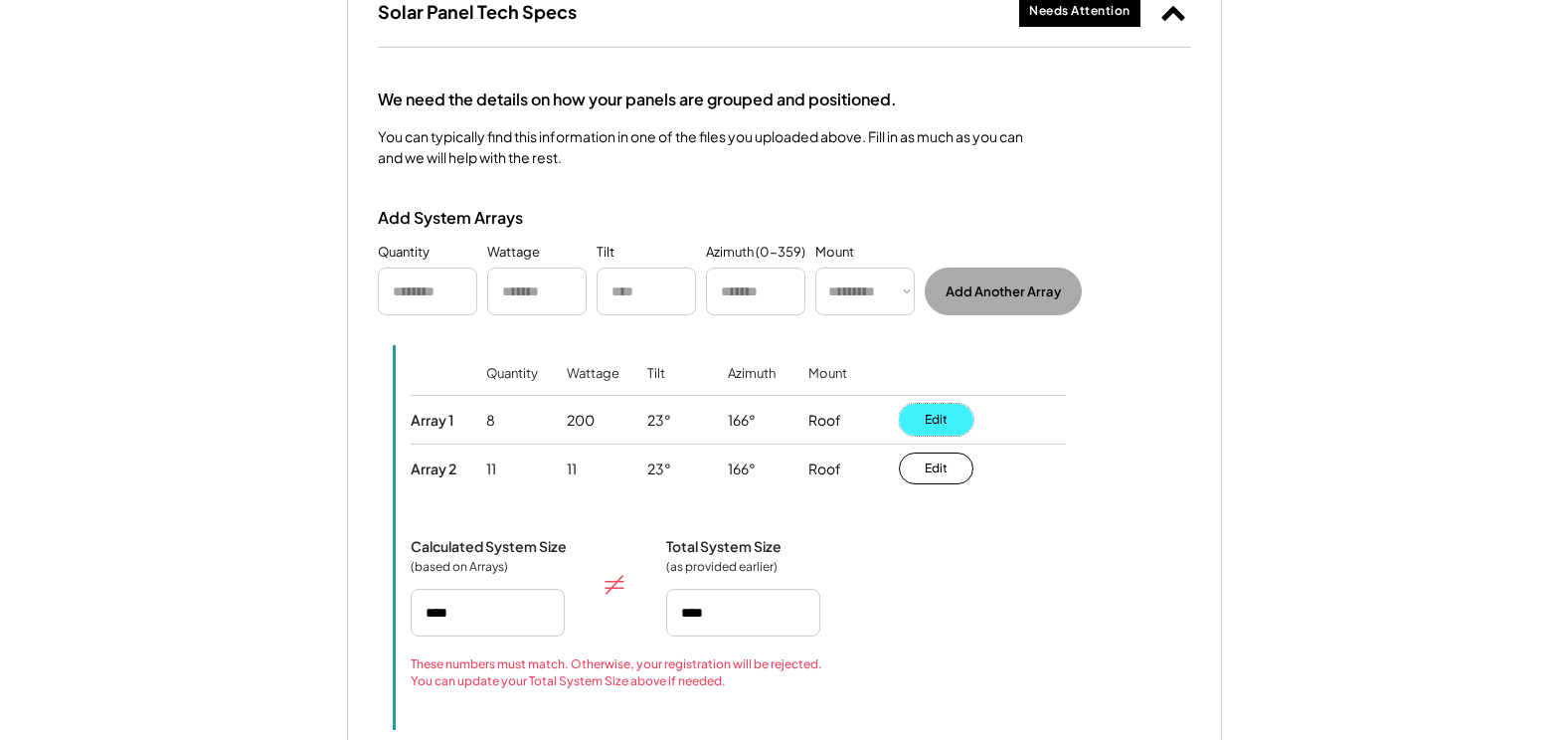 click on "Edit" at bounding box center [936, 420] 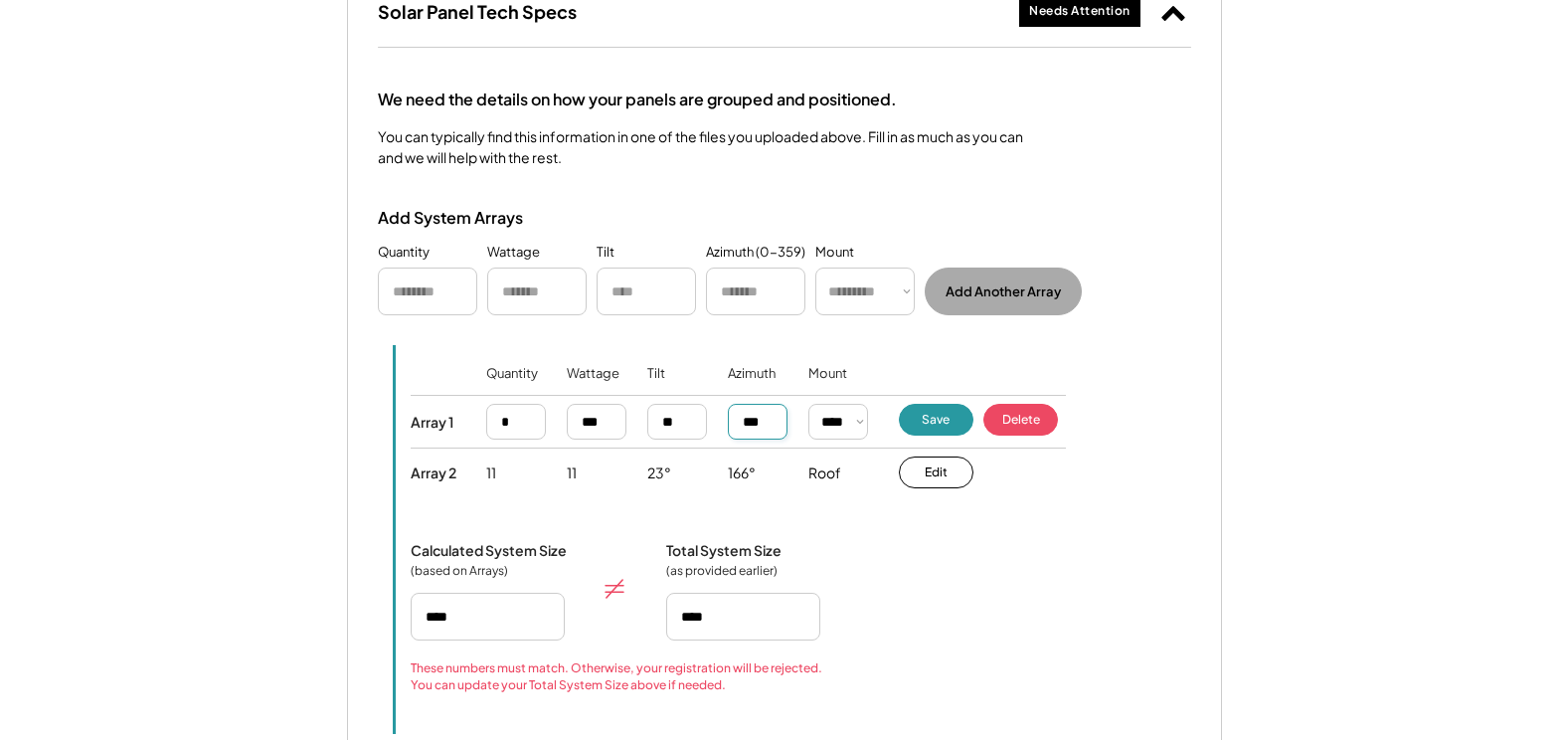 drag, startPoint x: 767, startPoint y: 420, endPoint x: 738, endPoint y: 422, distance: 29.068884 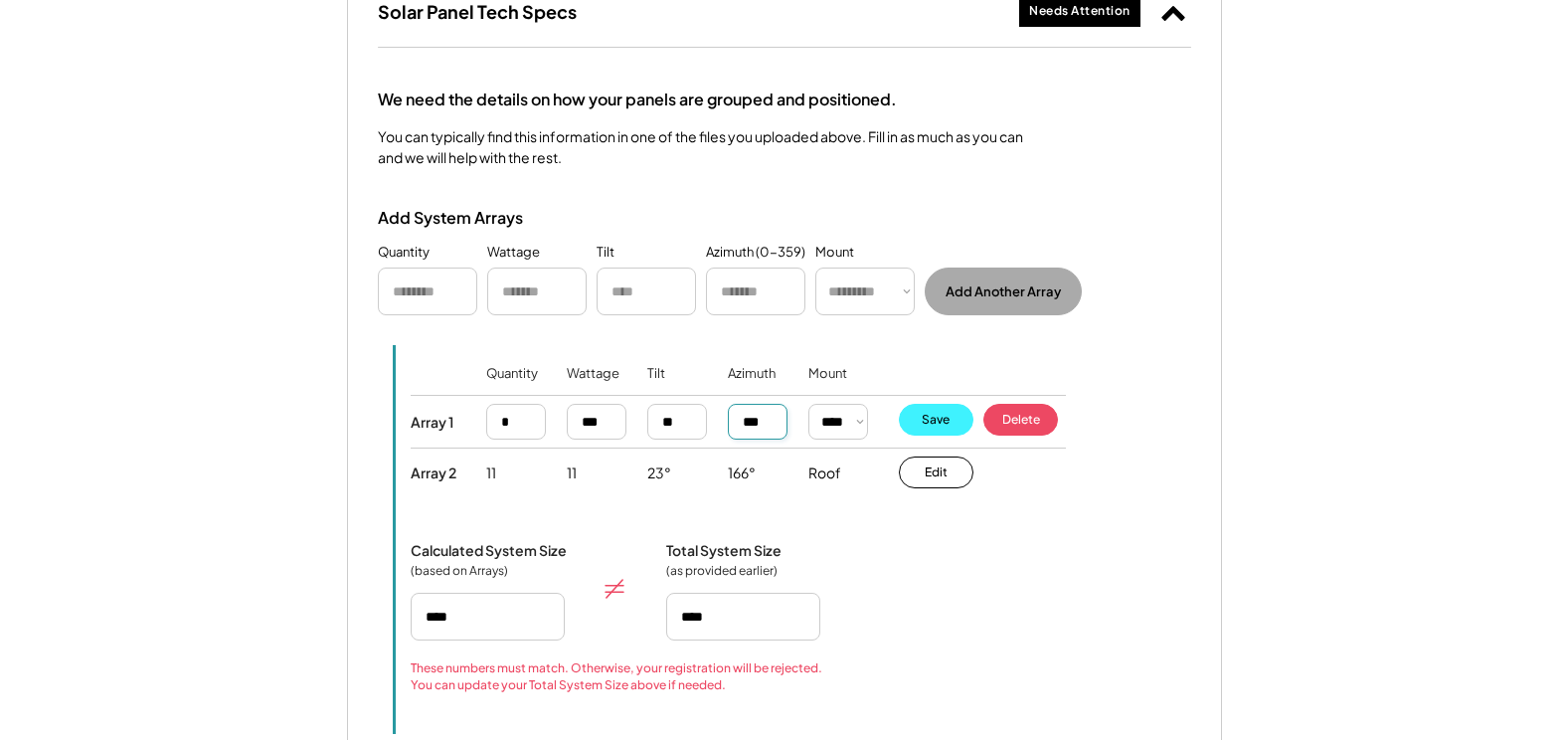 type on "***" 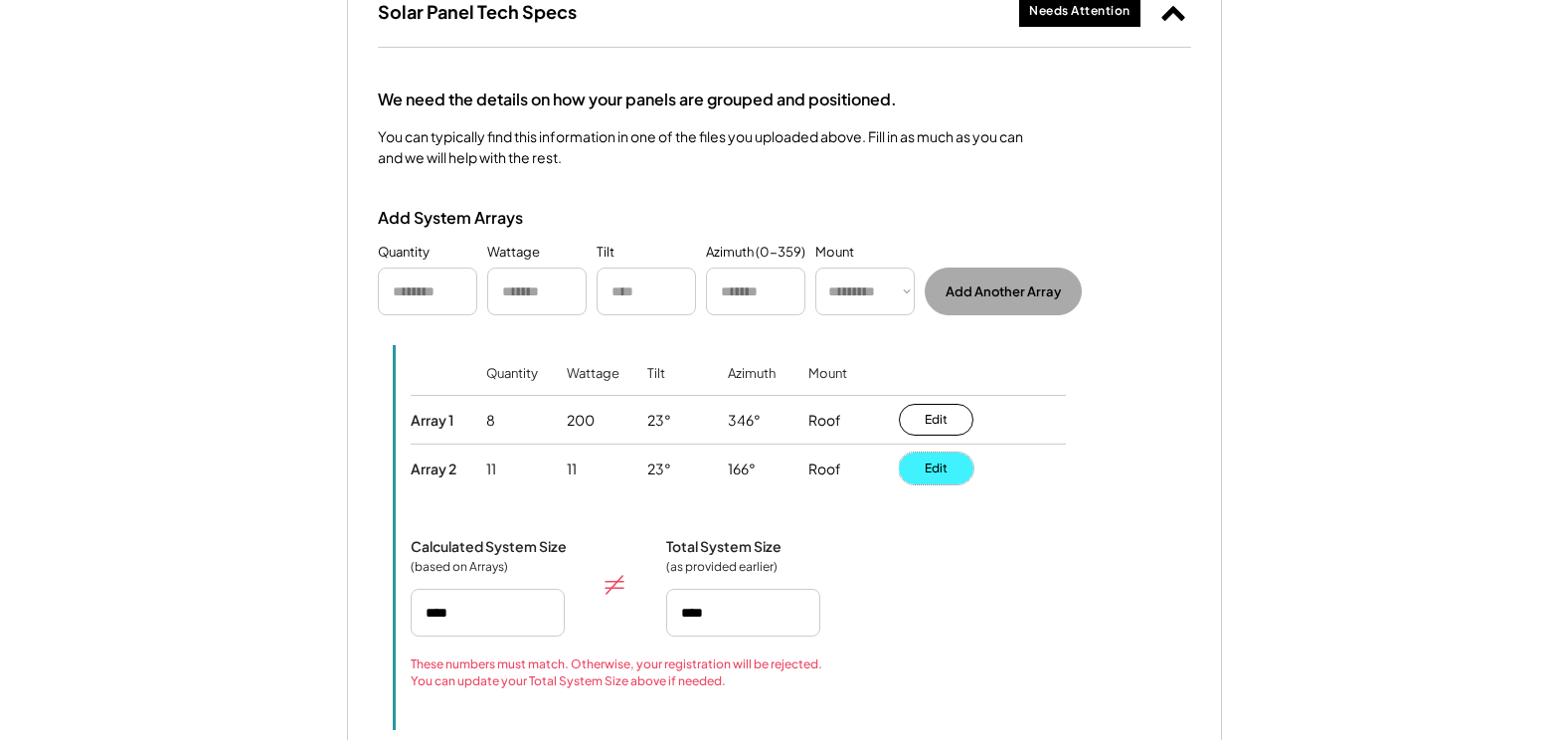 click on "Edit" at bounding box center [936, 468] 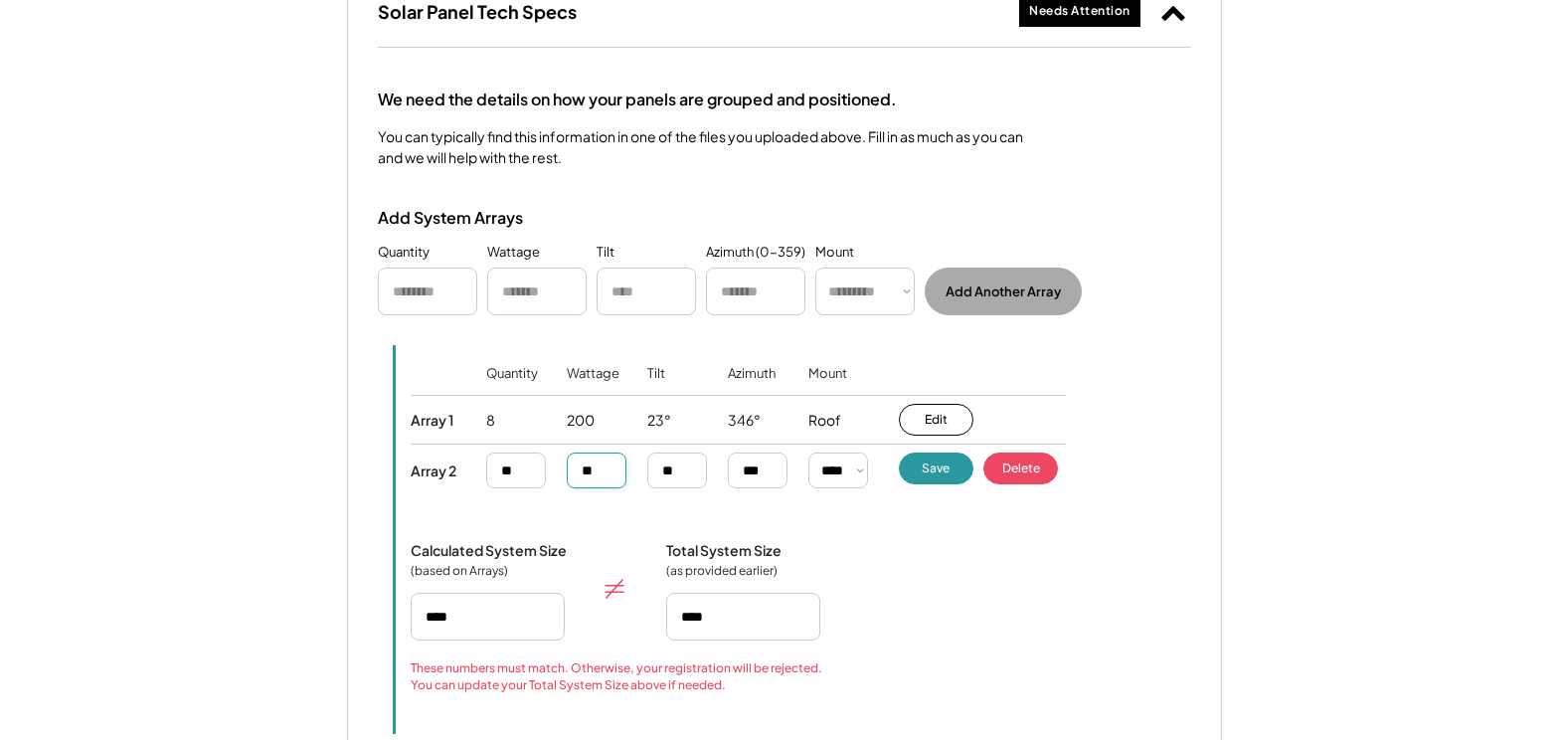 drag, startPoint x: 602, startPoint y: 470, endPoint x: 573, endPoint y: 473, distance: 29.15476 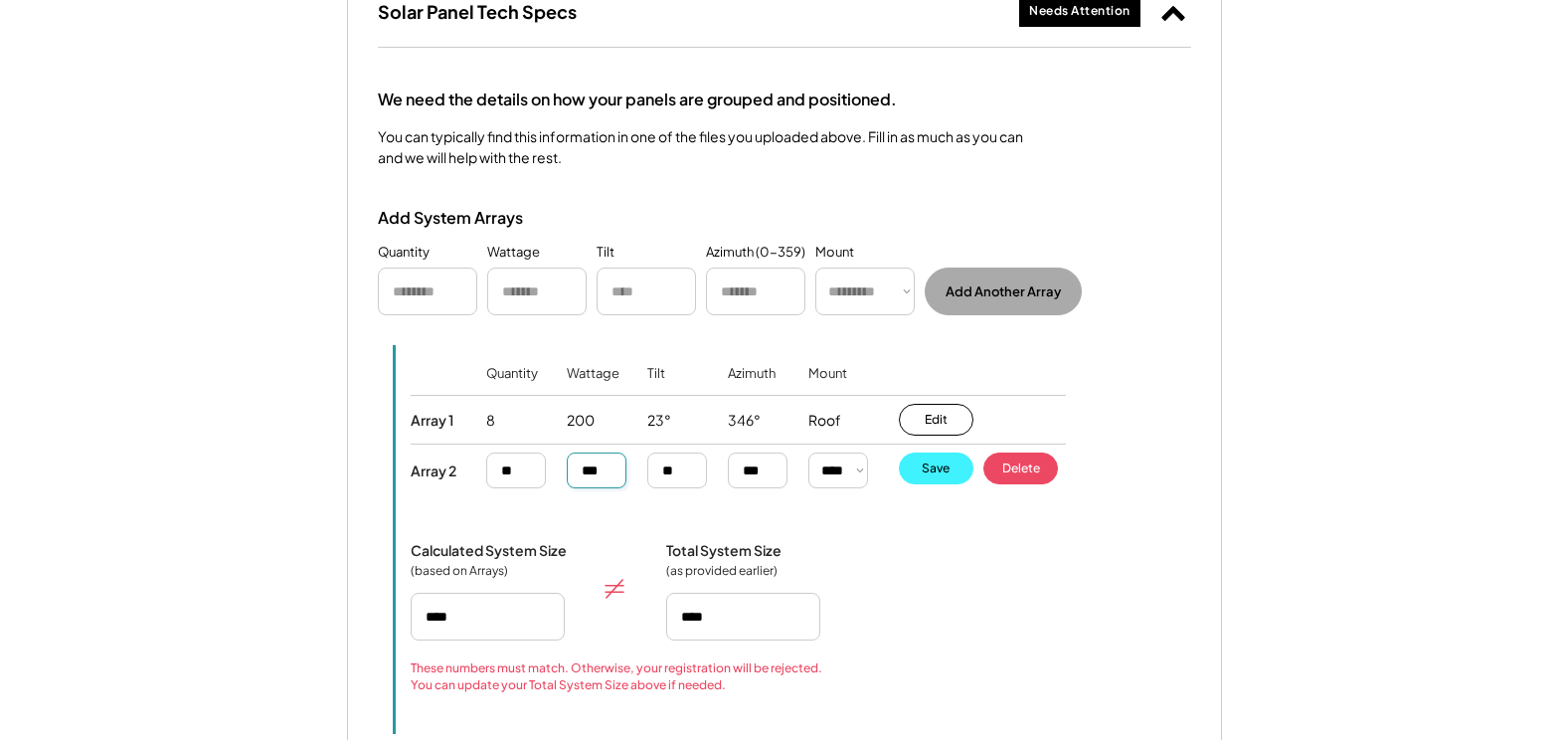type on "***" 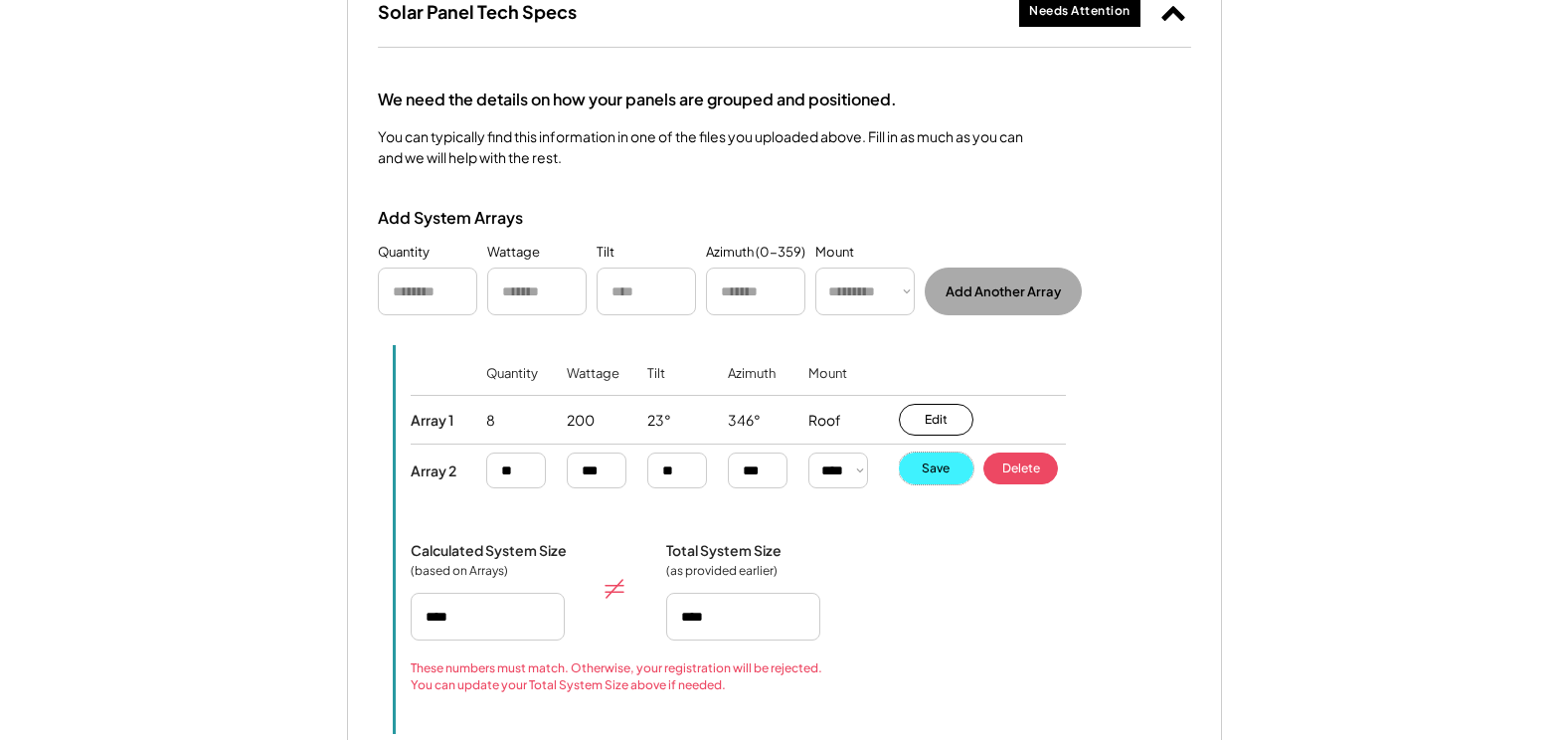 click on "Save" at bounding box center (936, 468) 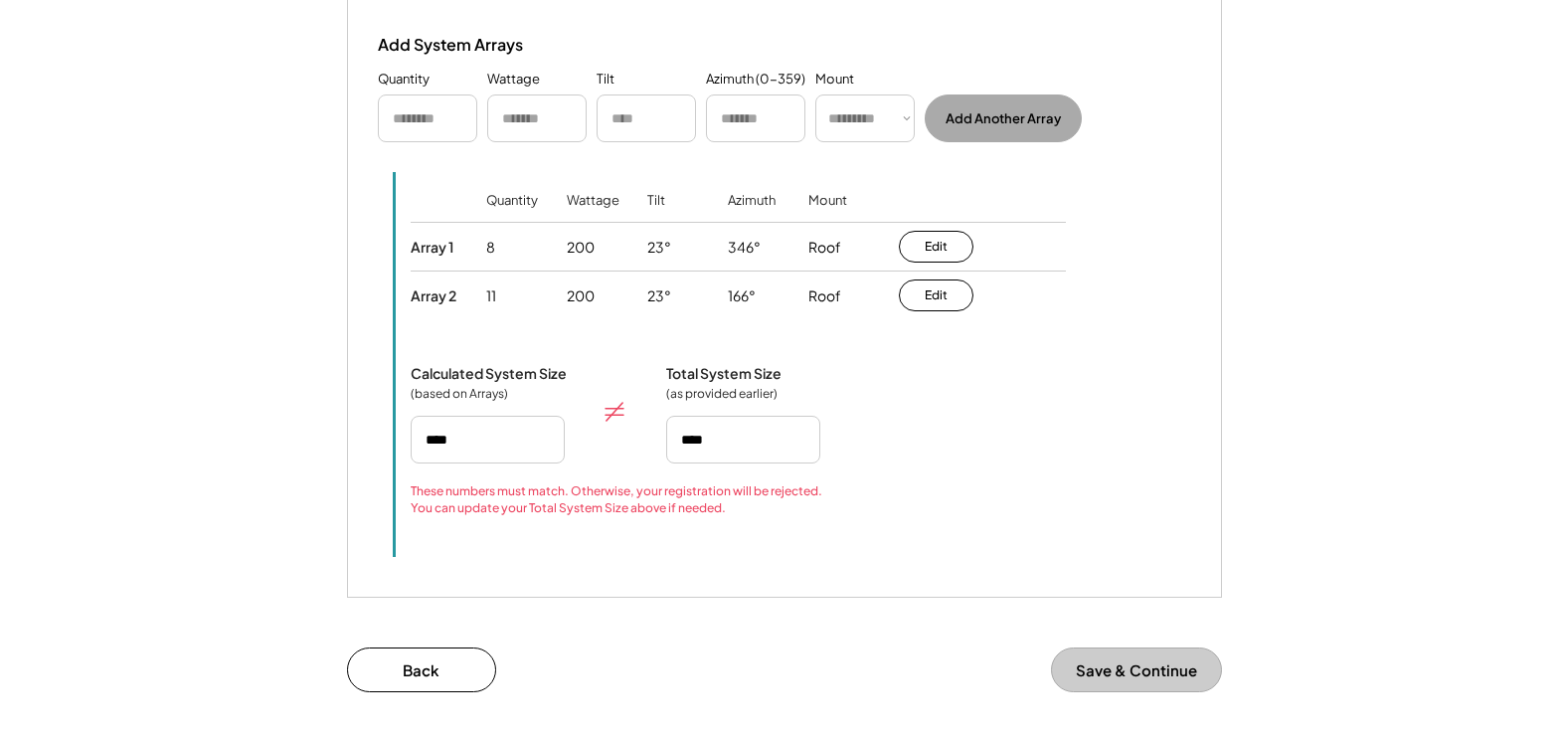 scroll, scrollTop: 3282, scrollLeft: 0, axis: vertical 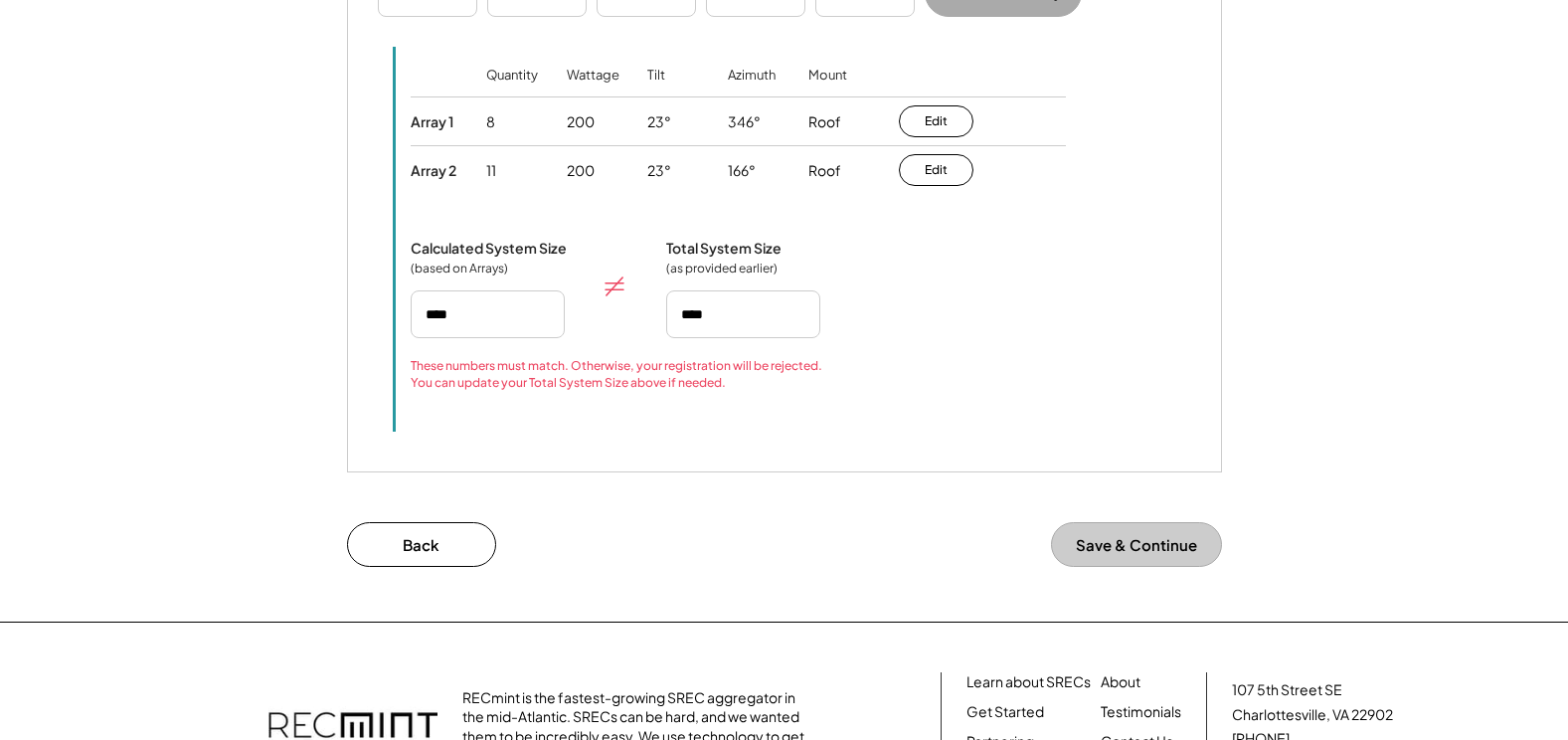click on "We need the details on how your panels are grouped and positioned. You can typically find this information in one of the files you uploaded above. Fill in as much as you can and we will help with the rest. Add System Arrays Quantity Wattage Tilt Azimuth (0-359) Mount ********* **** ****** Add Another Array You haven't added any arrays yet. Quantity Wattage Tilt Azimuth Mount Array 1 8 200 23° 346° Roof **** **** ****** Edit Save Delete Array 2 11 200 23° 166° Roof **** **** ****** Edit Save Delete Calculated System Size (based on Arrays) Total System Size (as provided earlier) These numbers must match. Otherwise, your registration will be rejected.
You can update your Total System Size above if needed. Almost all solar panels installed recently have a wattage between 200-500 watts.
If you roof uses solar tiles, it is possible you'll have a lower wattage in the 30-100 watts range. Many roof tiles are 72 watts, for example." at bounding box center [784, 110] 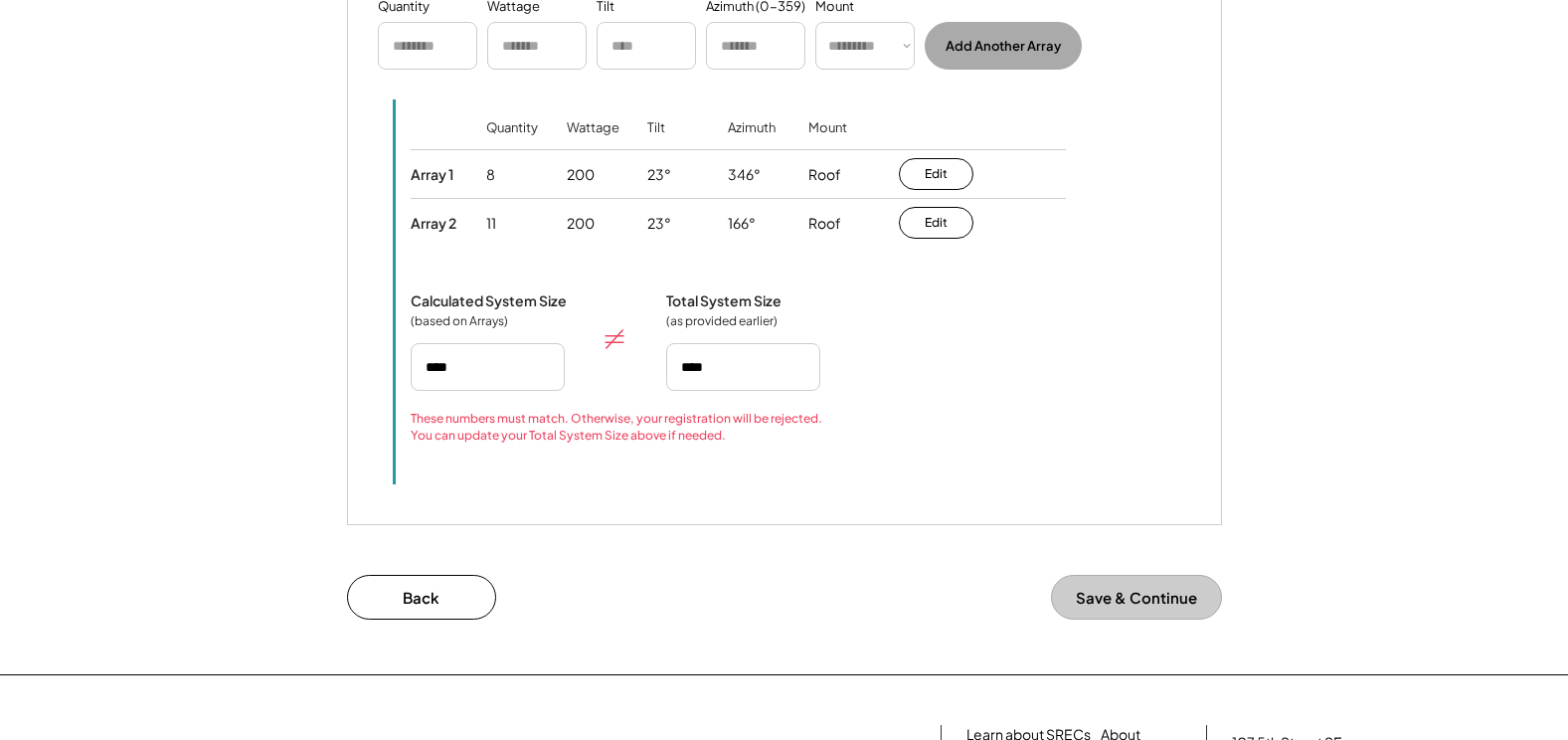 scroll, scrollTop: 3183, scrollLeft: 0, axis: vertical 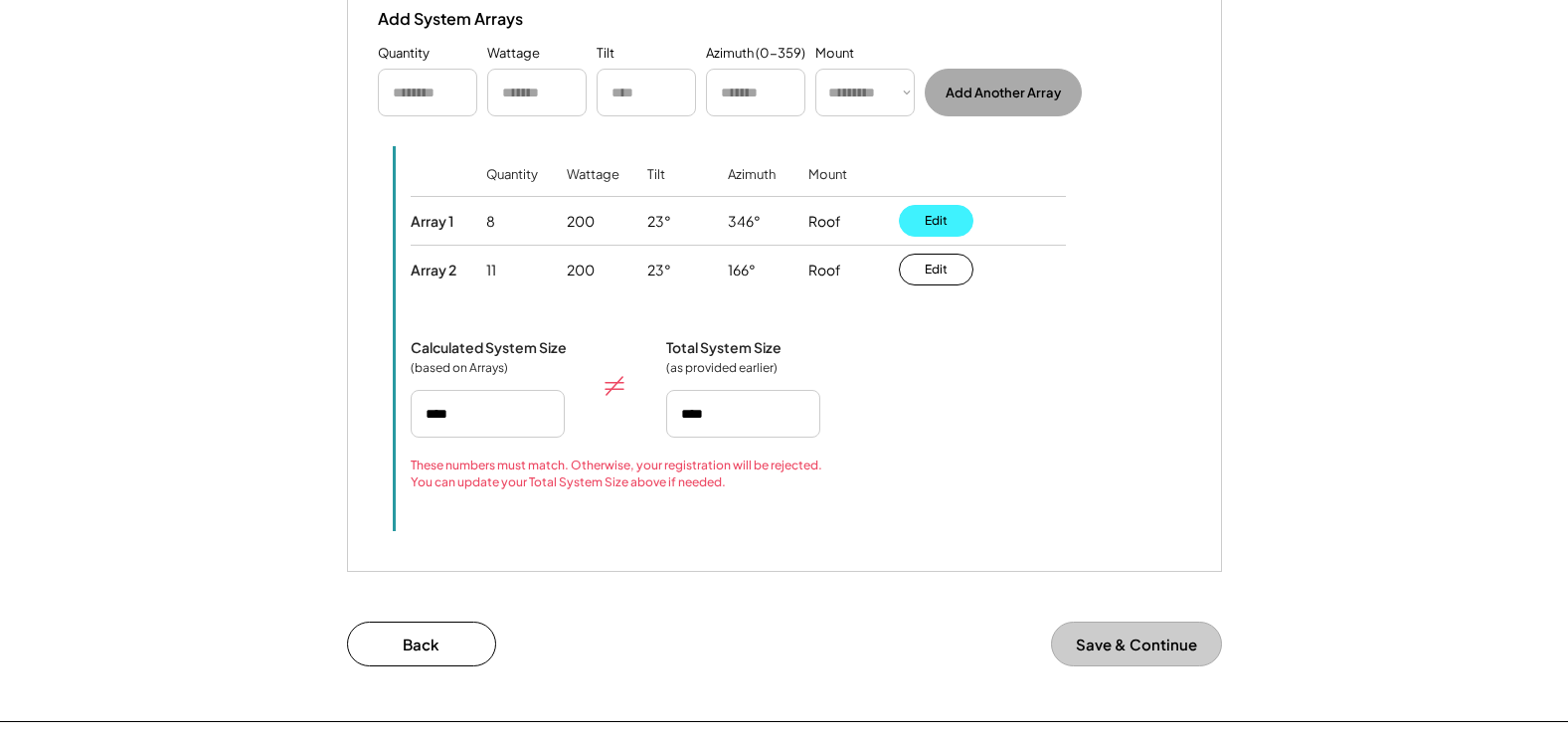 click on "Edit" at bounding box center [936, 221] 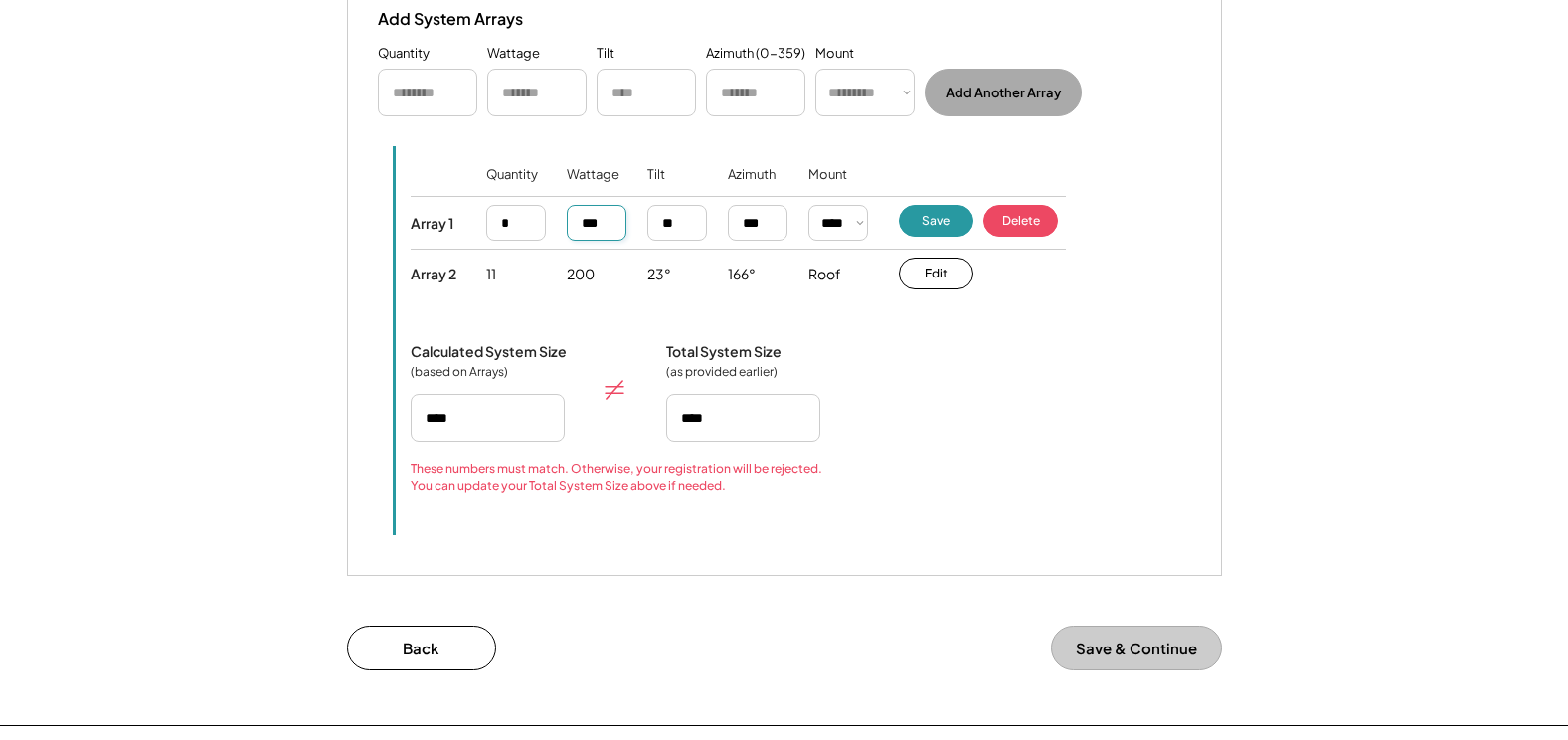 drag, startPoint x: 589, startPoint y: 226, endPoint x: 537, endPoint y: 226, distance: 52 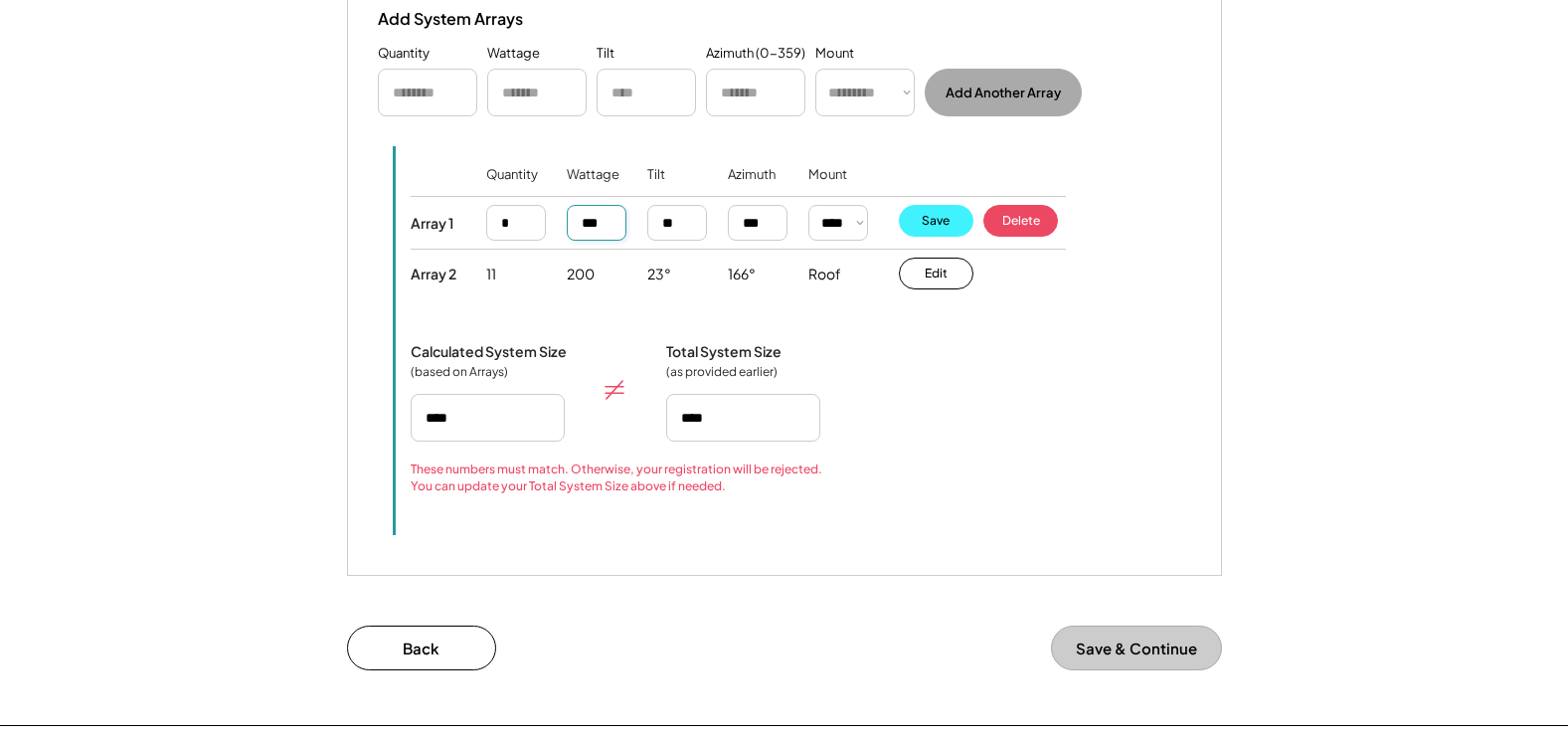 type on "***" 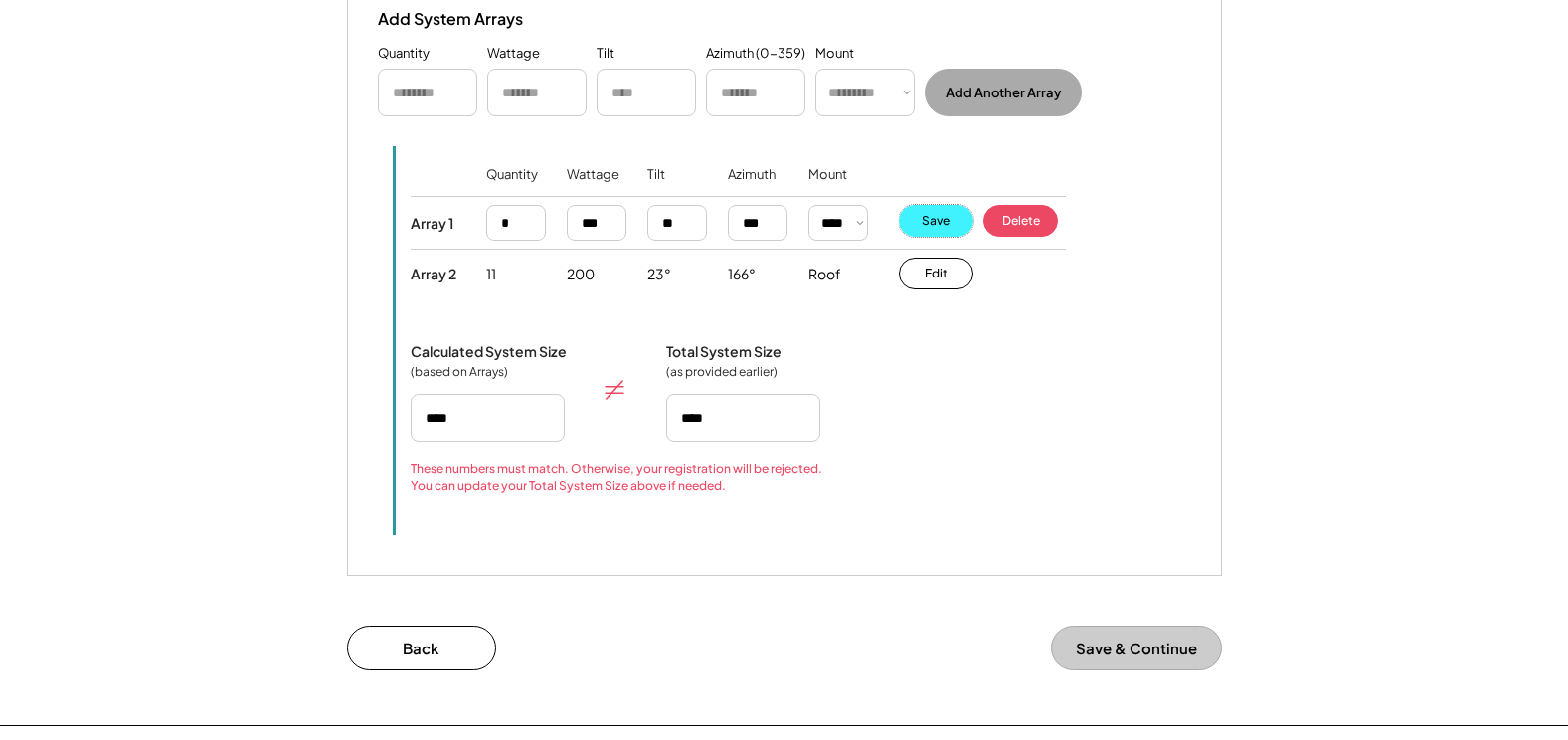 click on "Save" at bounding box center [936, 221] 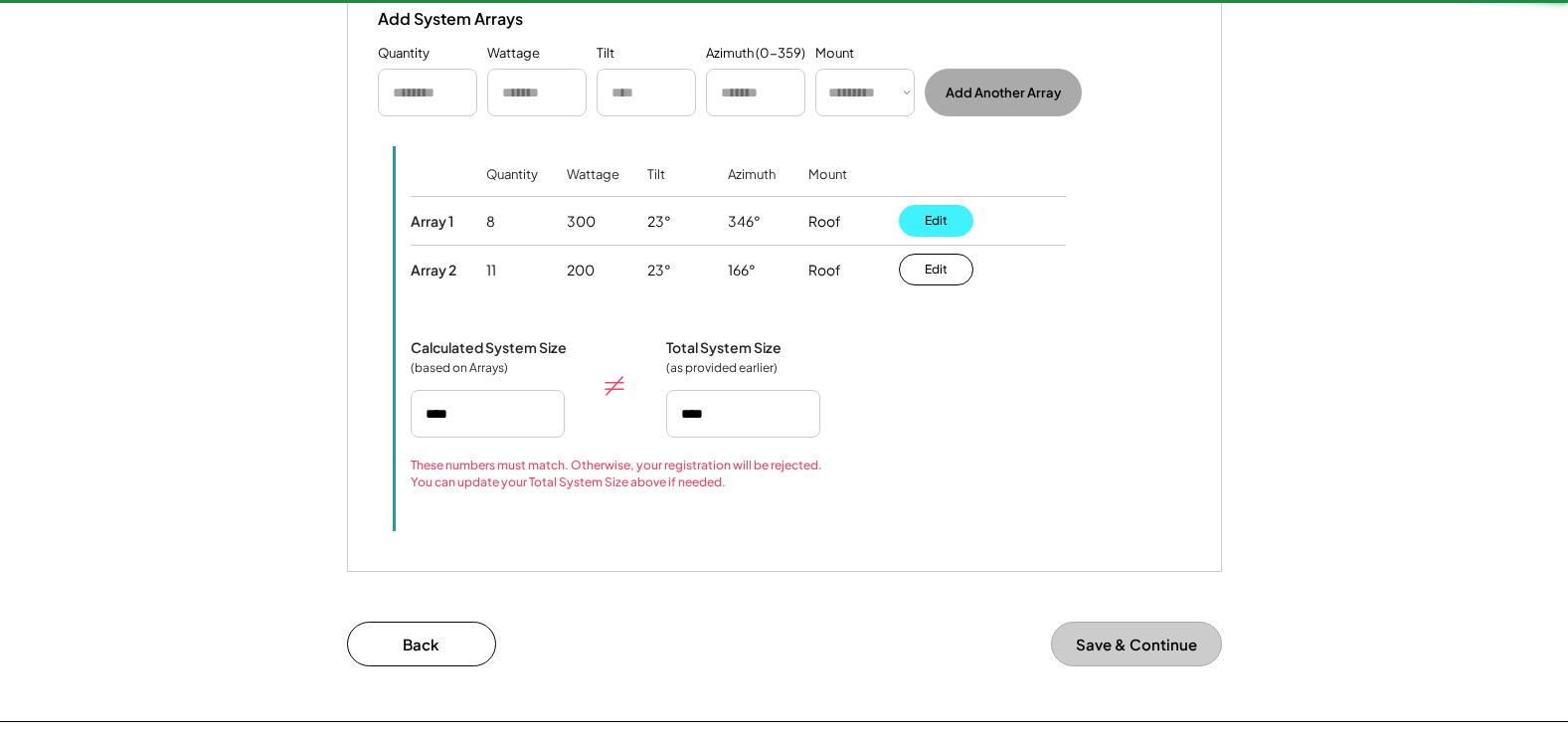 type on "****" 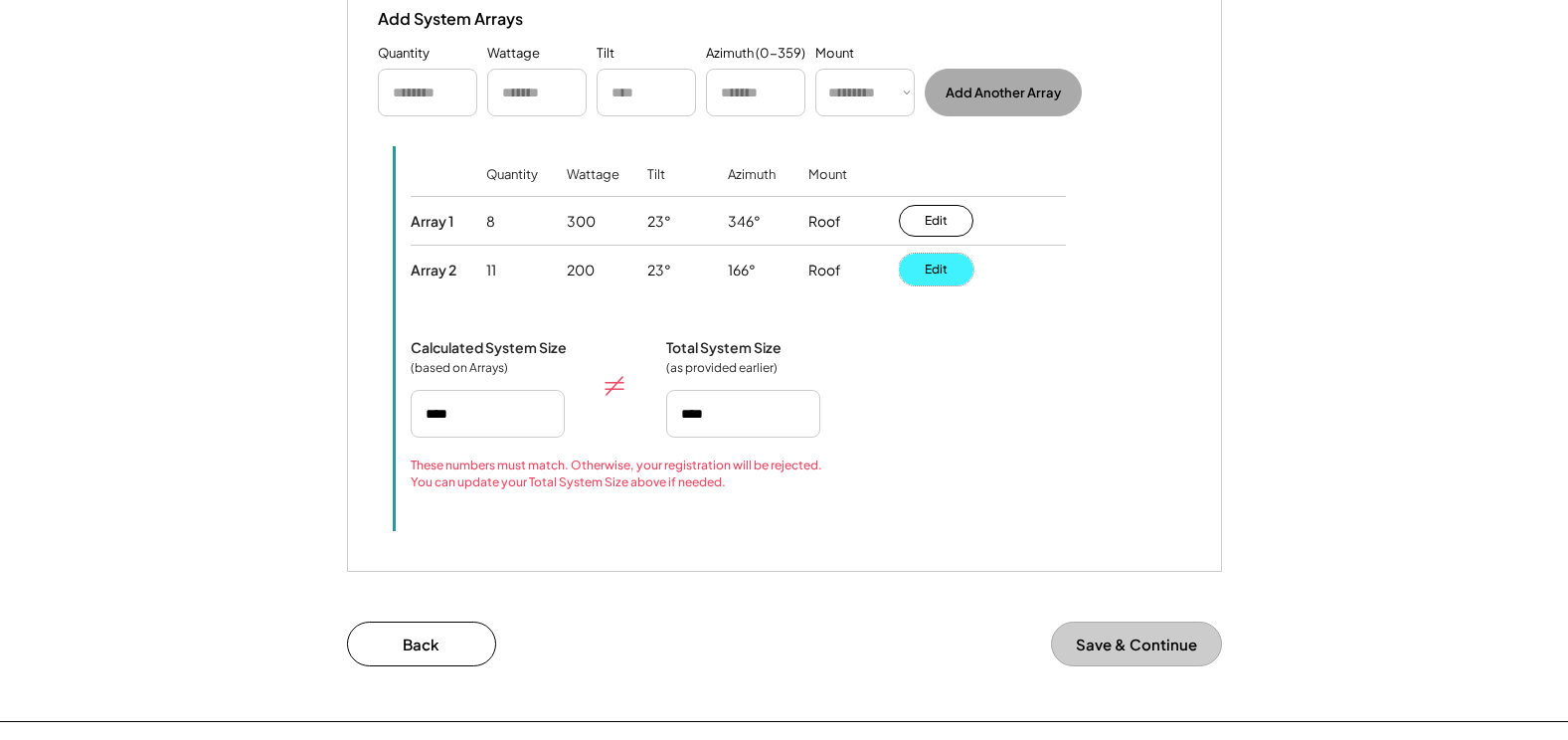 click on "Edit" at bounding box center (936, 270) 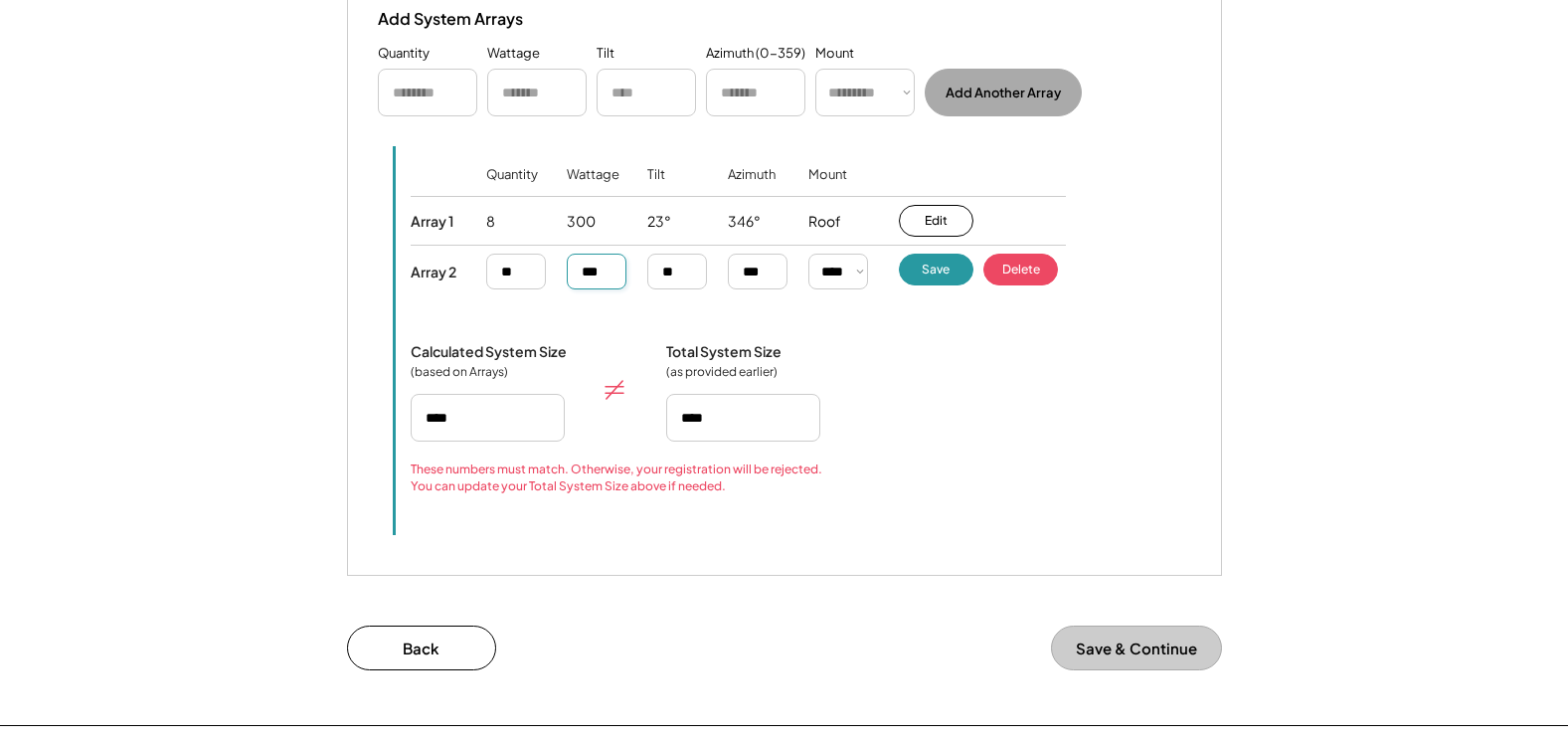 drag, startPoint x: 586, startPoint y: 270, endPoint x: 544, endPoint y: 266, distance: 42.190046 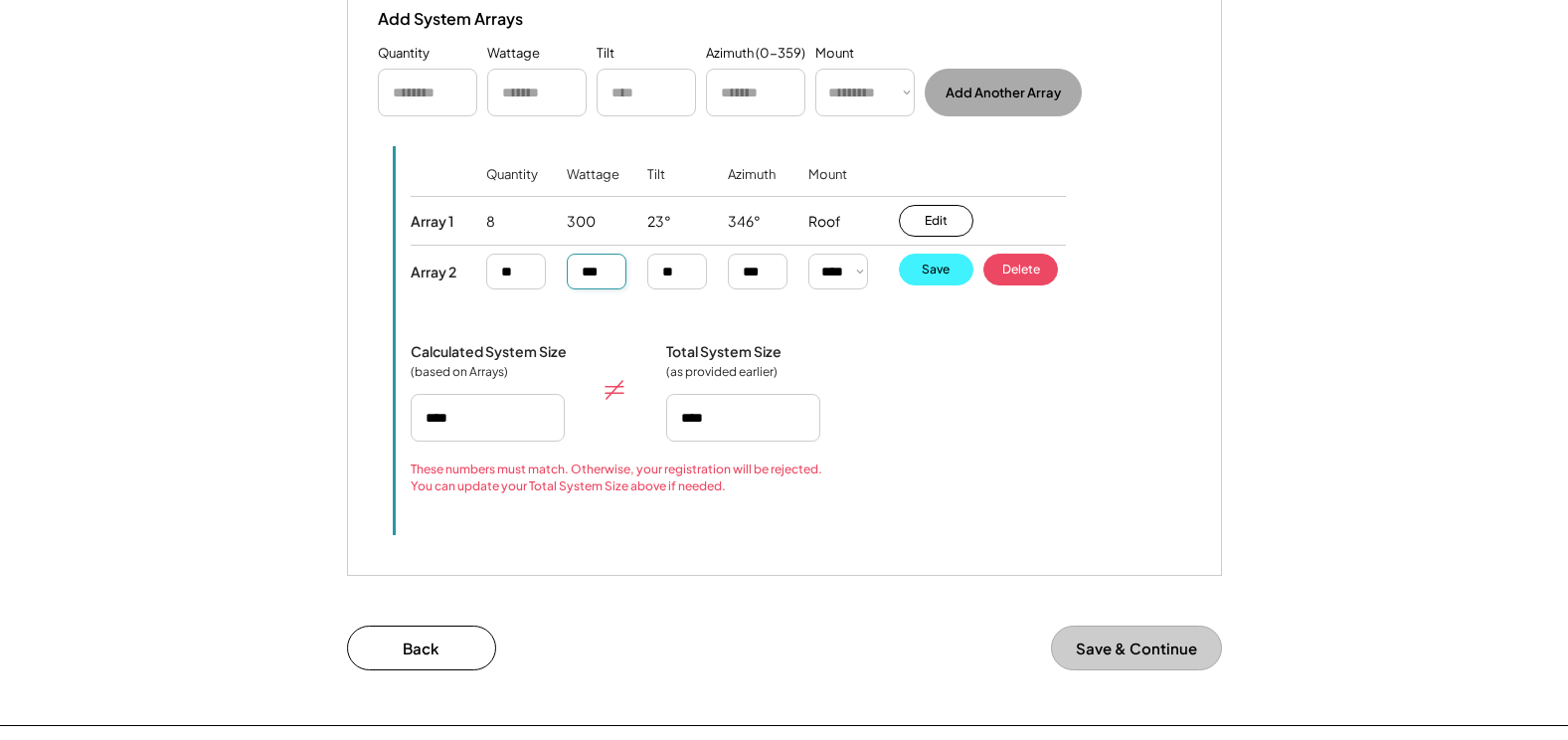 type on "***" 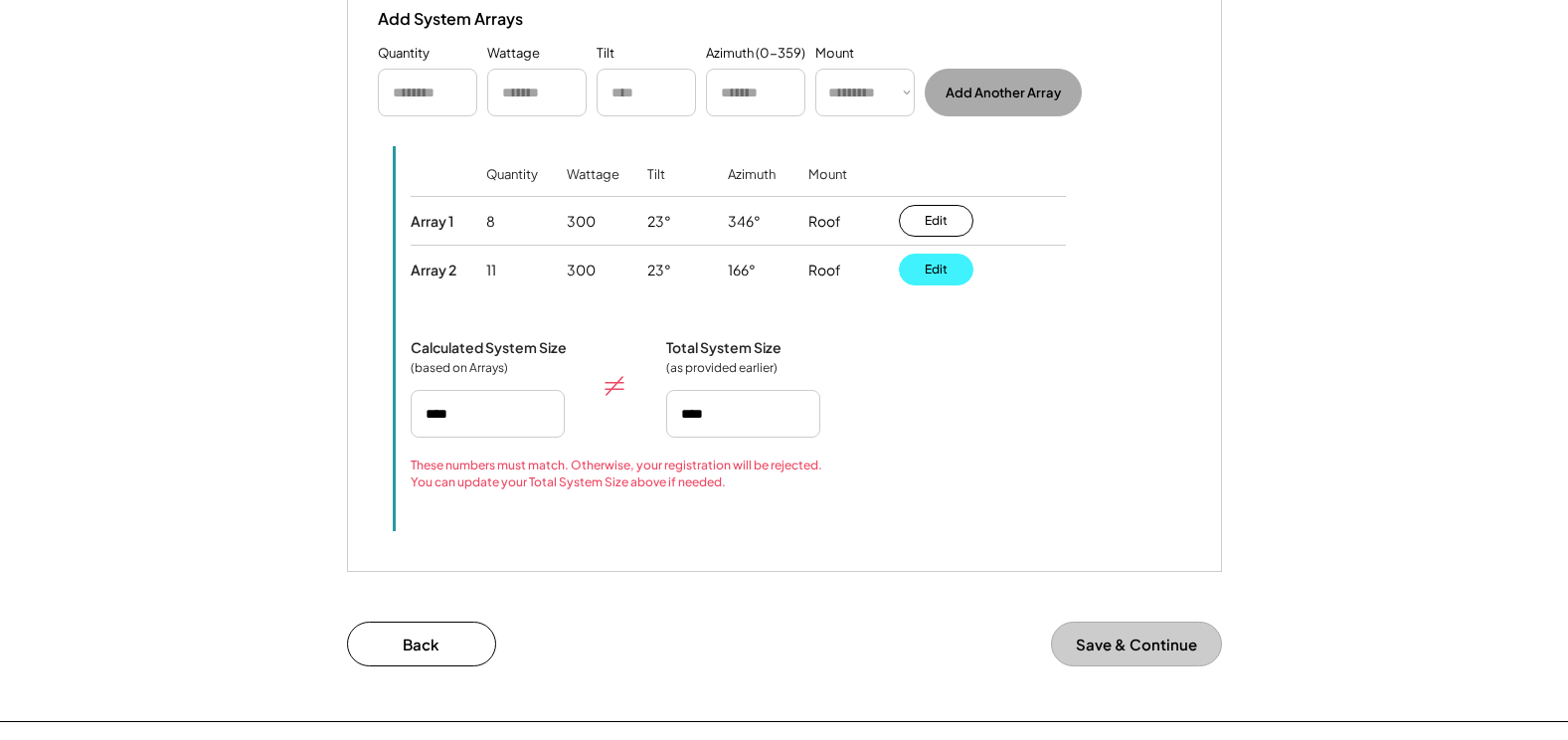type on "****" 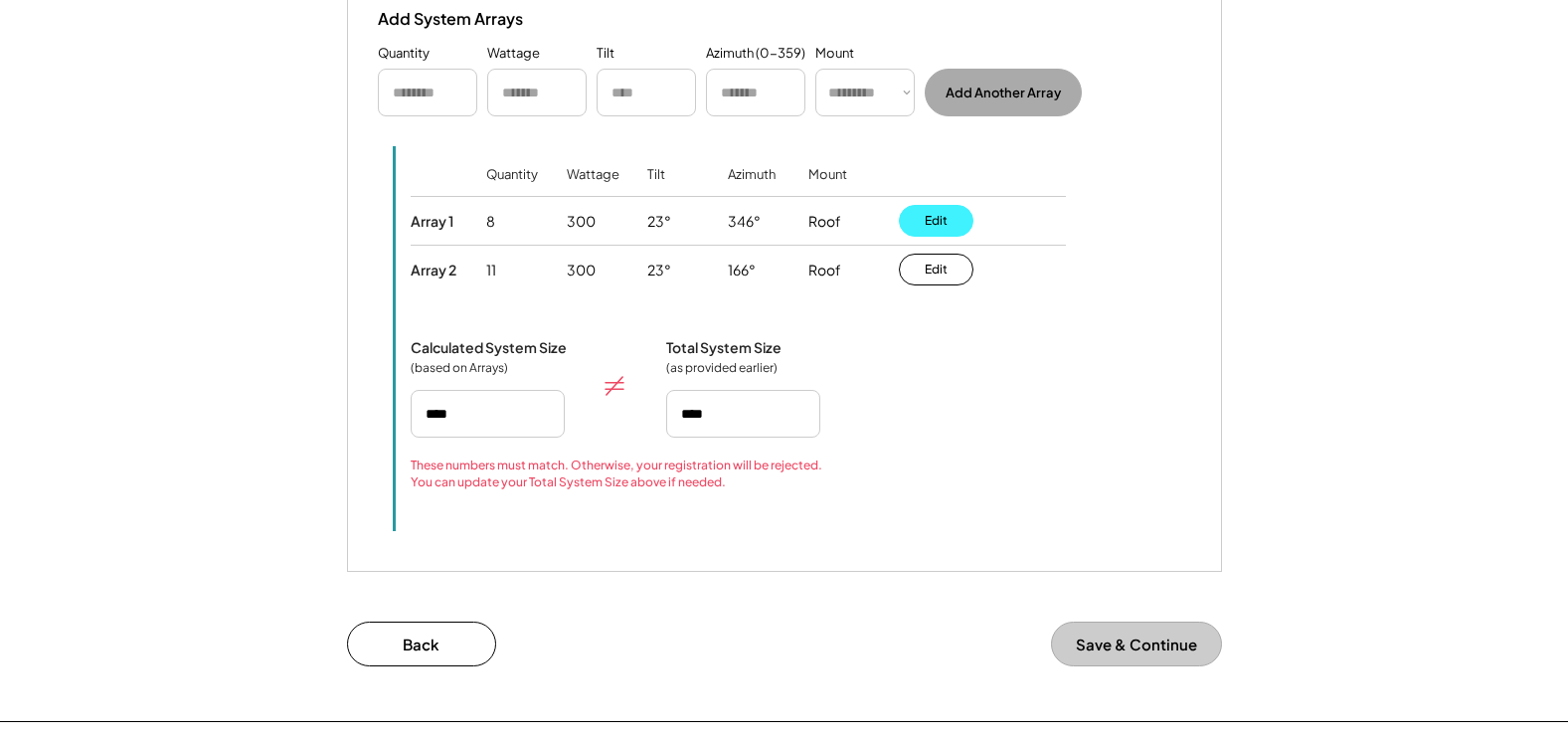 click on "Edit" at bounding box center (936, 221) 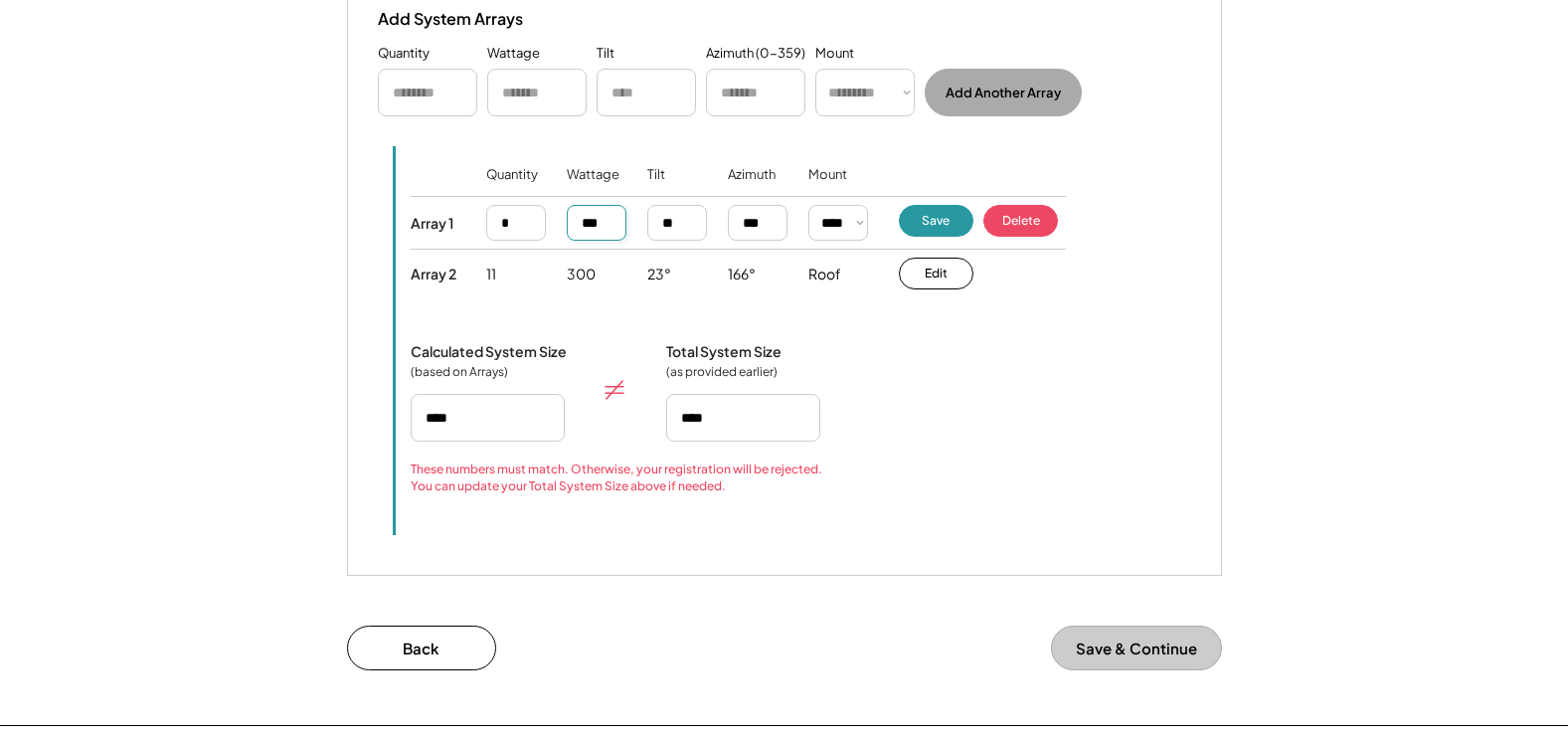 click on "Array 1 8 300 23° 346° Roof **** **** ****** Edit Save Delete" 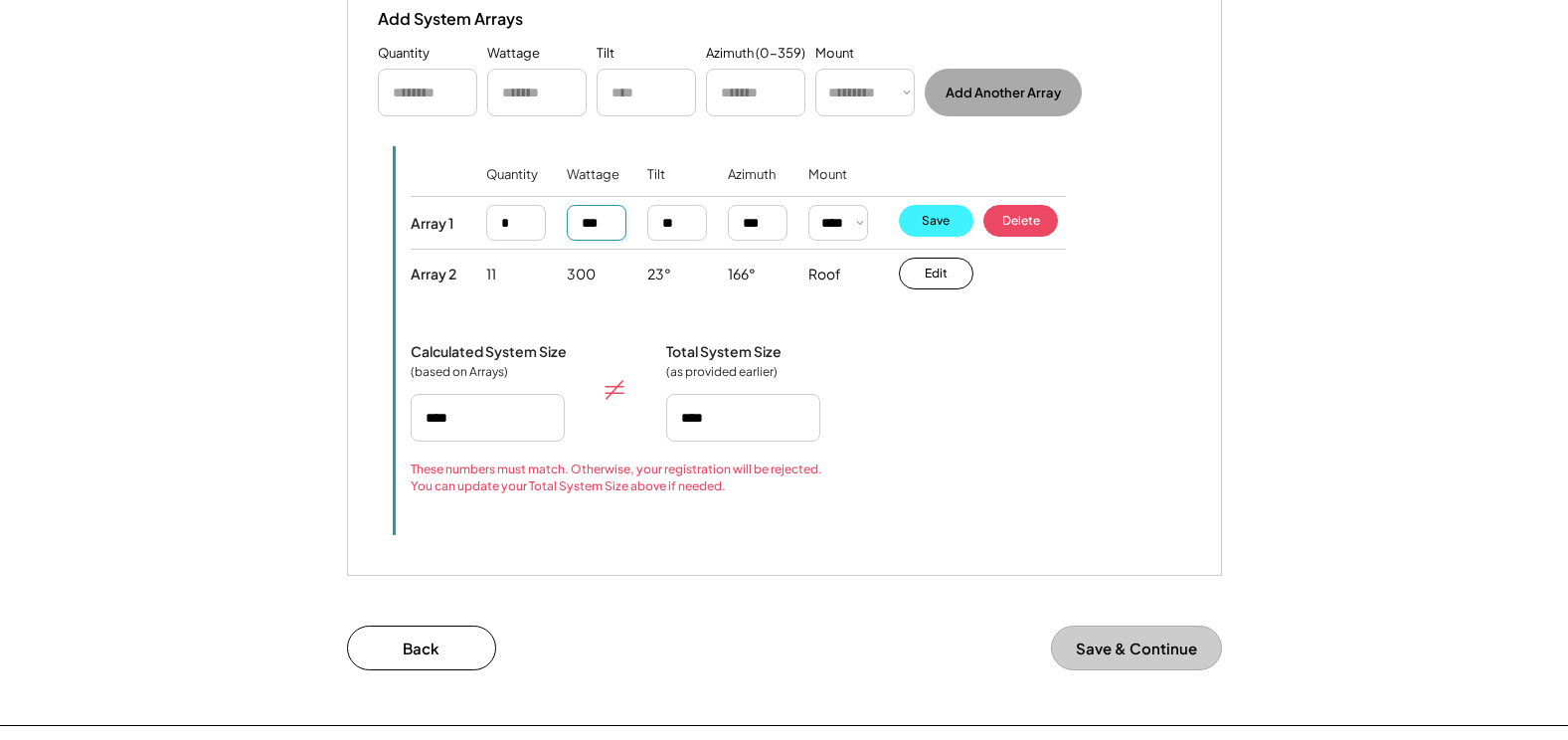 type on "***" 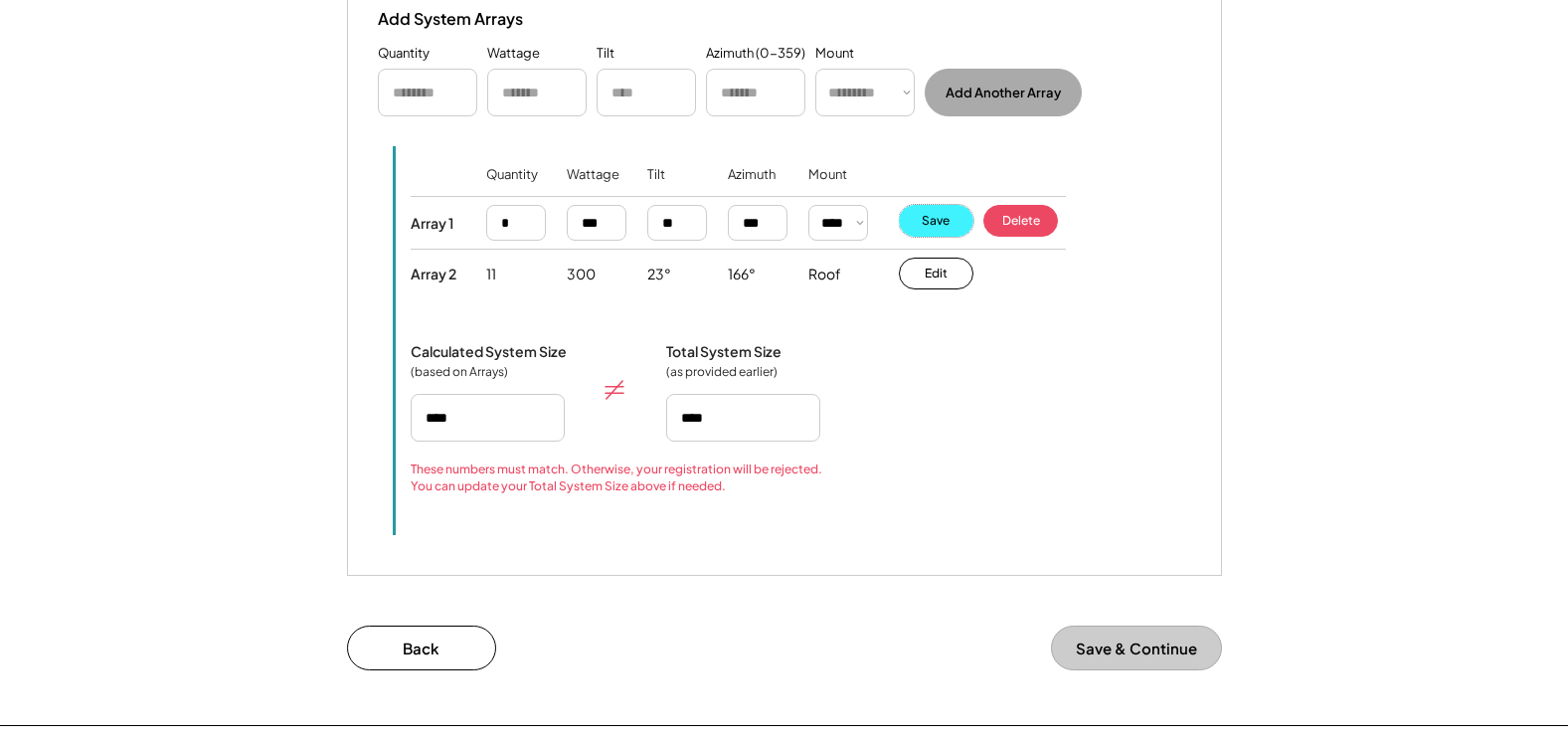 click on "Save" at bounding box center [936, 221] 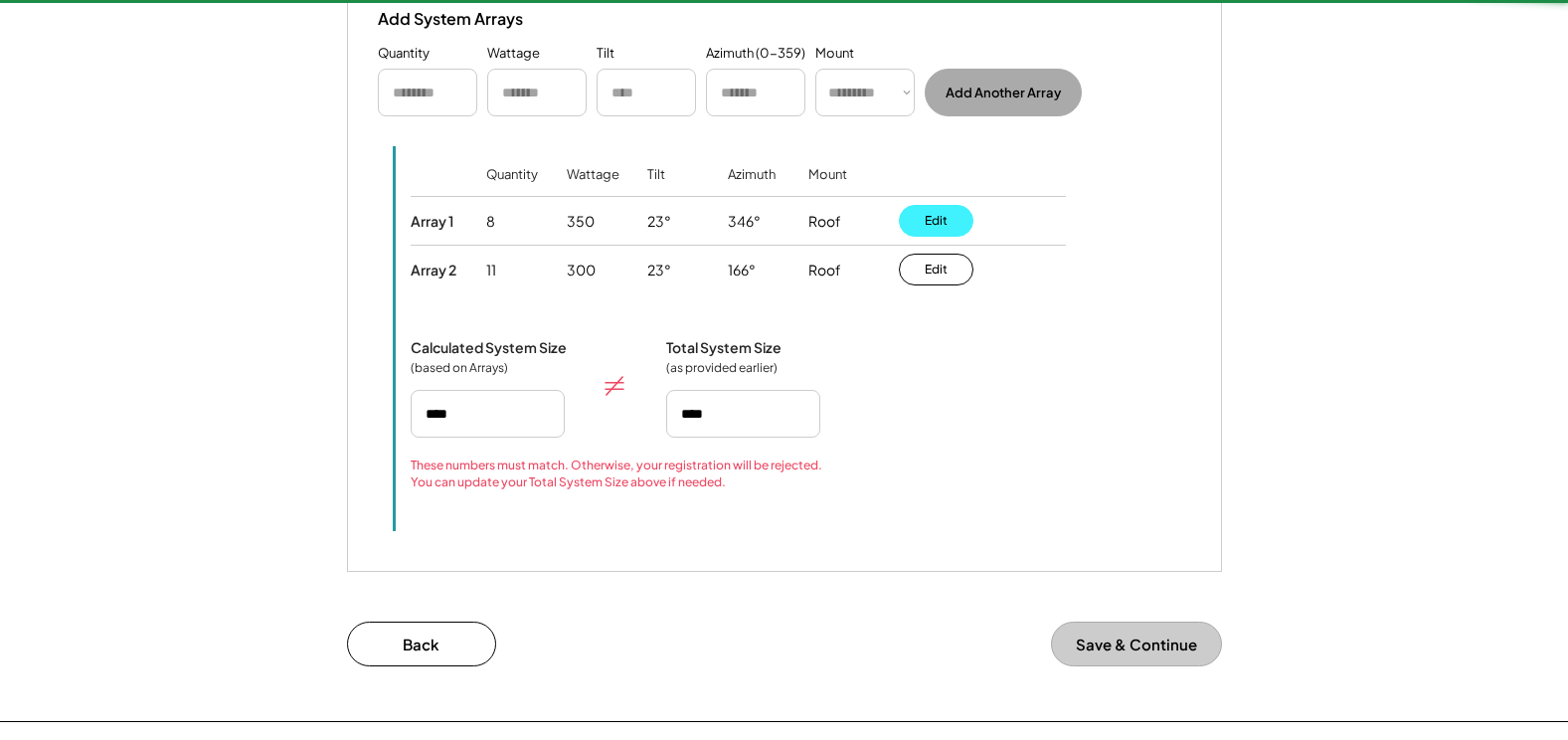type on "****" 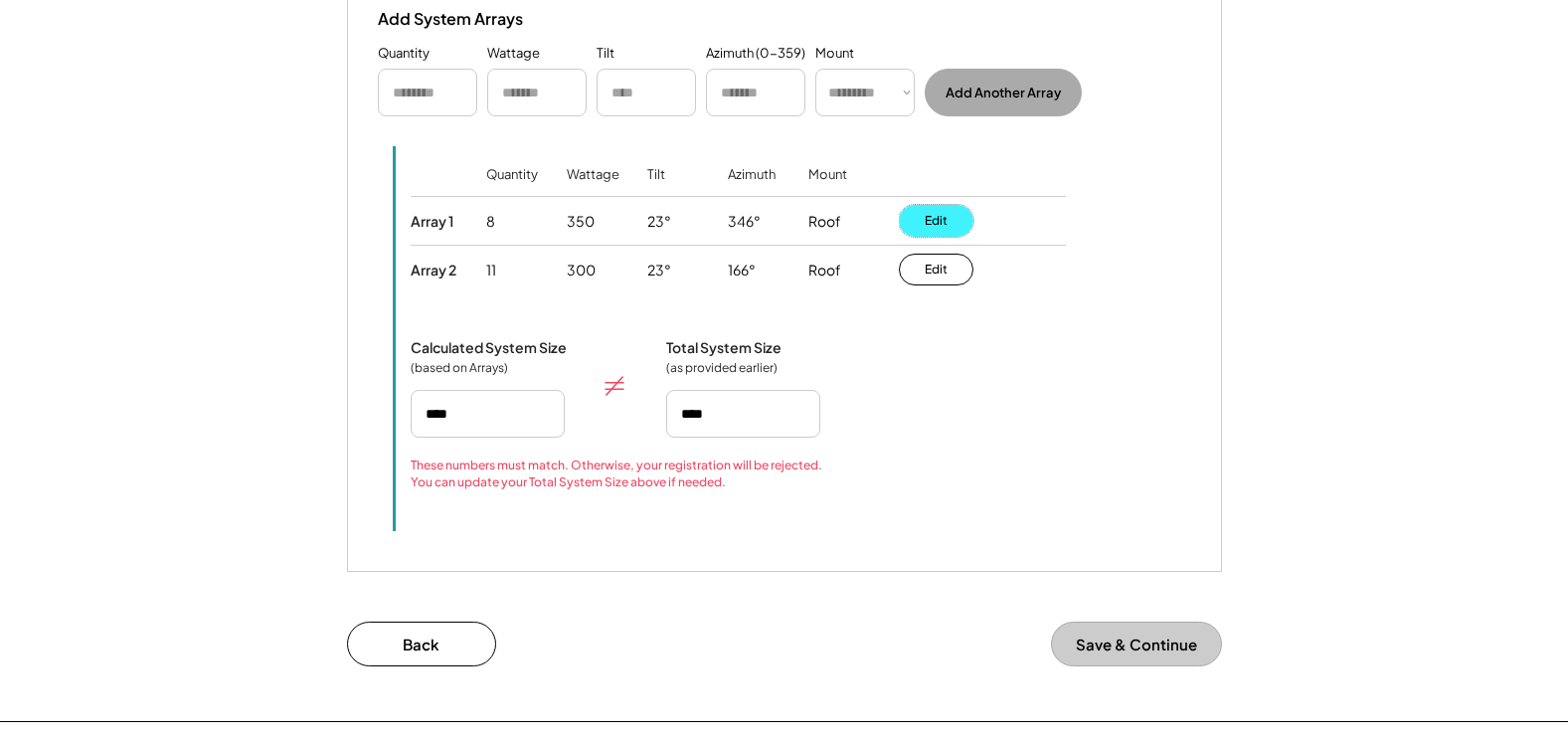 click on "Edit" at bounding box center (936, 221) 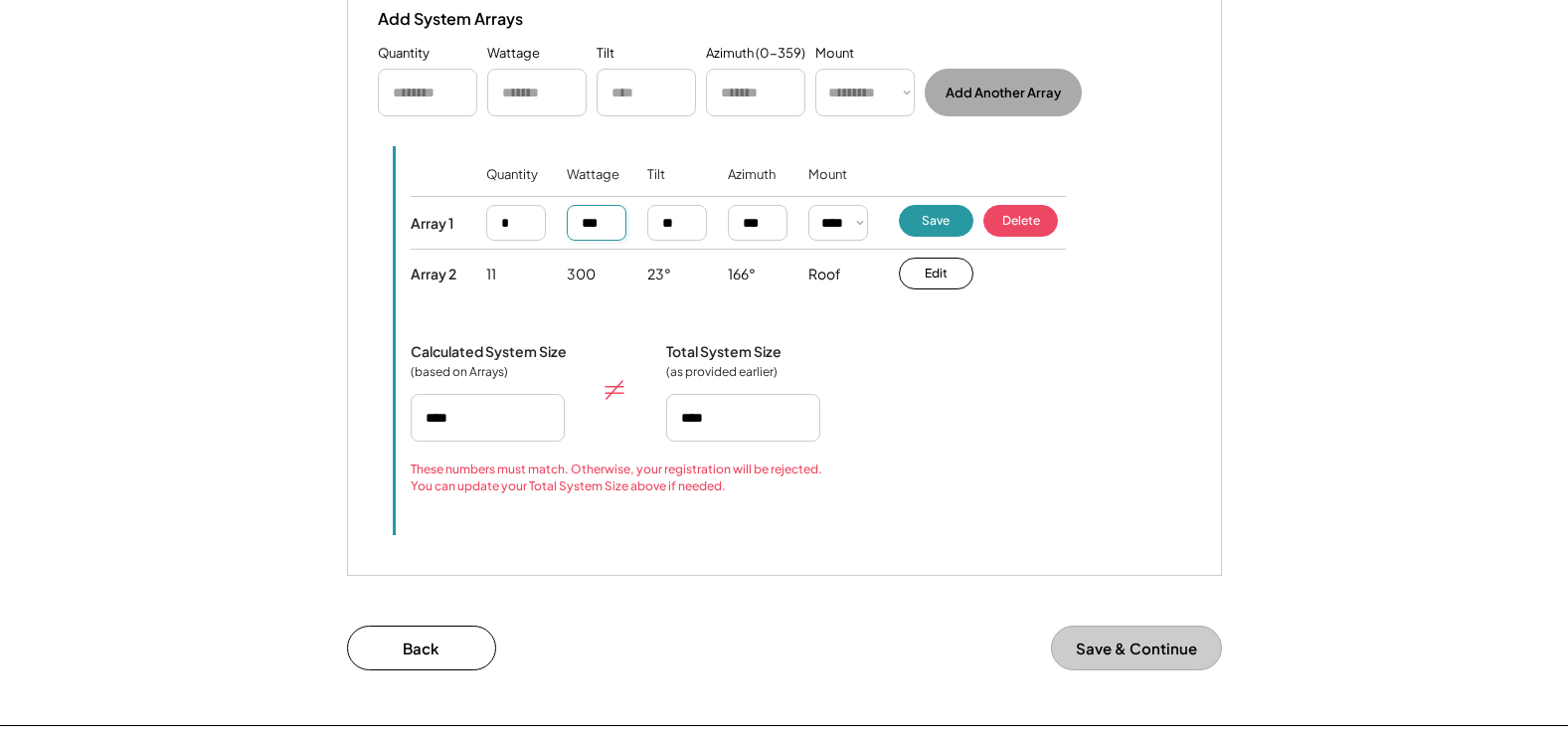 drag, startPoint x: 611, startPoint y: 223, endPoint x: 544, endPoint y: 220, distance: 67.06713 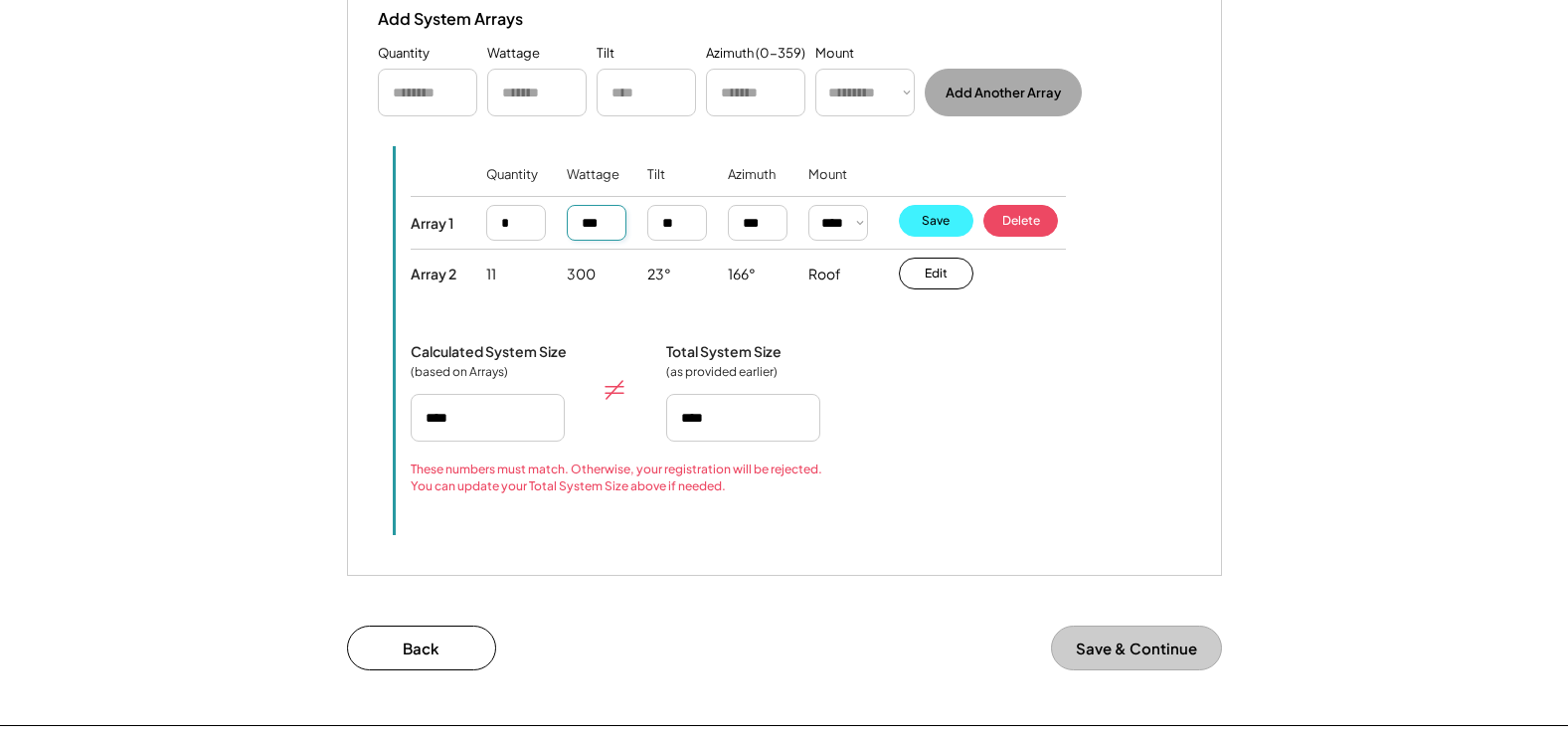 type on "***" 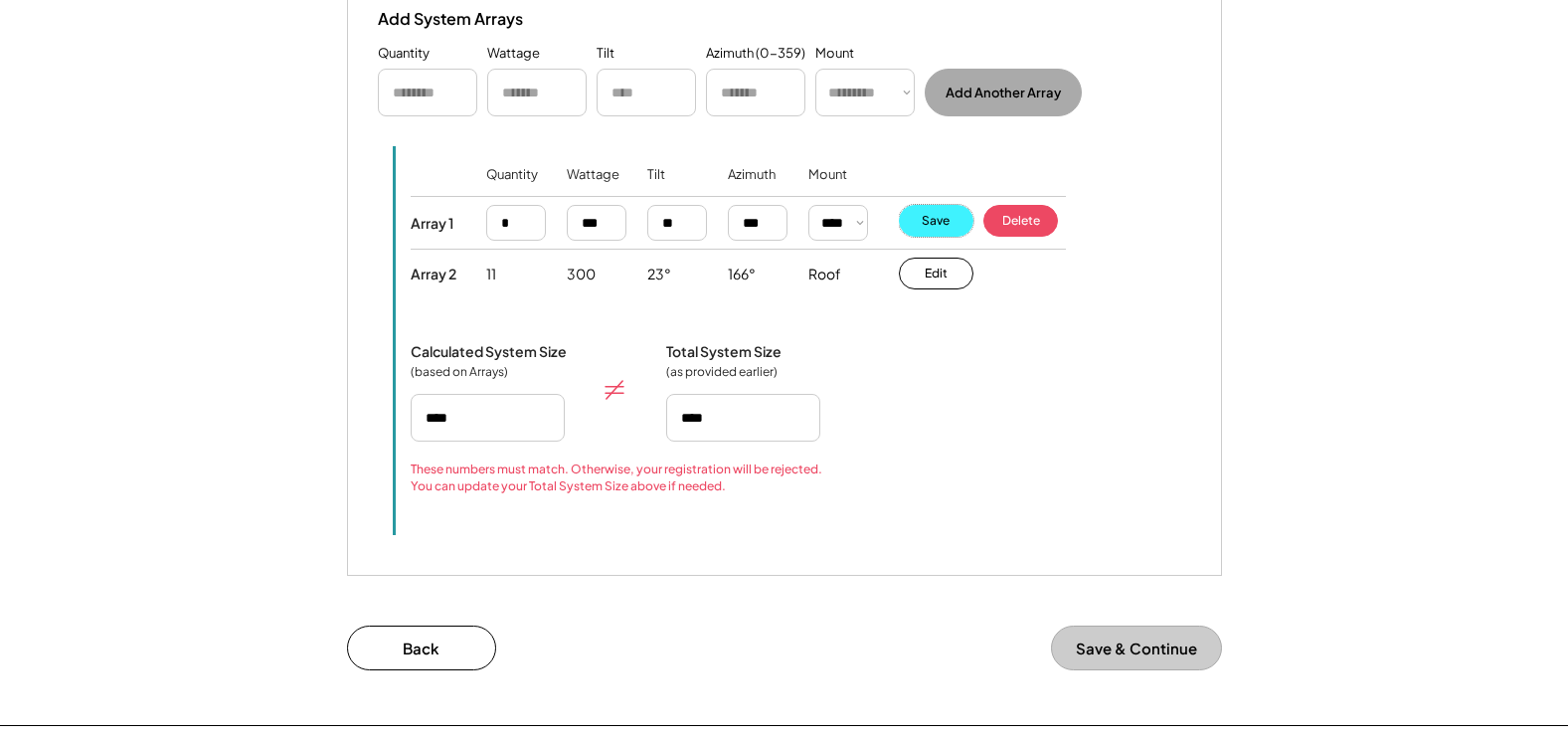 click on "Save" at bounding box center [936, 221] 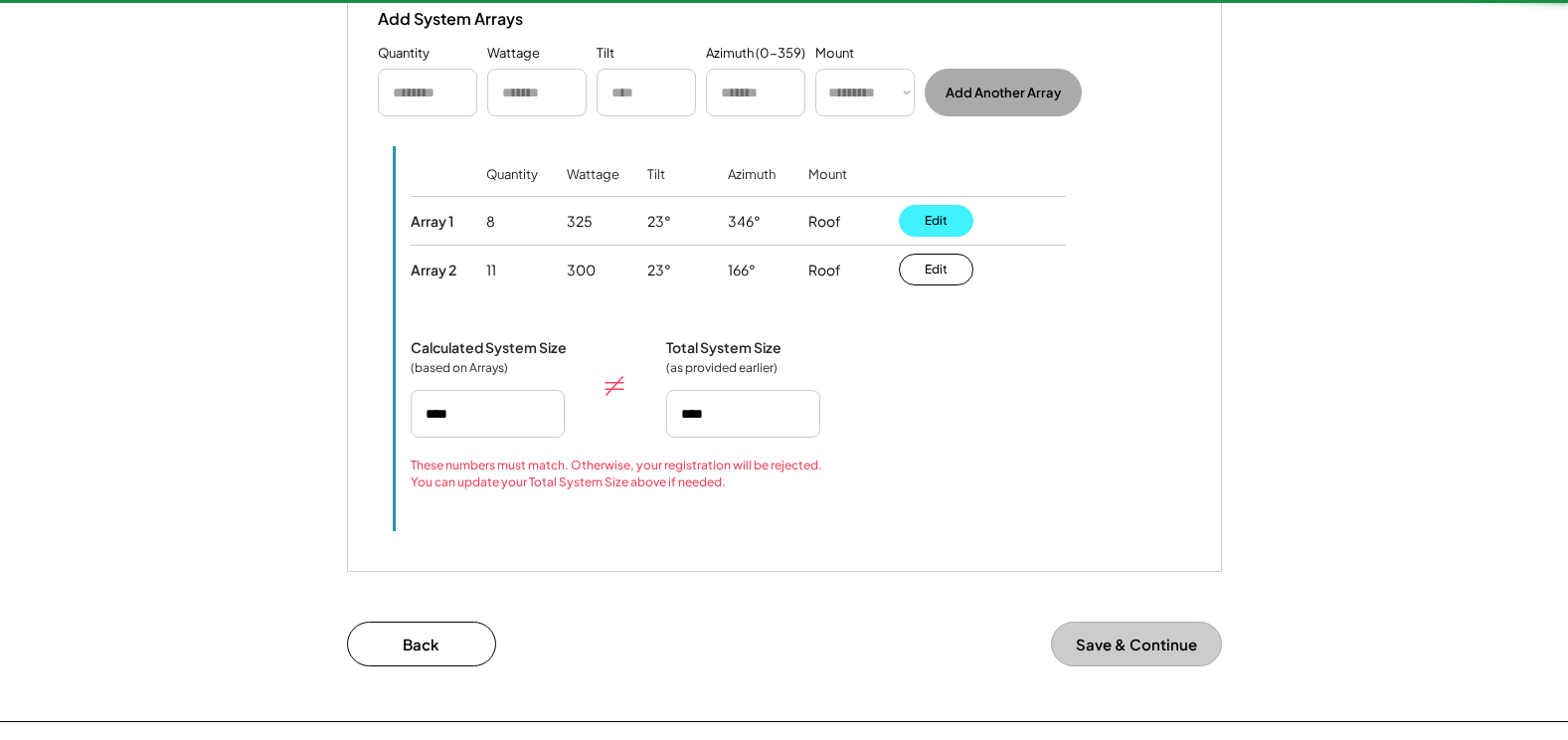 type on "****" 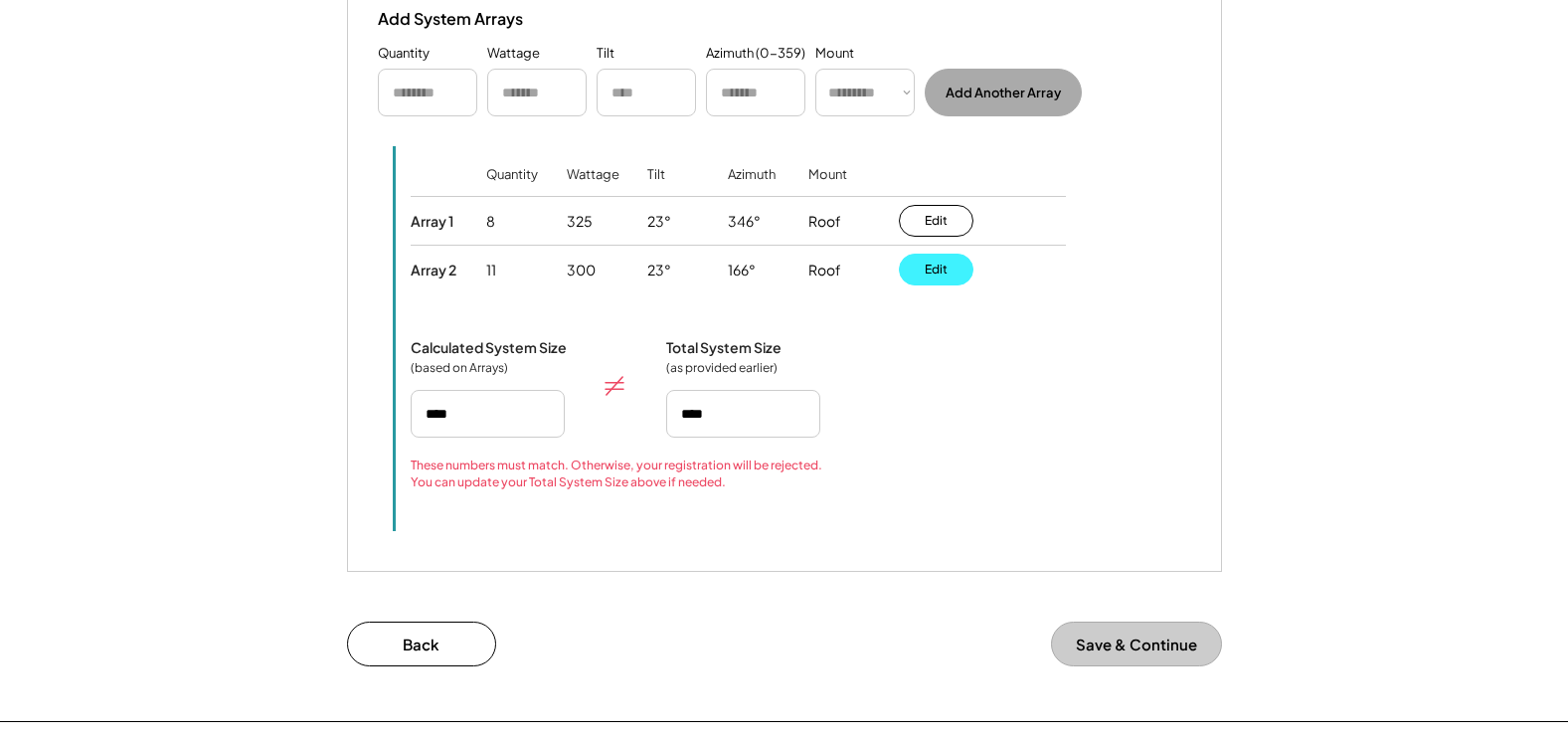 click on "Edit" at bounding box center (936, 270) 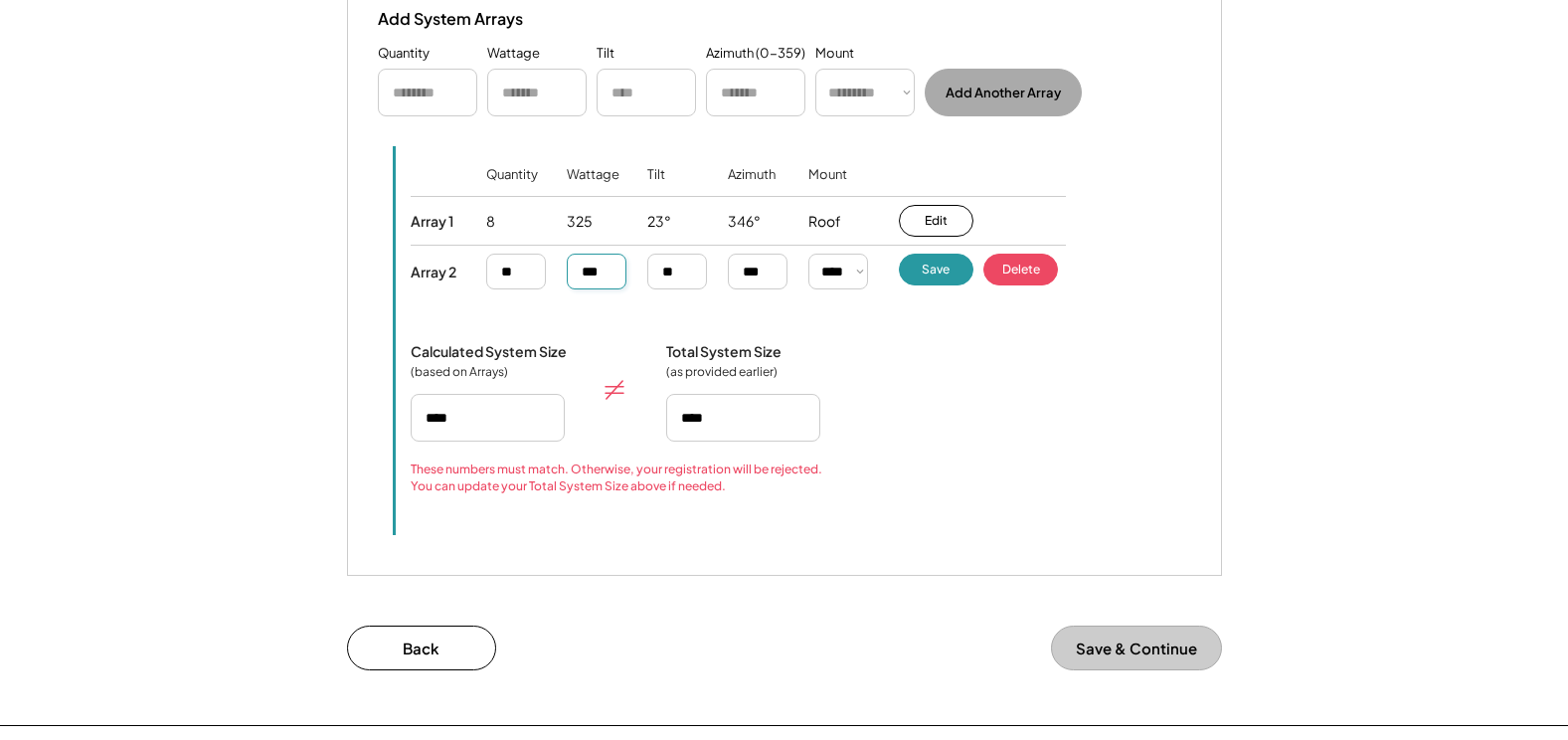 drag, startPoint x: 612, startPoint y: 266, endPoint x: 467, endPoint y: 278, distance: 145.4957 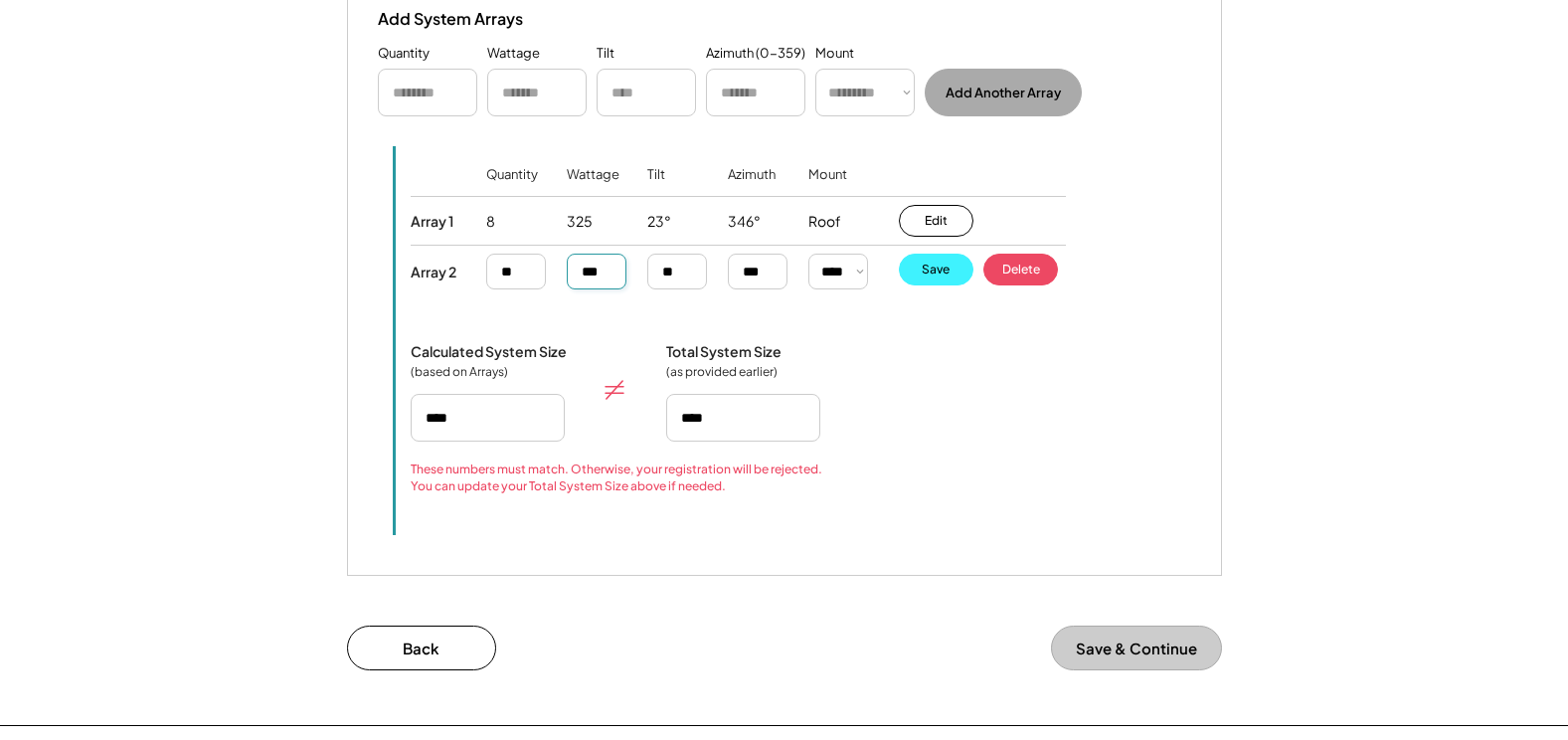 type on "***" 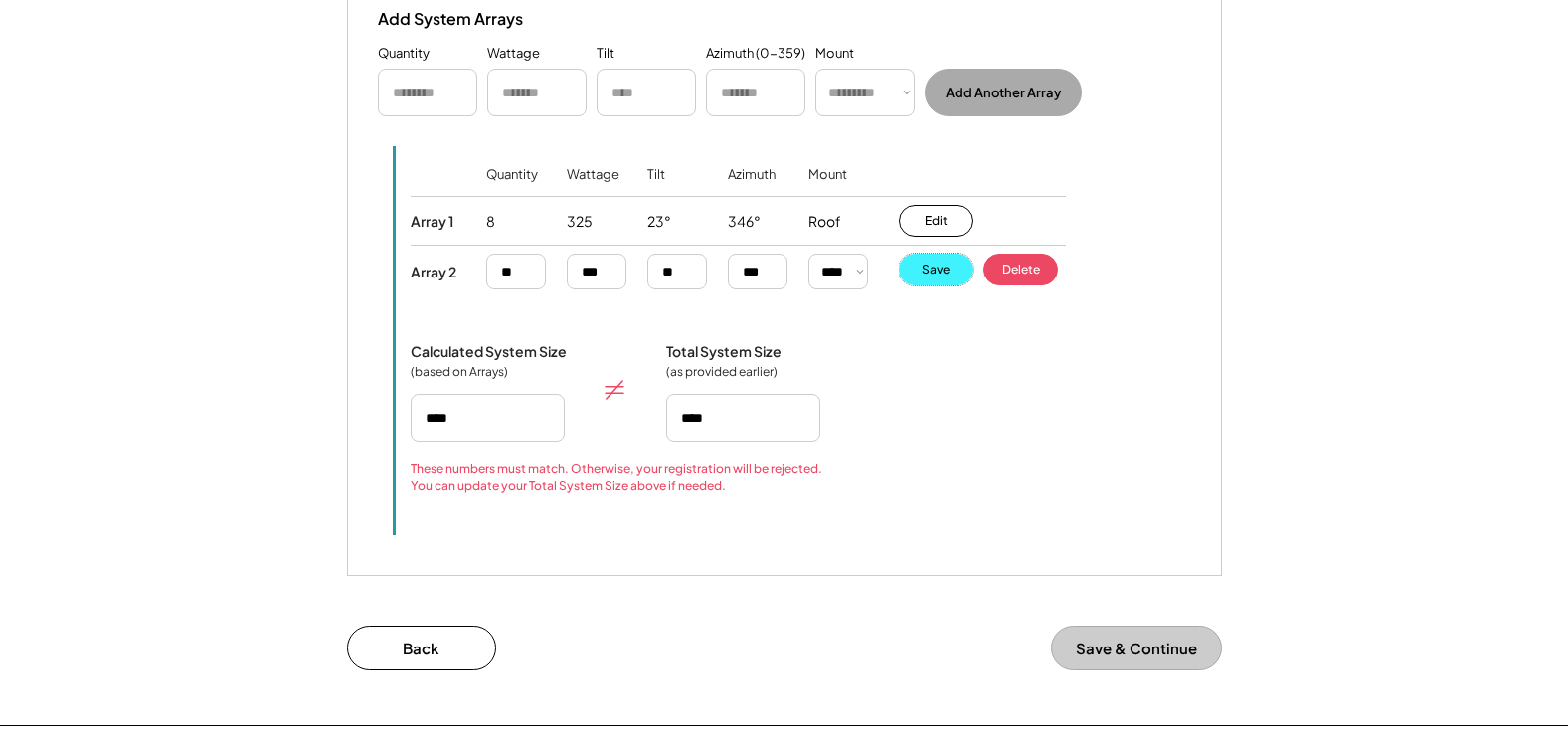 click on "Save" at bounding box center (936, 270) 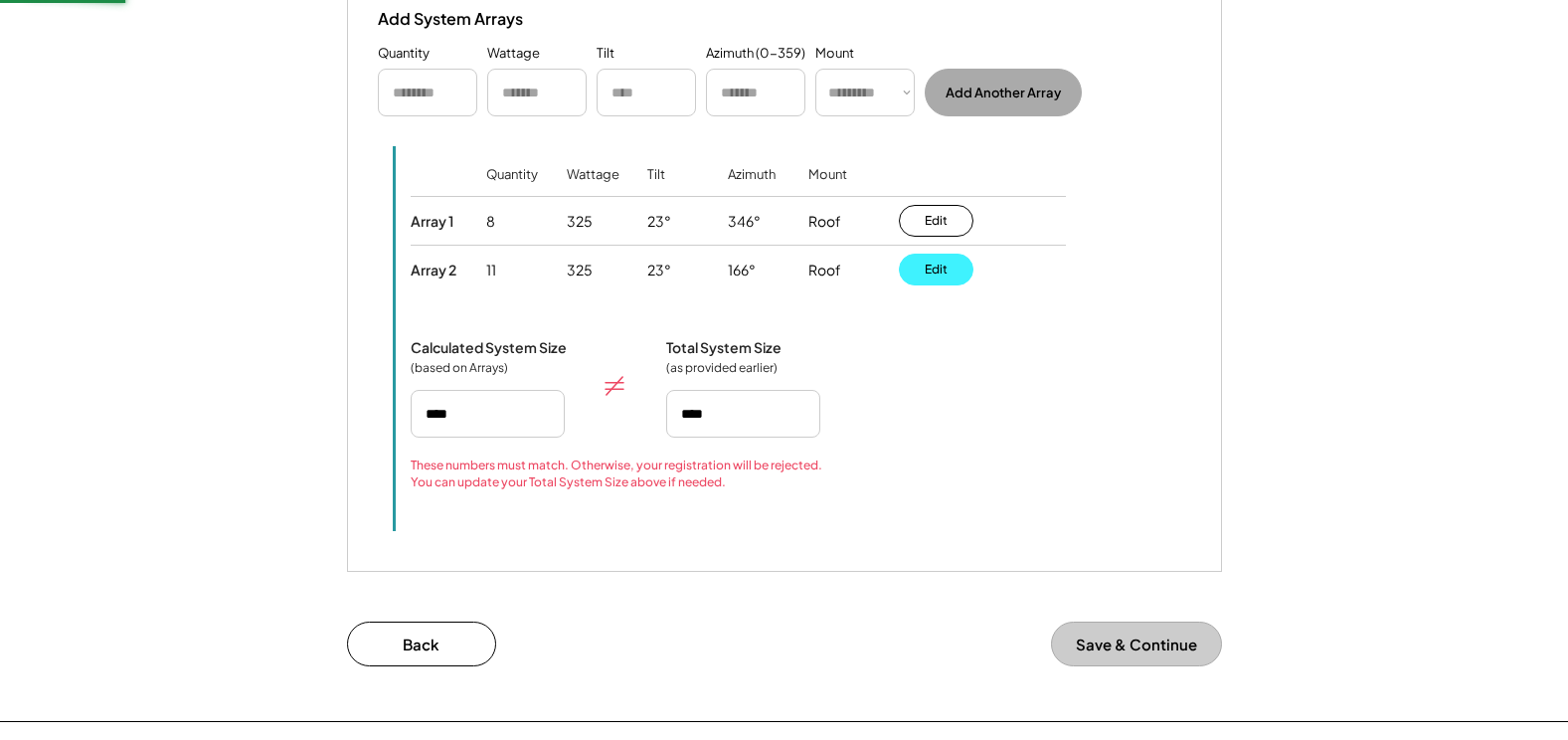type on "****" 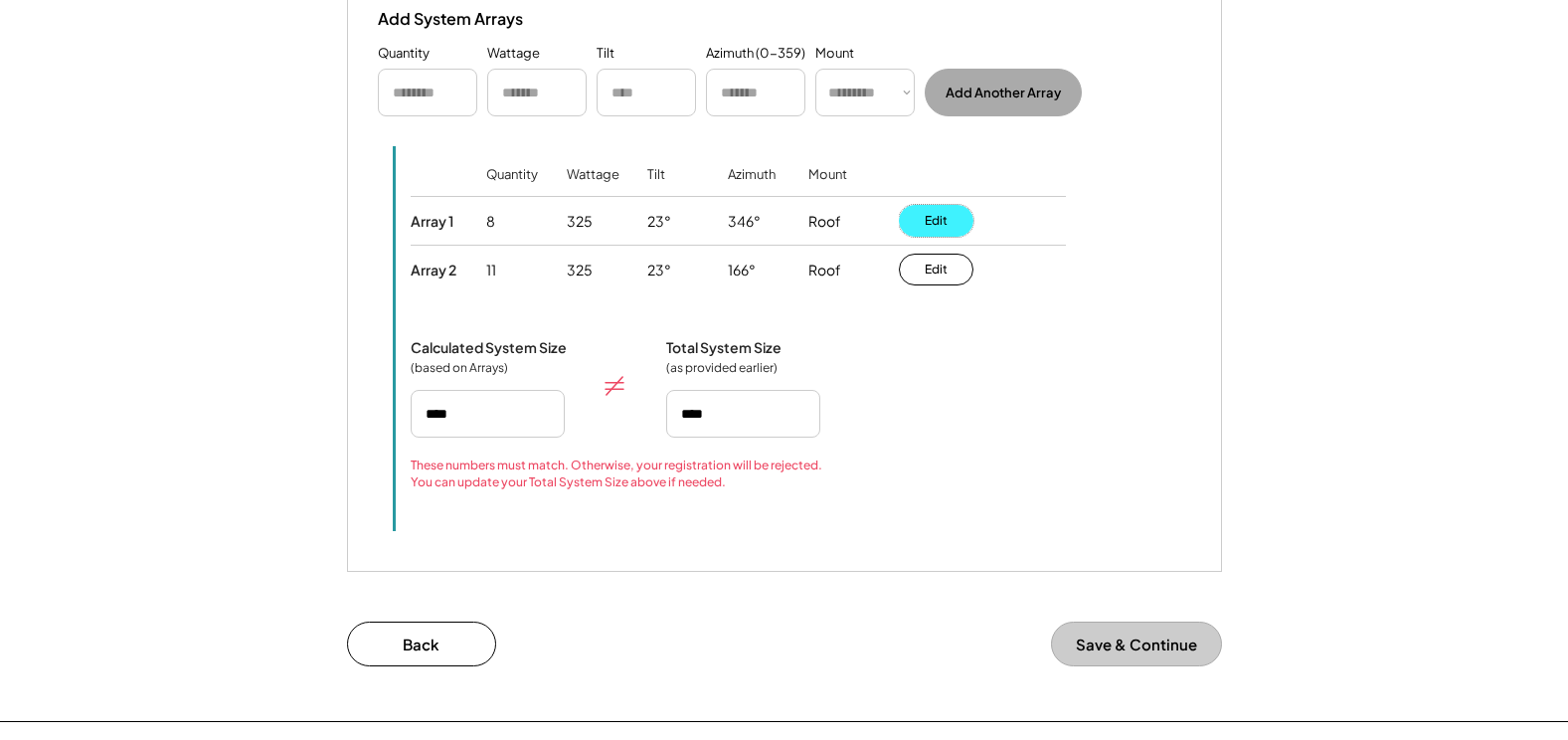 click on "Edit" at bounding box center [936, 221] 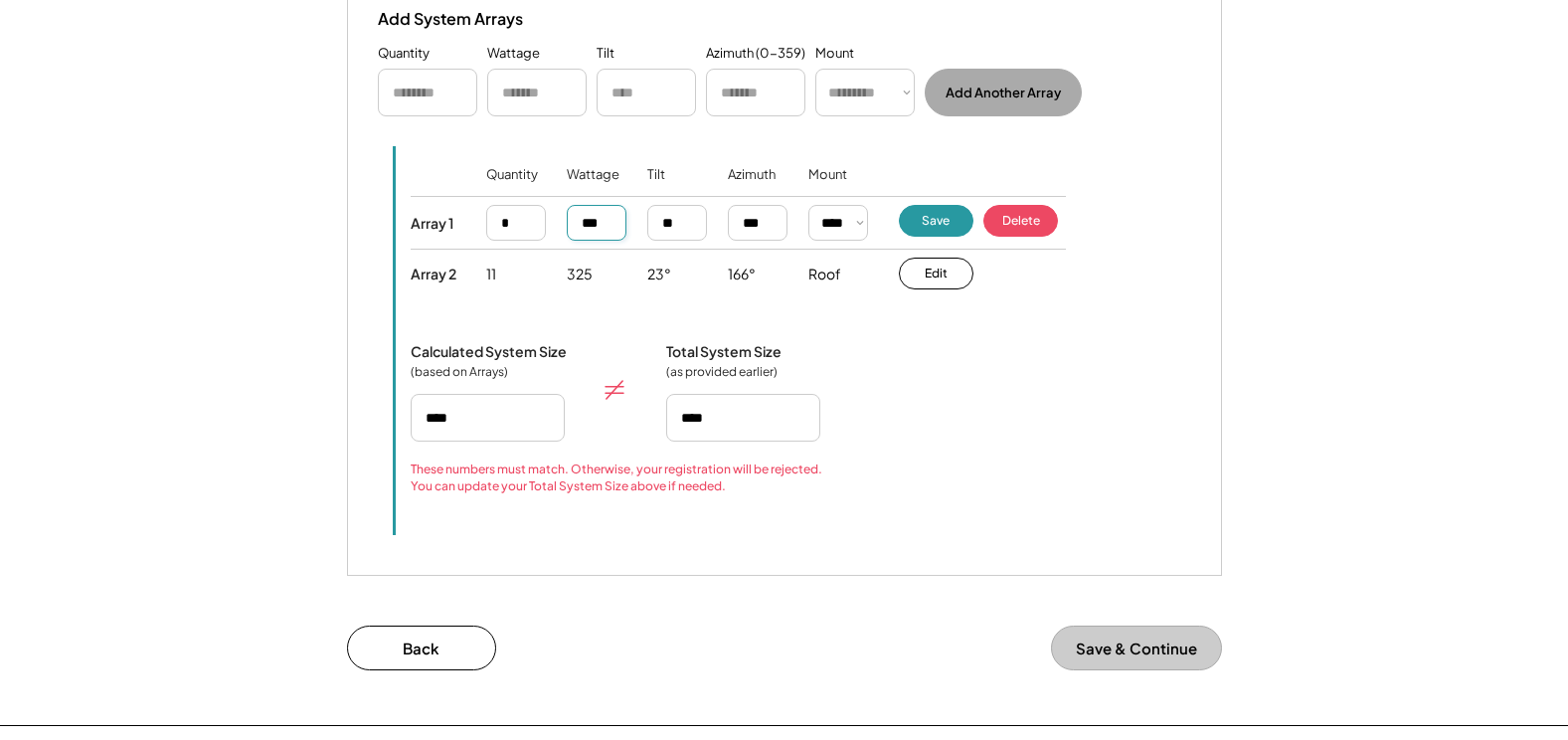 drag, startPoint x: 608, startPoint y: 225, endPoint x: 564, endPoint y: 225, distance: 44 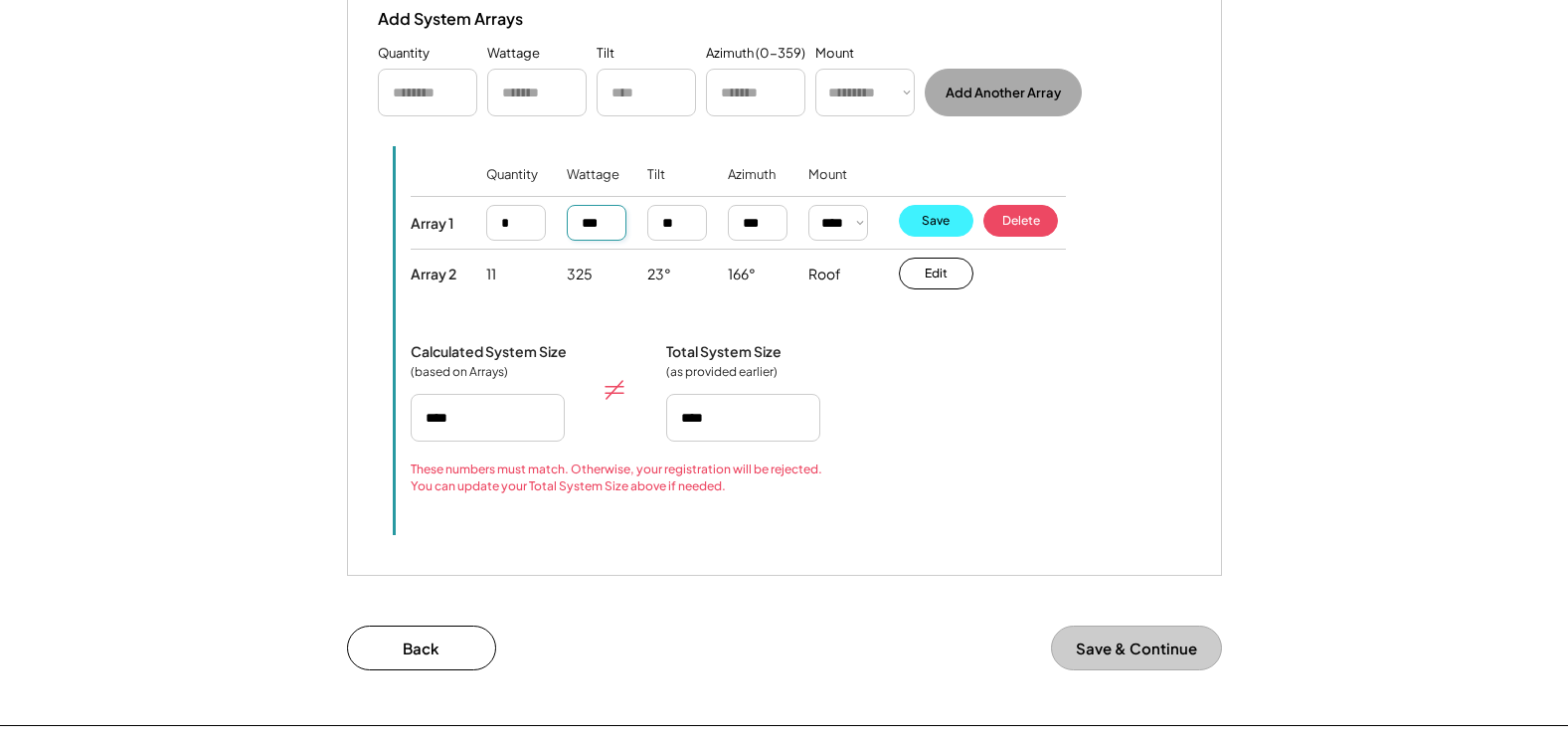 type on "***" 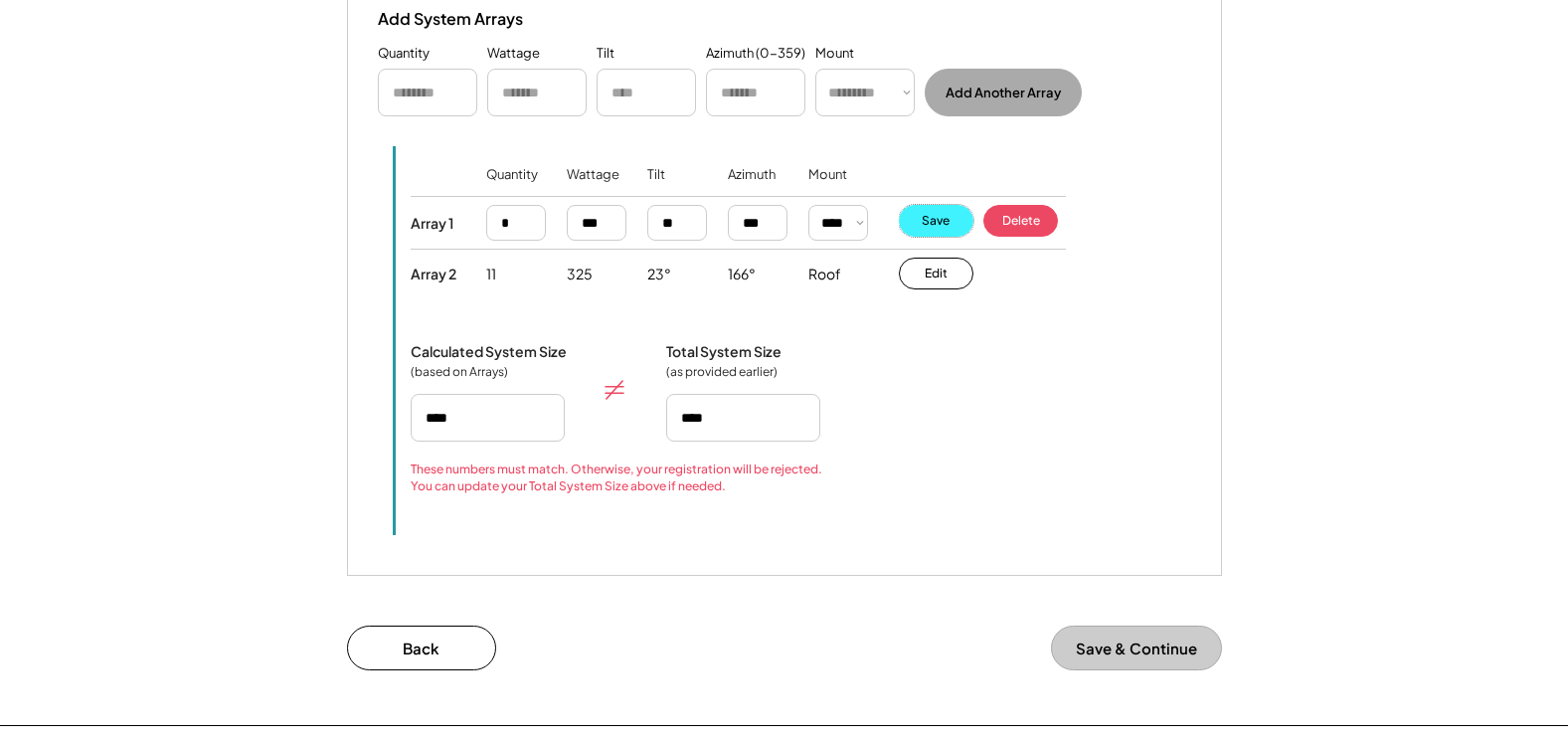 click on "Save" at bounding box center (936, 221) 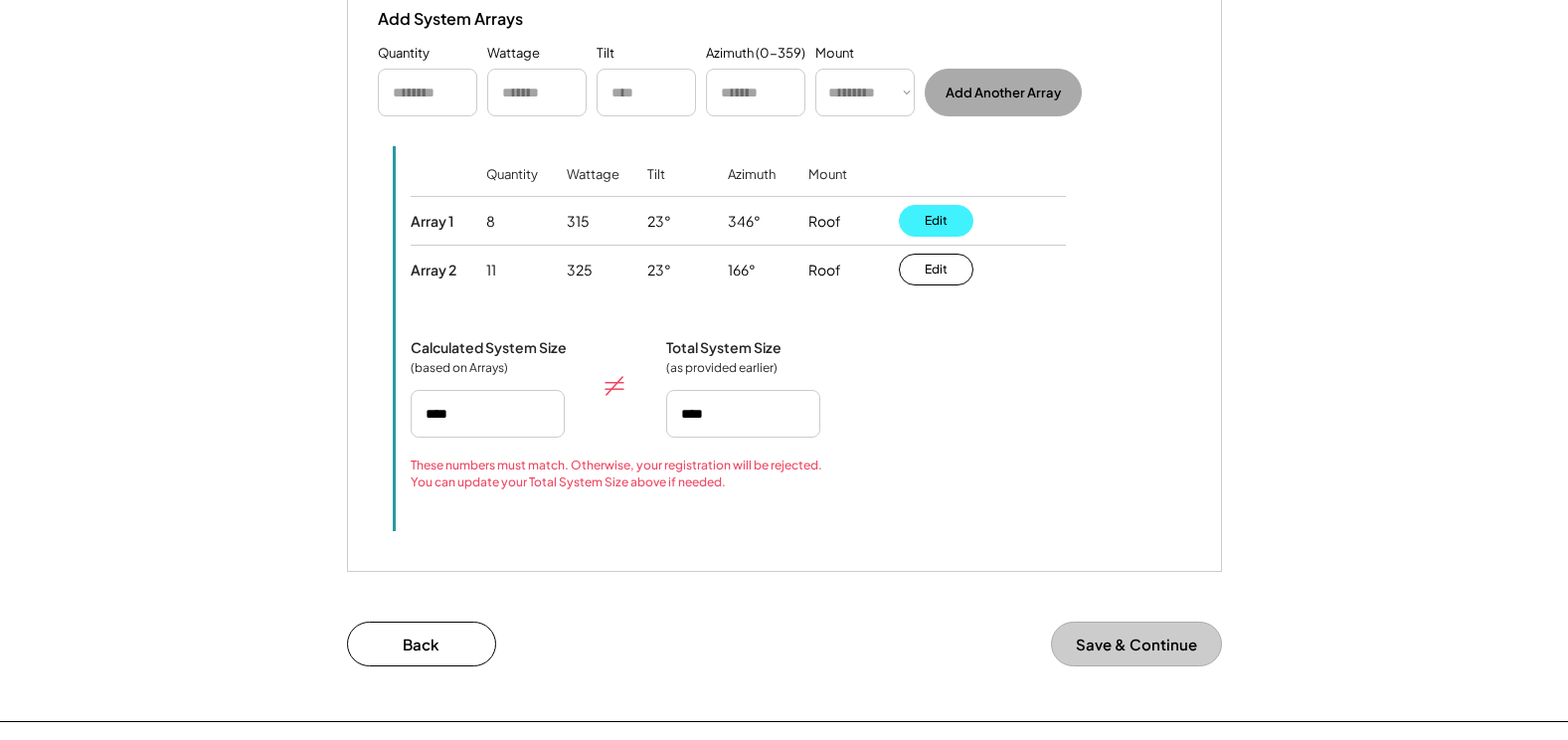 type on "****" 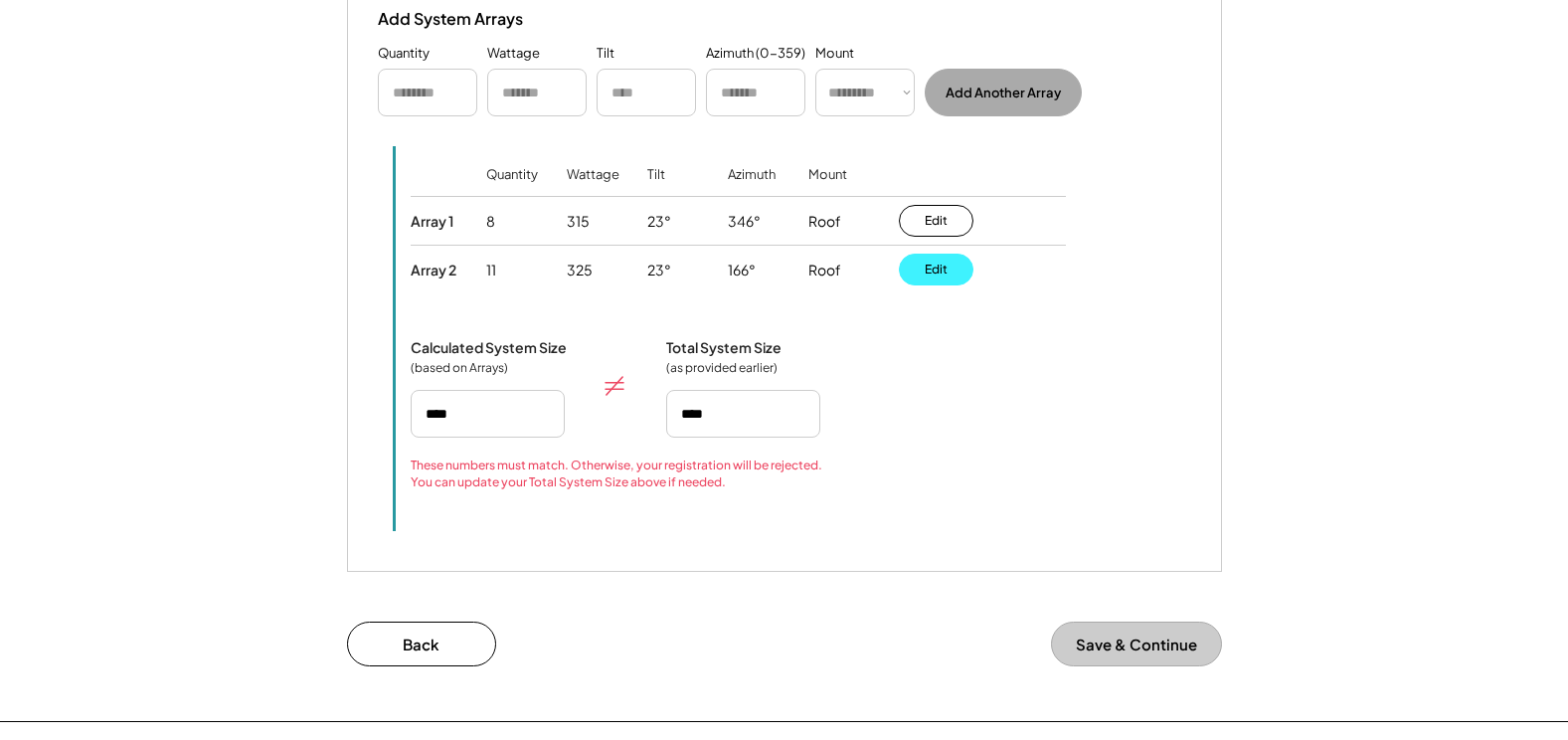 click on "Edit" at bounding box center (936, 270) 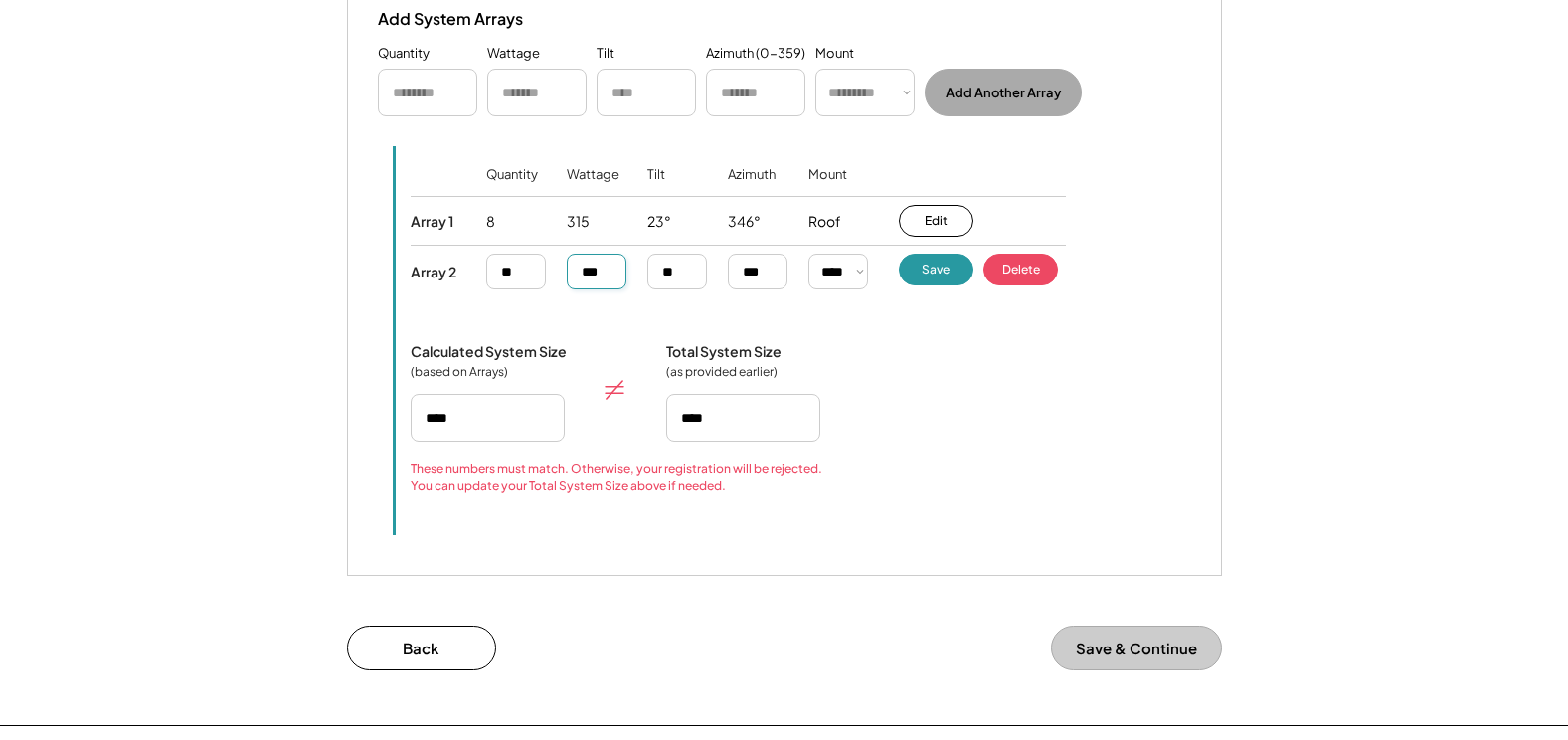 drag, startPoint x: 571, startPoint y: 268, endPoint x: 527, endPoint y: 269, distance: 44.011362 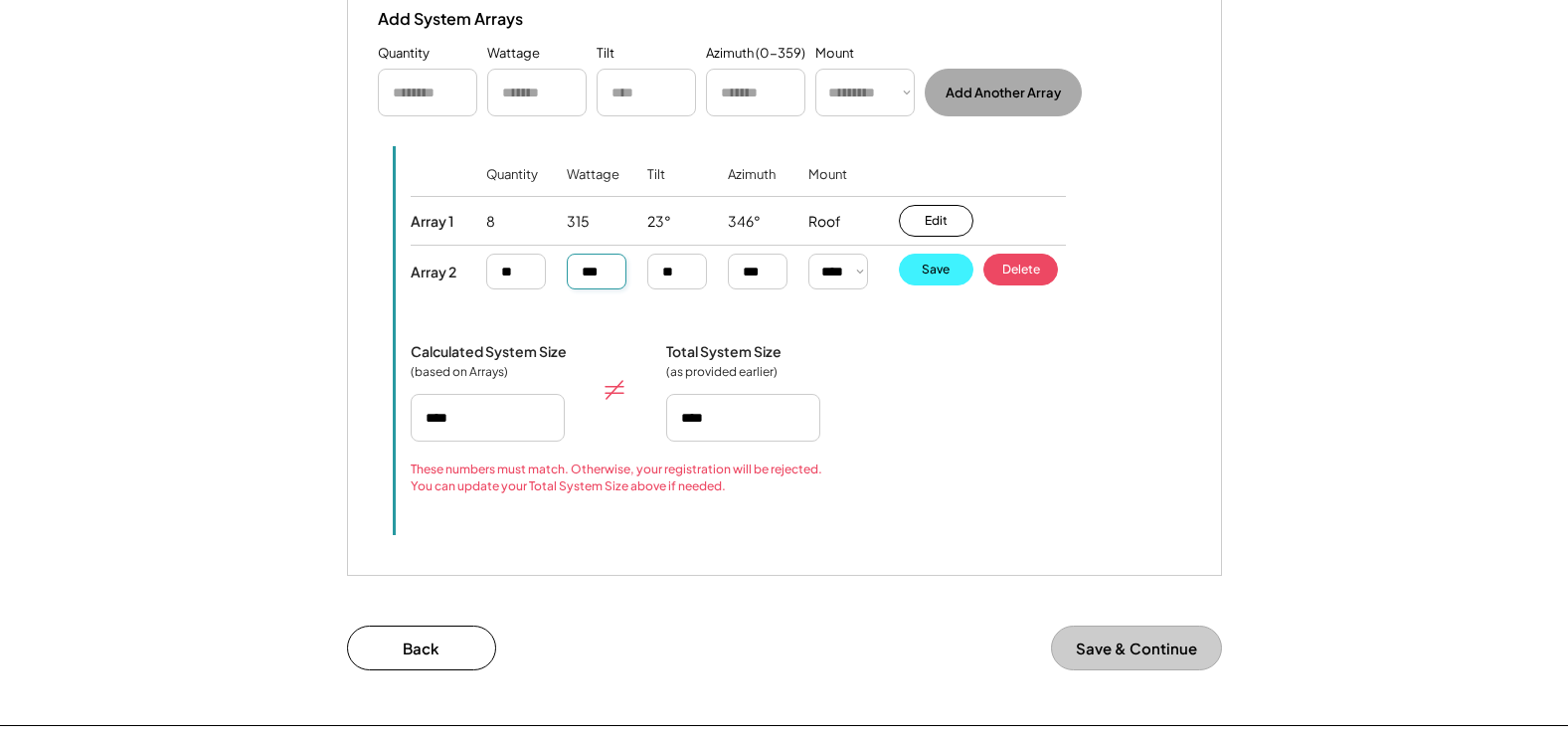 type on "***" 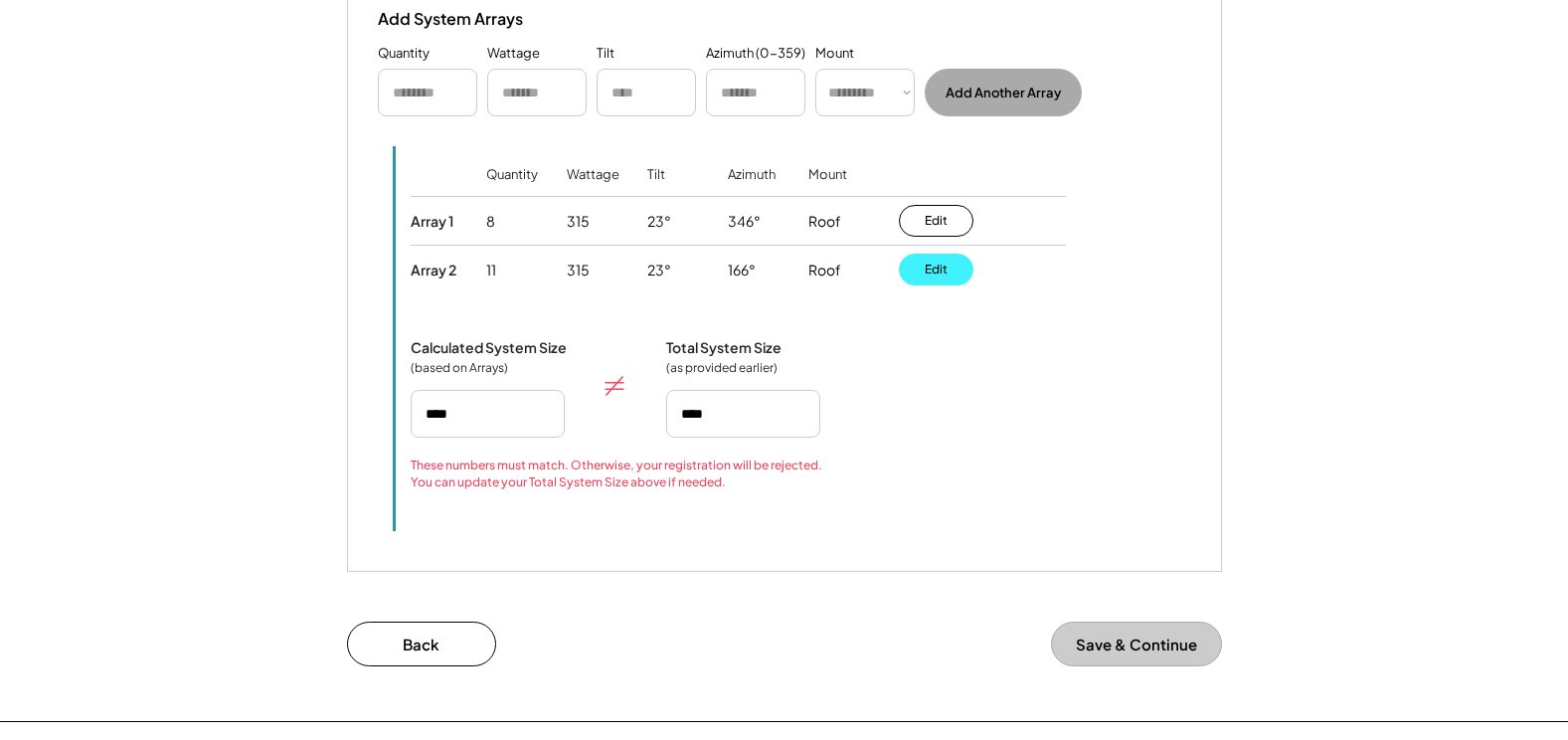 type on "****" 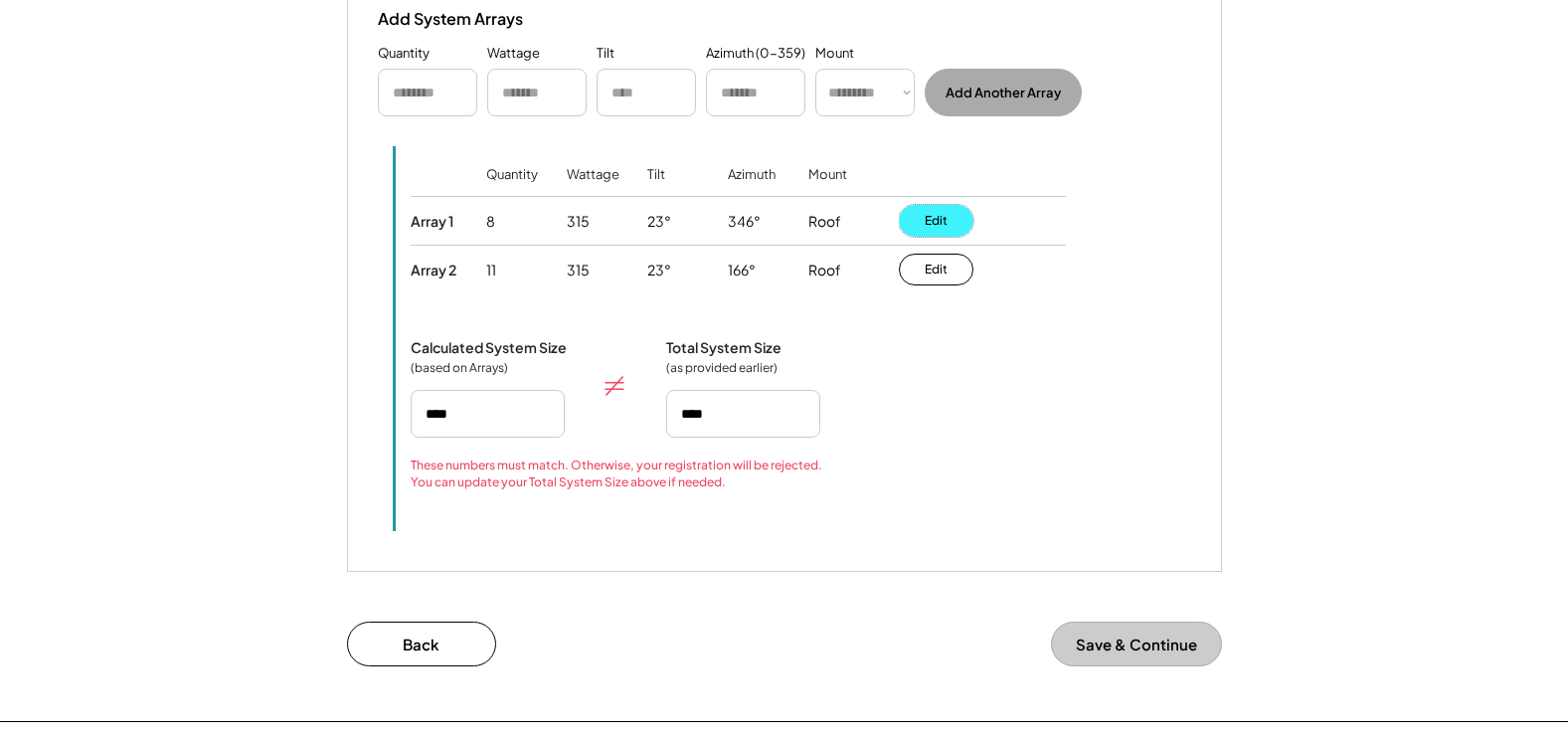 click on "Edit" at bounding box center [936, 221] 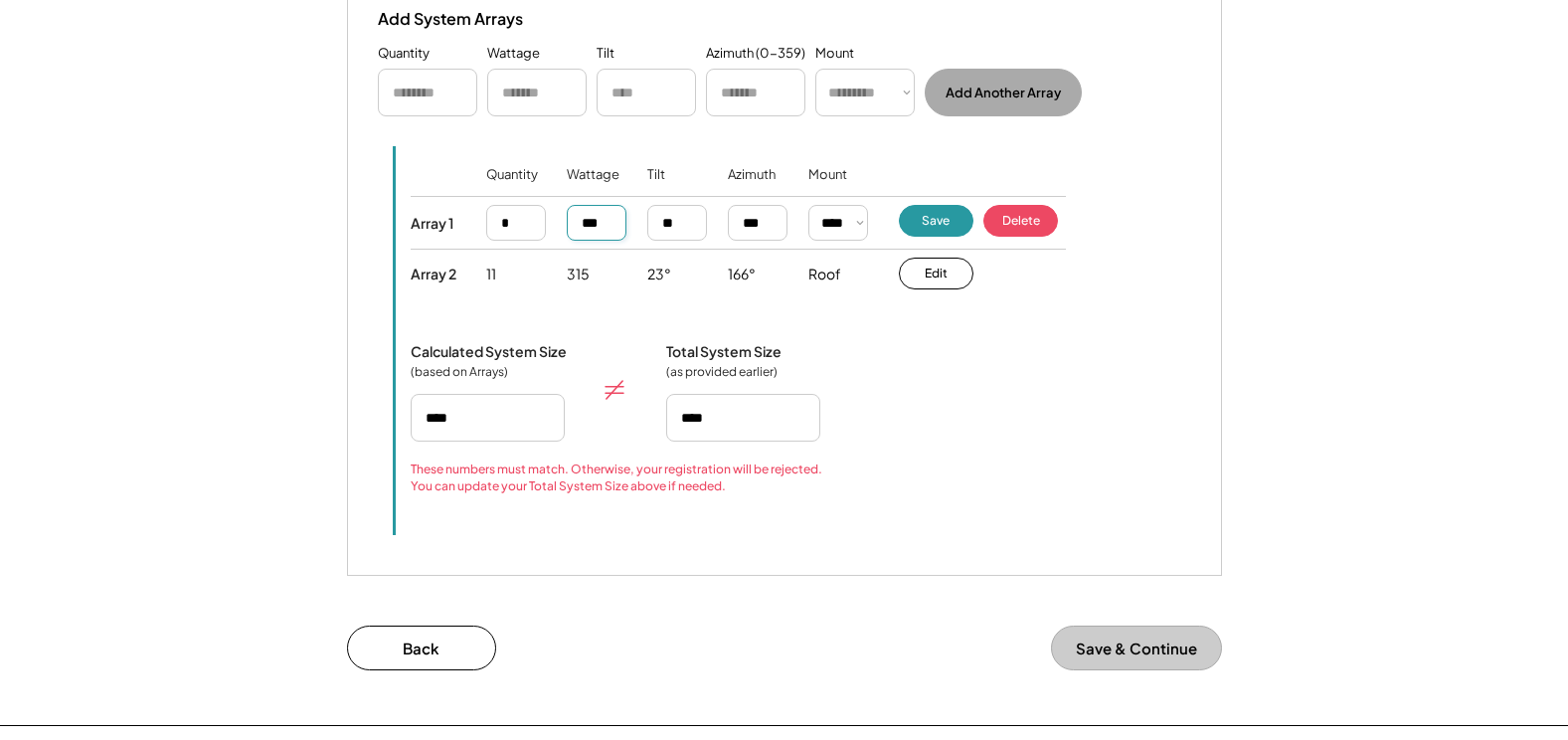 drag, startPoint x: 593, startPoint y: 221, endPoint x: 558, endPoint y: 221, distance: 35 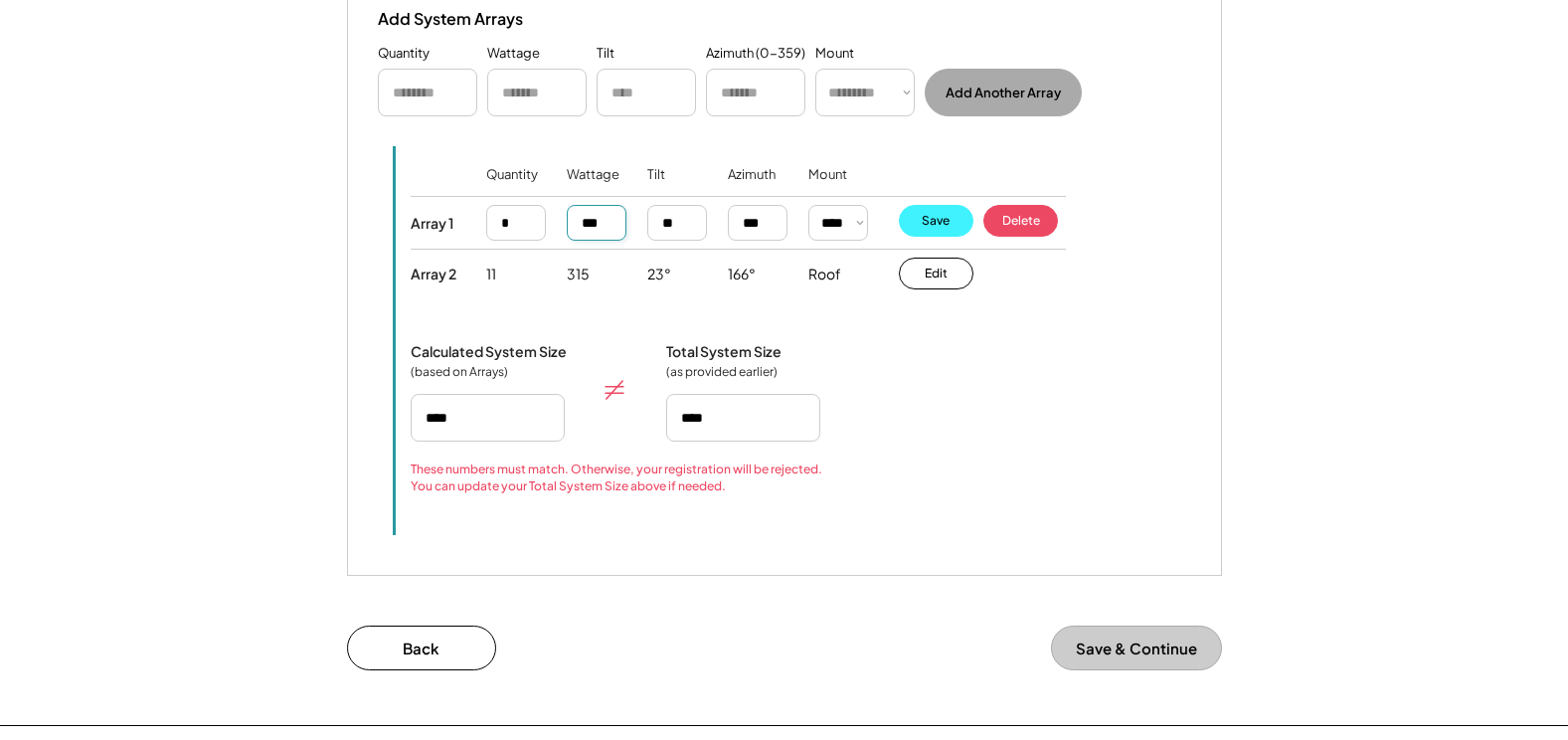 type on "***" 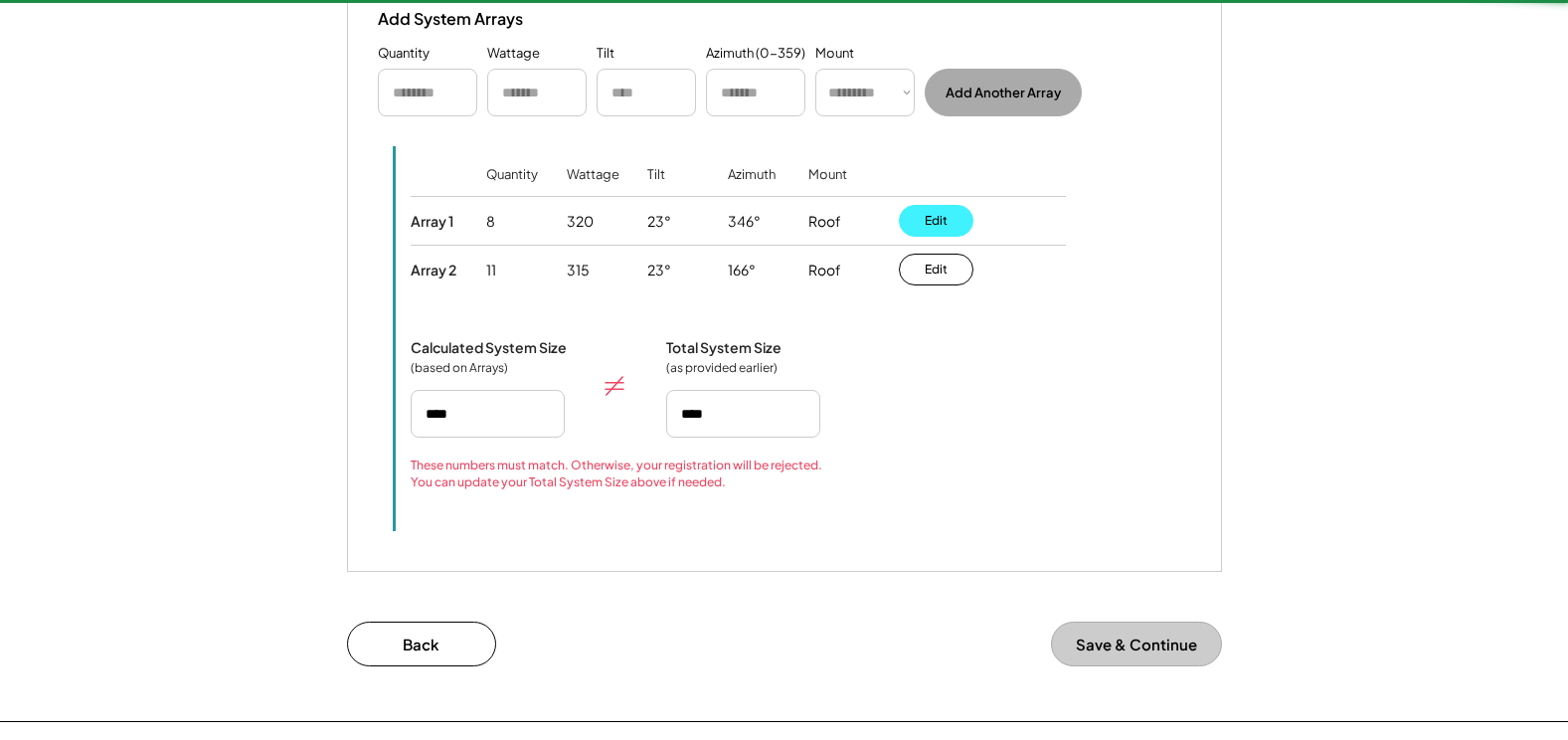 type on "****" 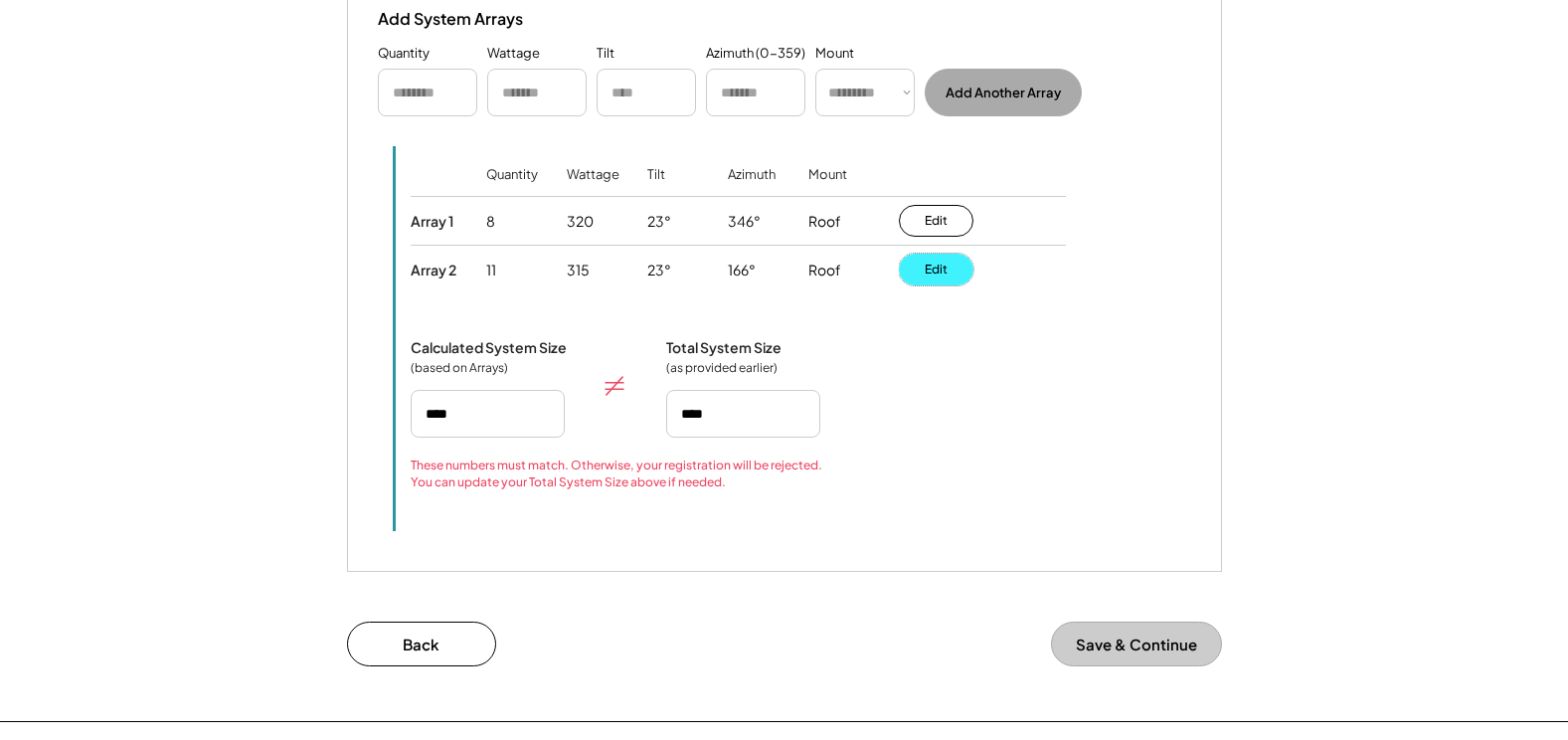 click on "Edit" at bounding box center [936, 270] 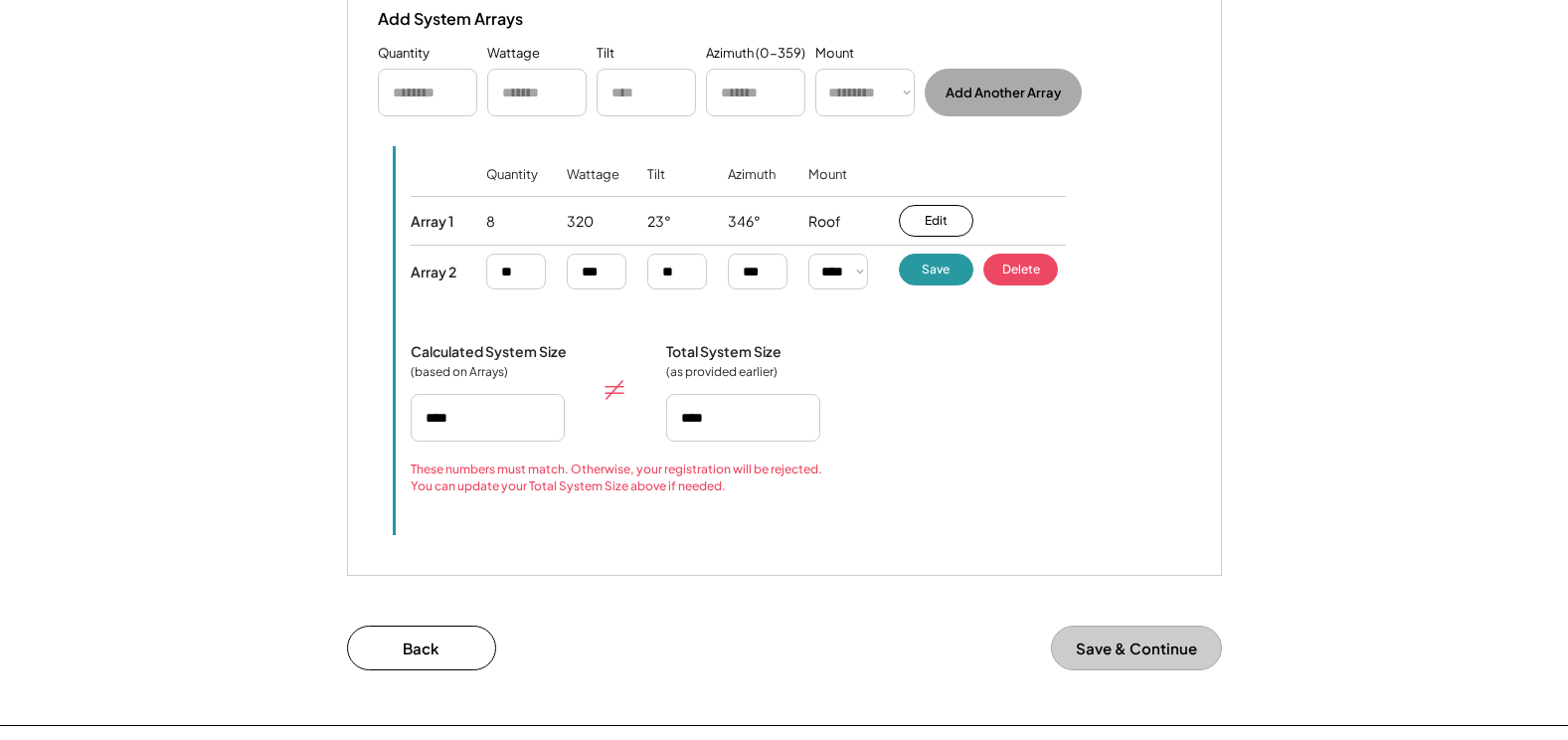 click at bounding box center [597, 272] 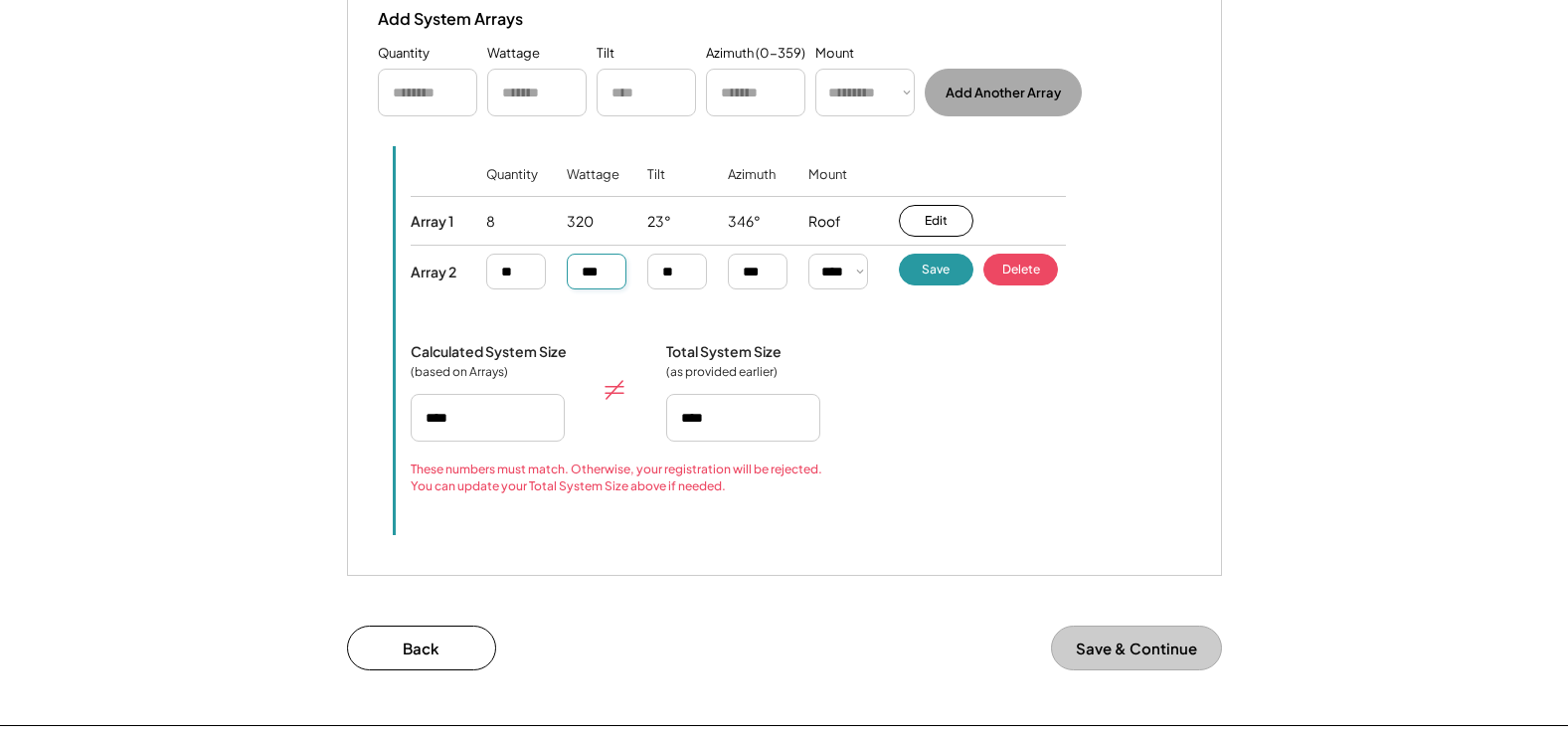 drag, startPoint x: 588, startPoint y: 272, endPoint x: 537, endPoint y: 271, distance: 51.009803 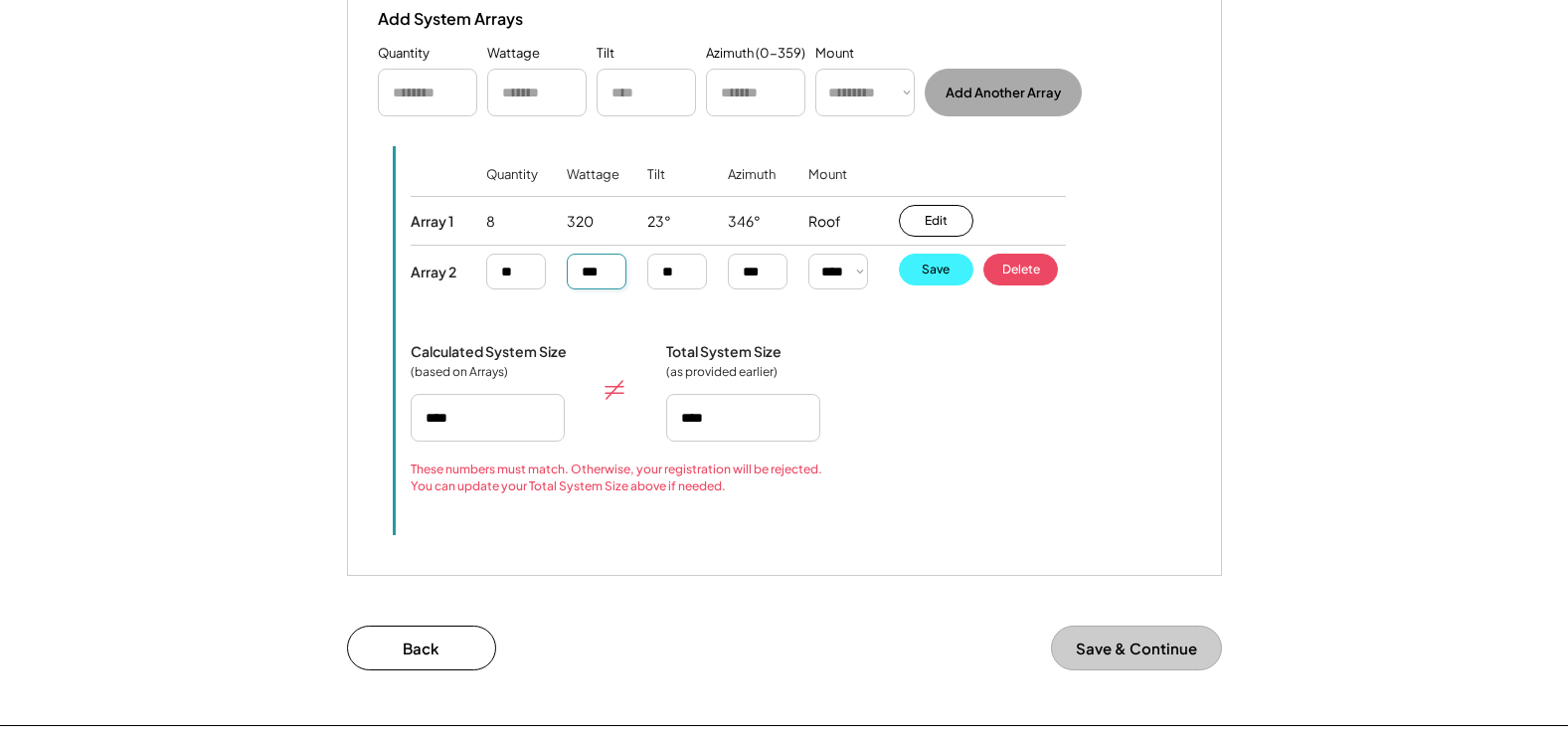 type on "***" 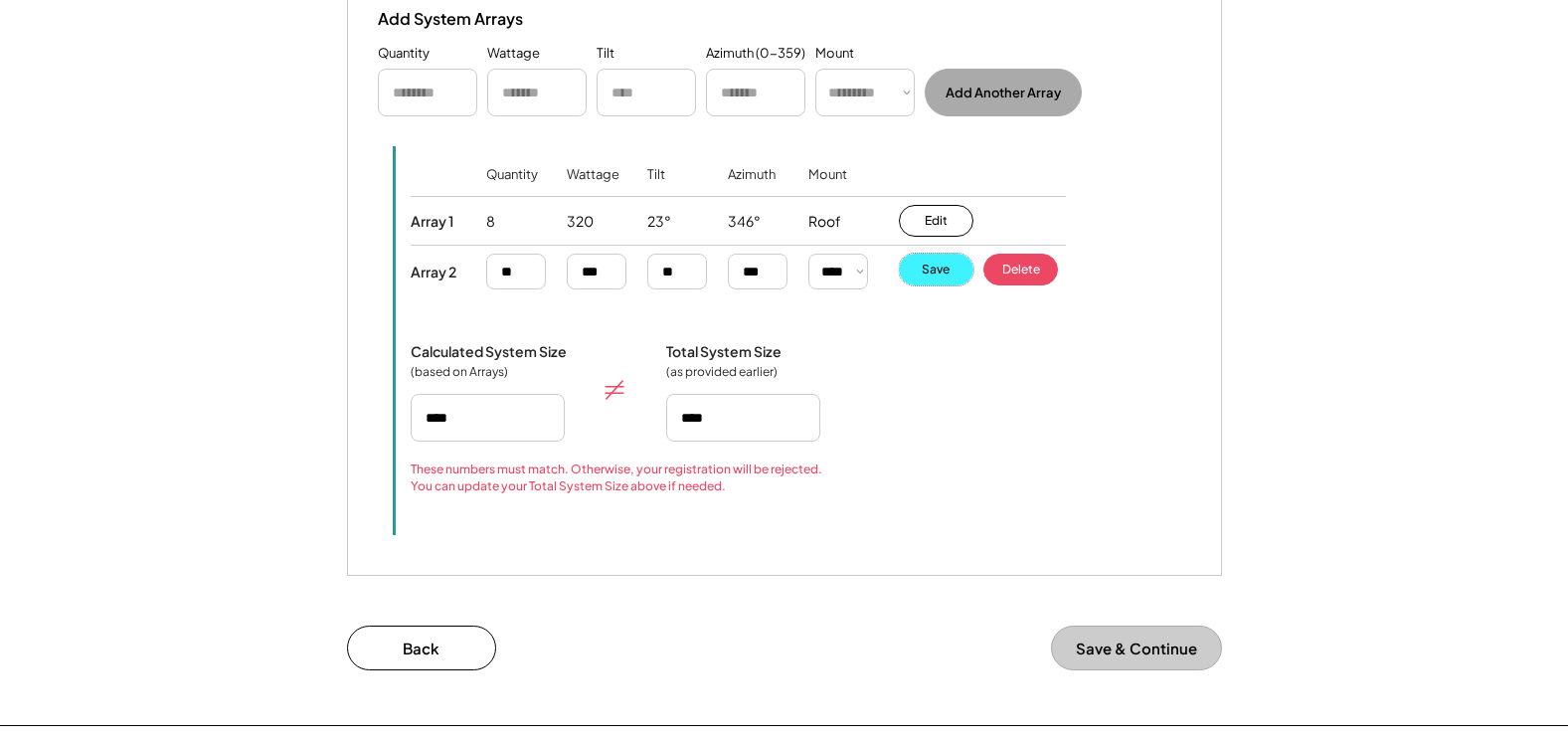 click on "Save" at bounding box center (936, 270) 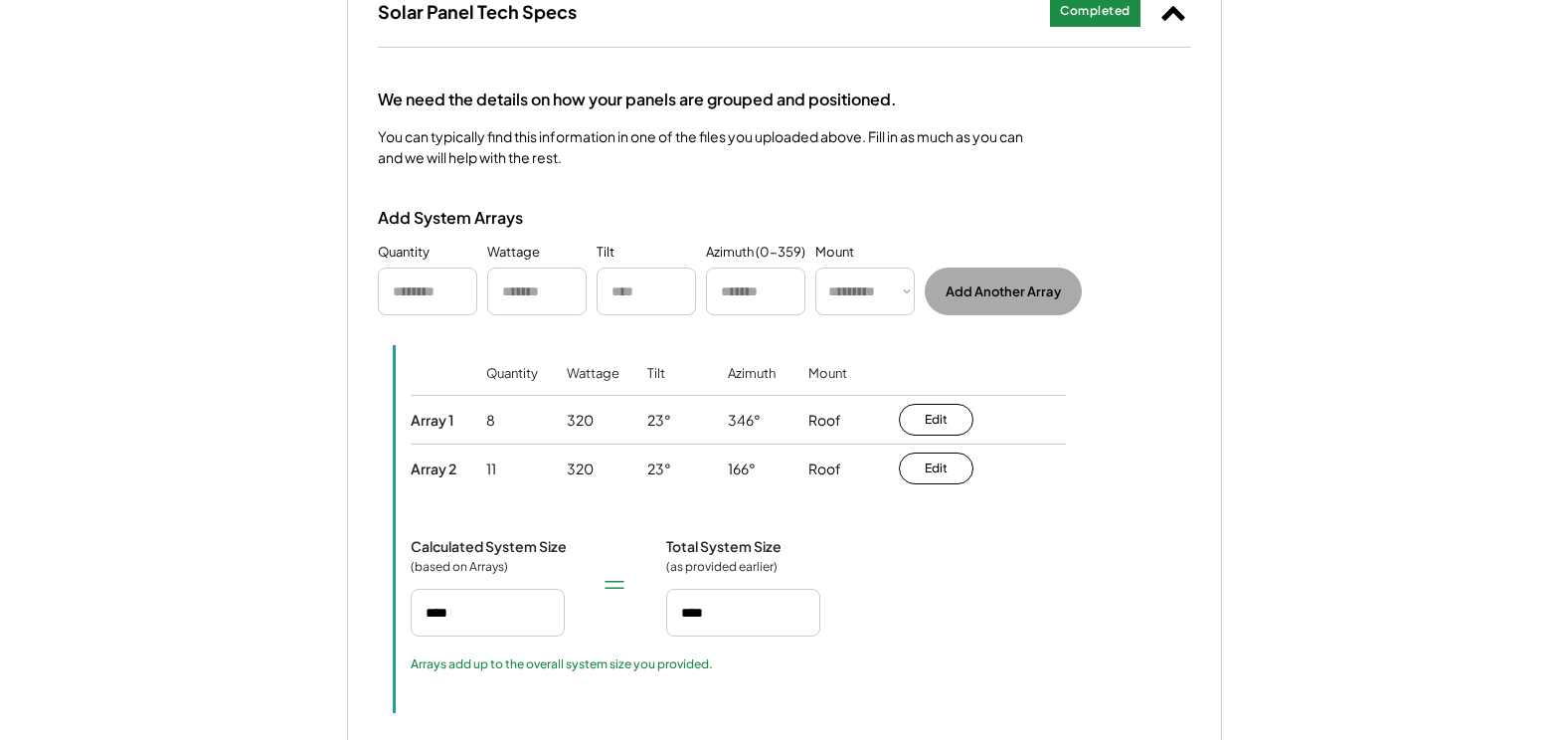 scroll, scrollTop: 3474, scrollLeft: 0, axis: vertical 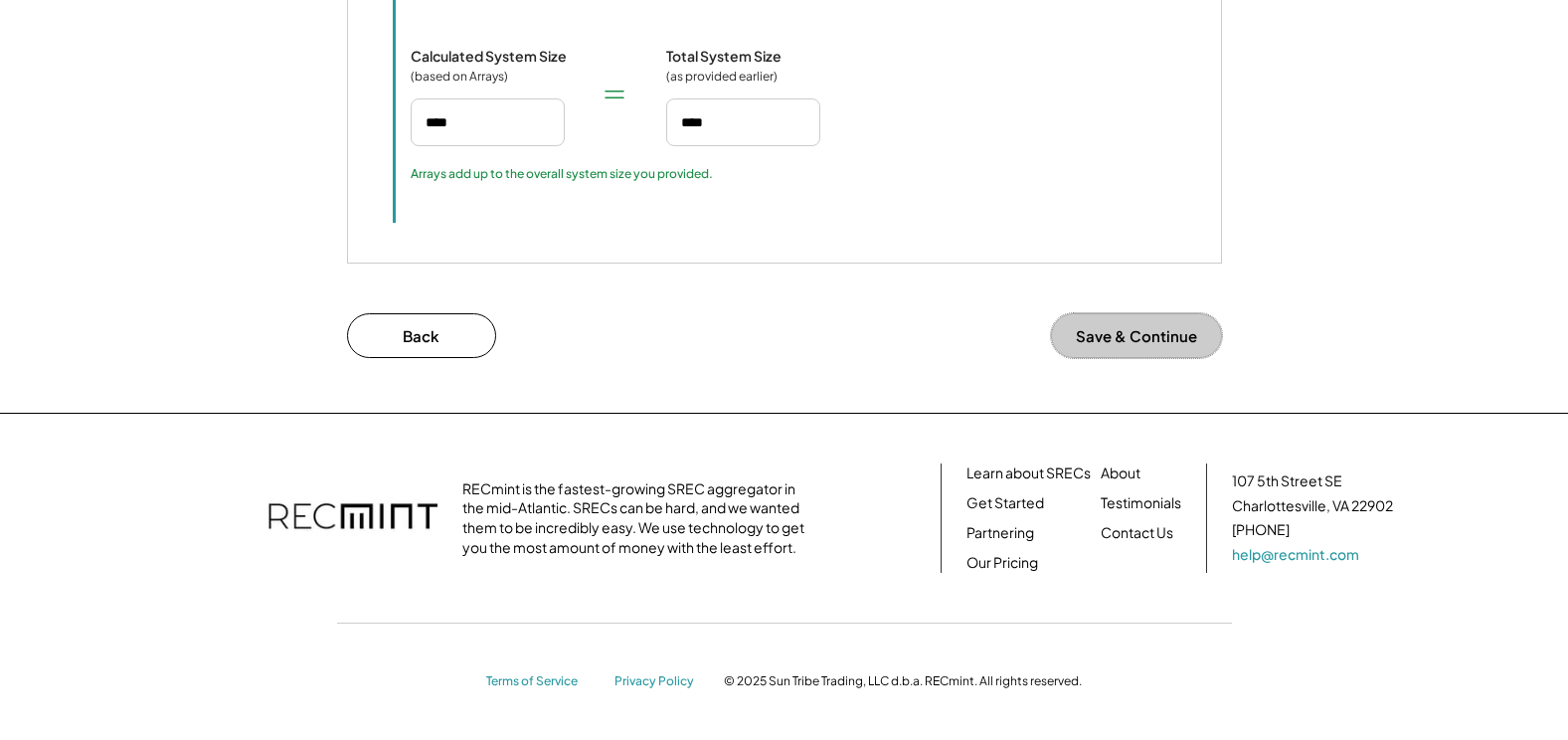 click on "Save & Continue" at bounding box center [1136, 335] 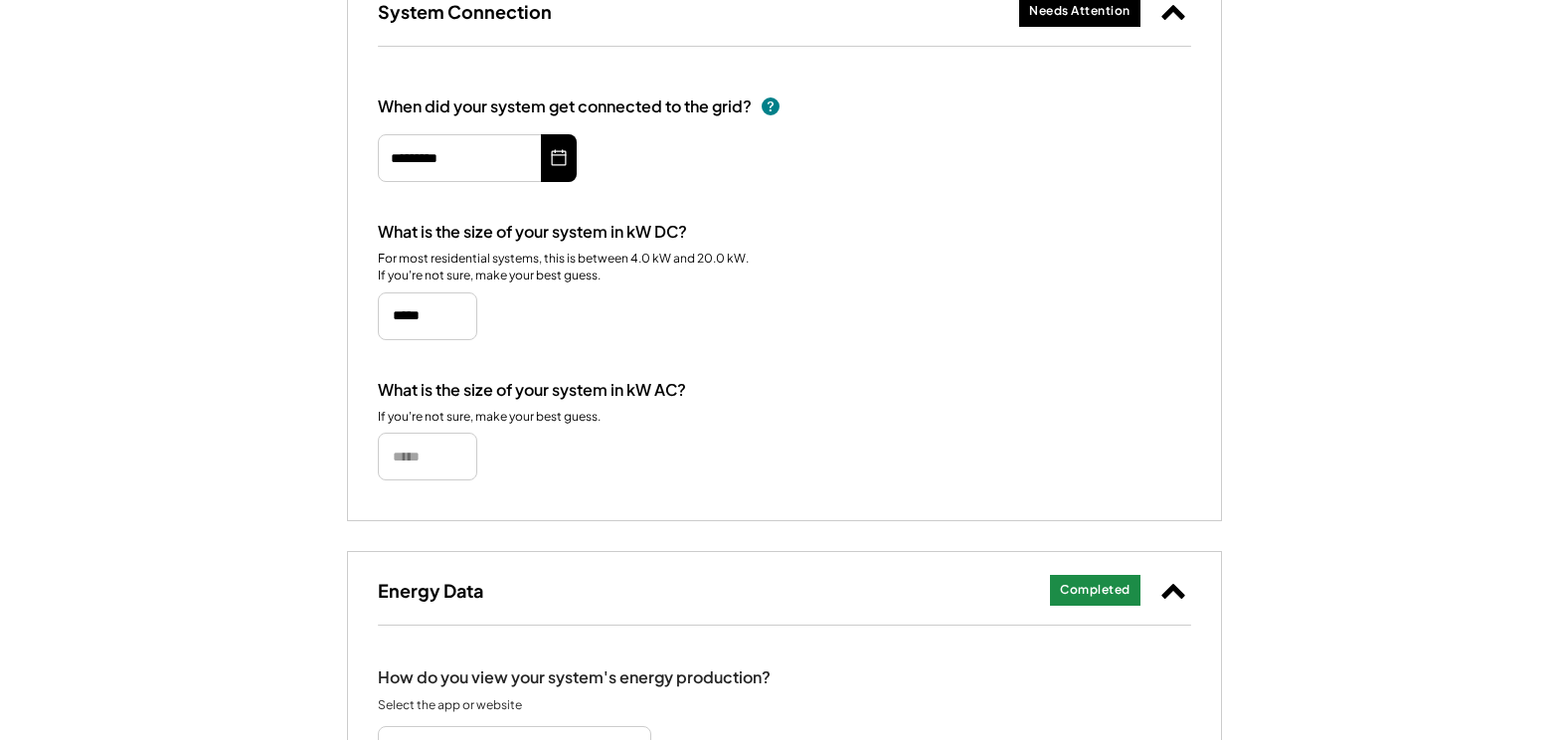 scroll, scrollTop: 391, scrollLeft: 0, axis: vertical 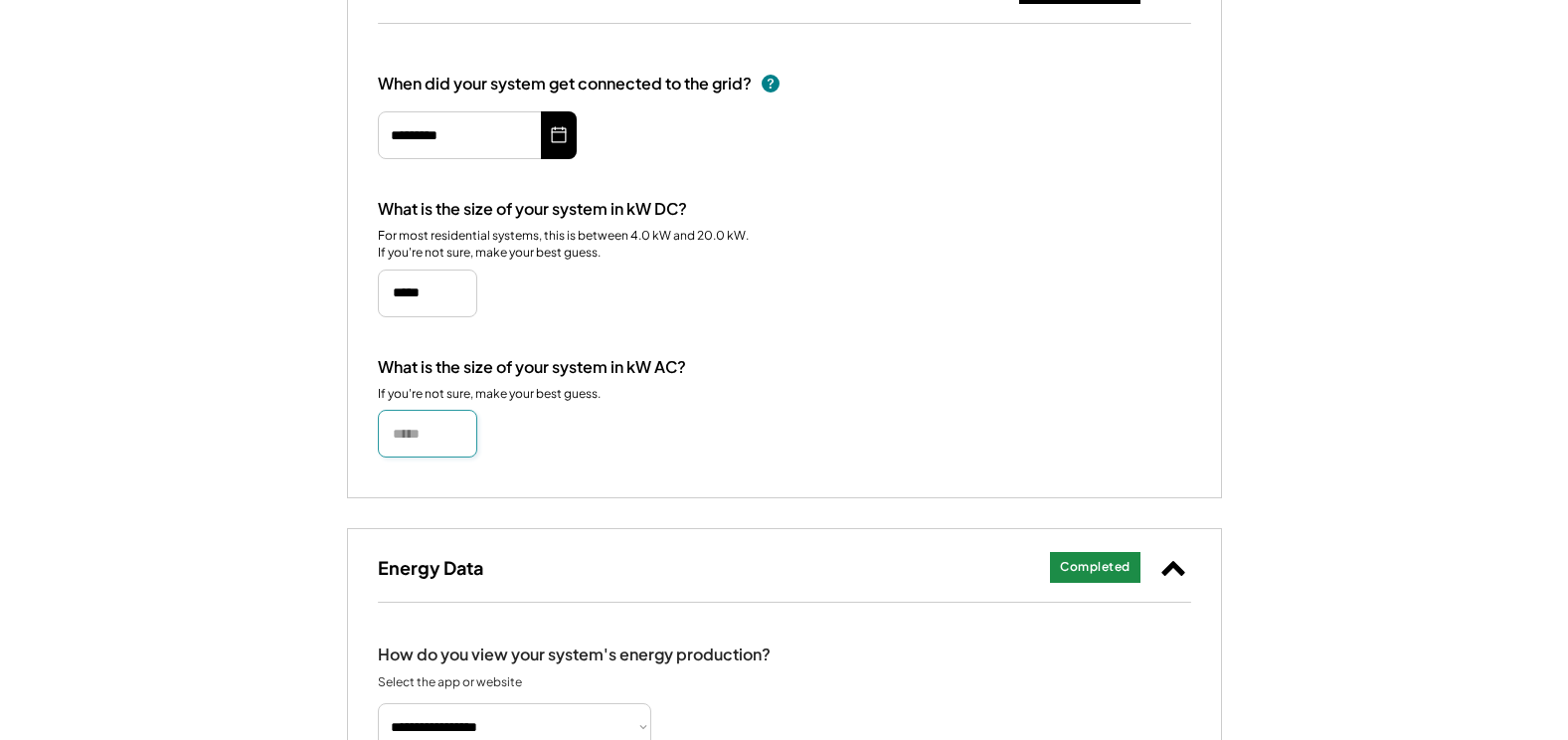 click at bounding box center (428, 434) 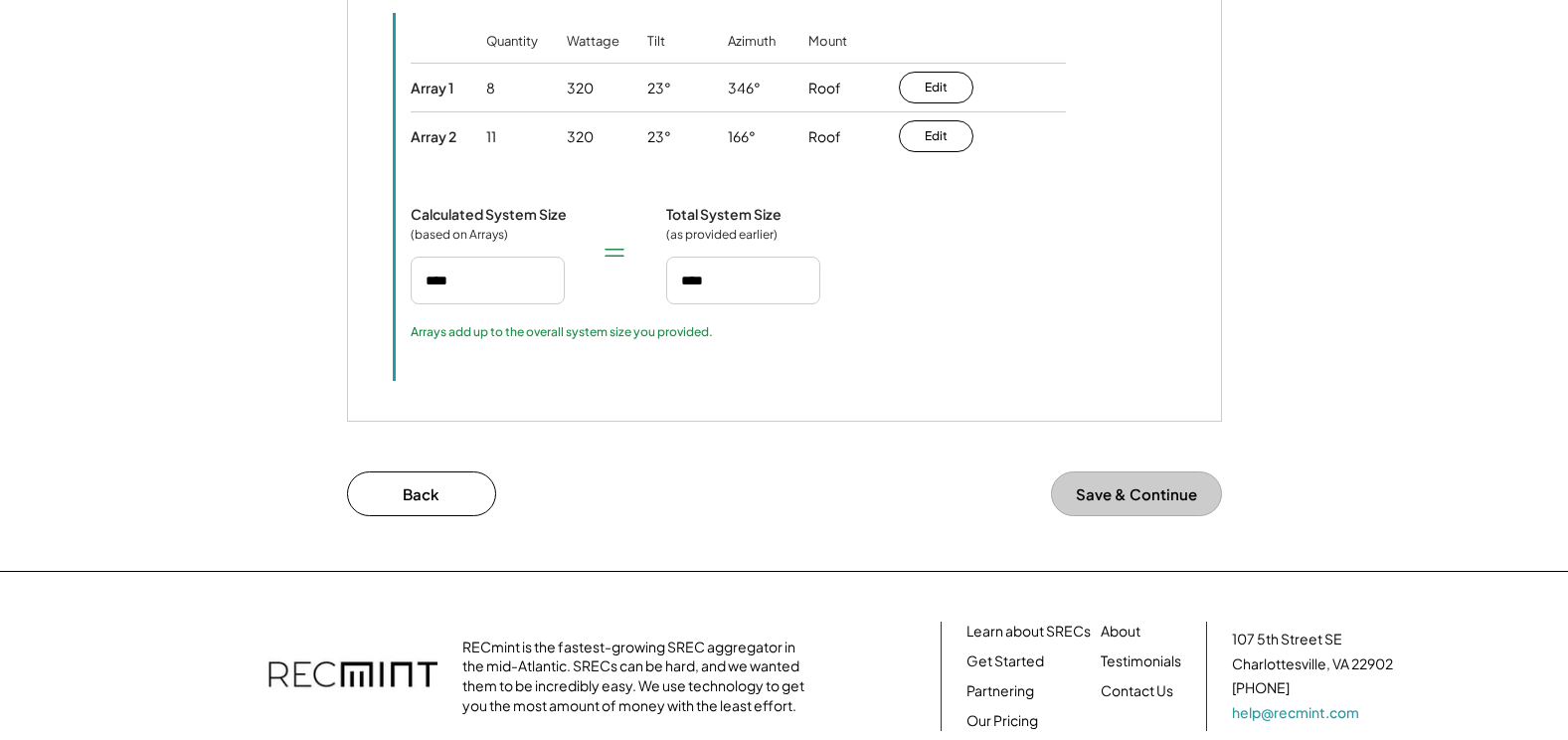 scroll, scrollTop: 3474, scrollLeft: 0, axis: vertical 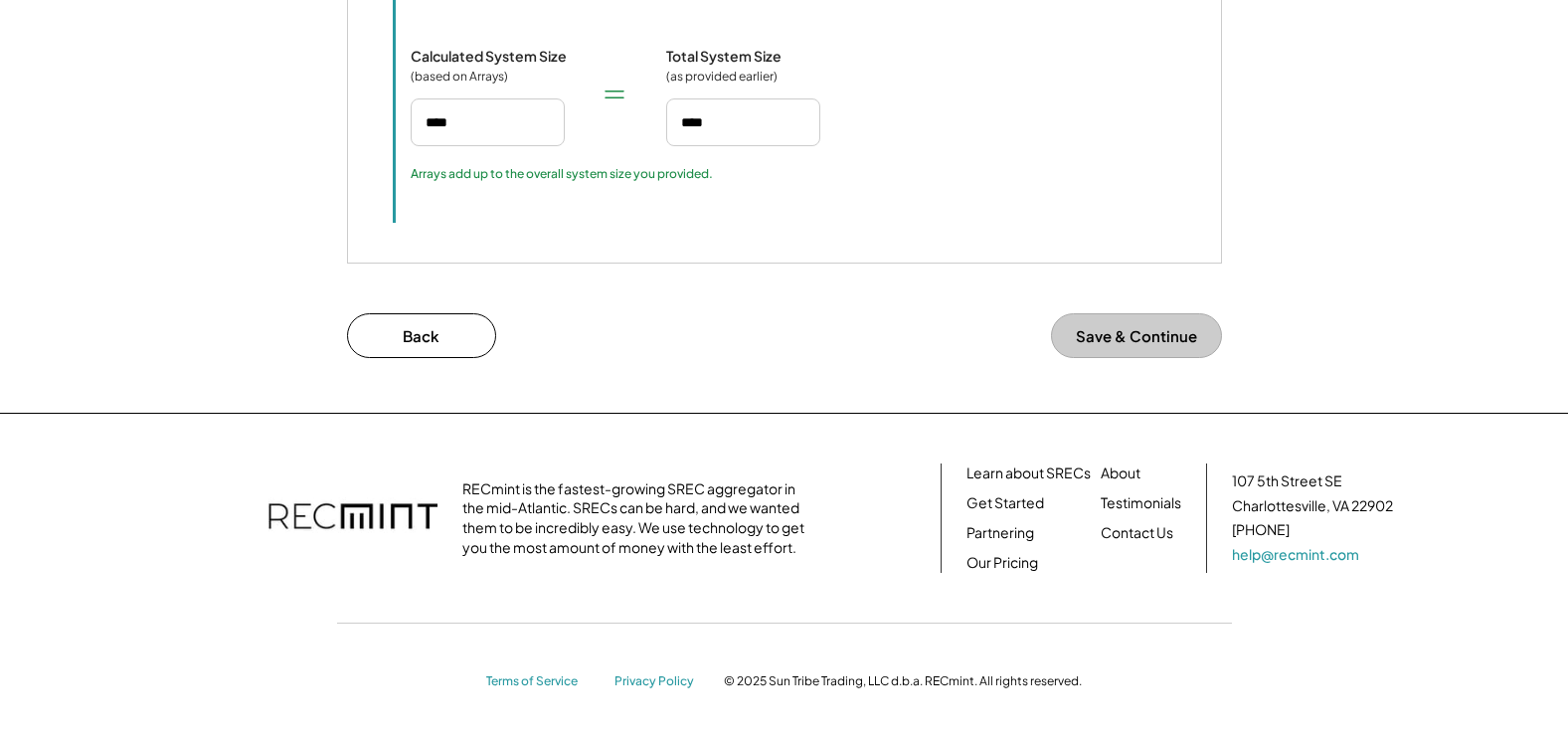click on "Save & Continue" at bounding box center [1136, 335] 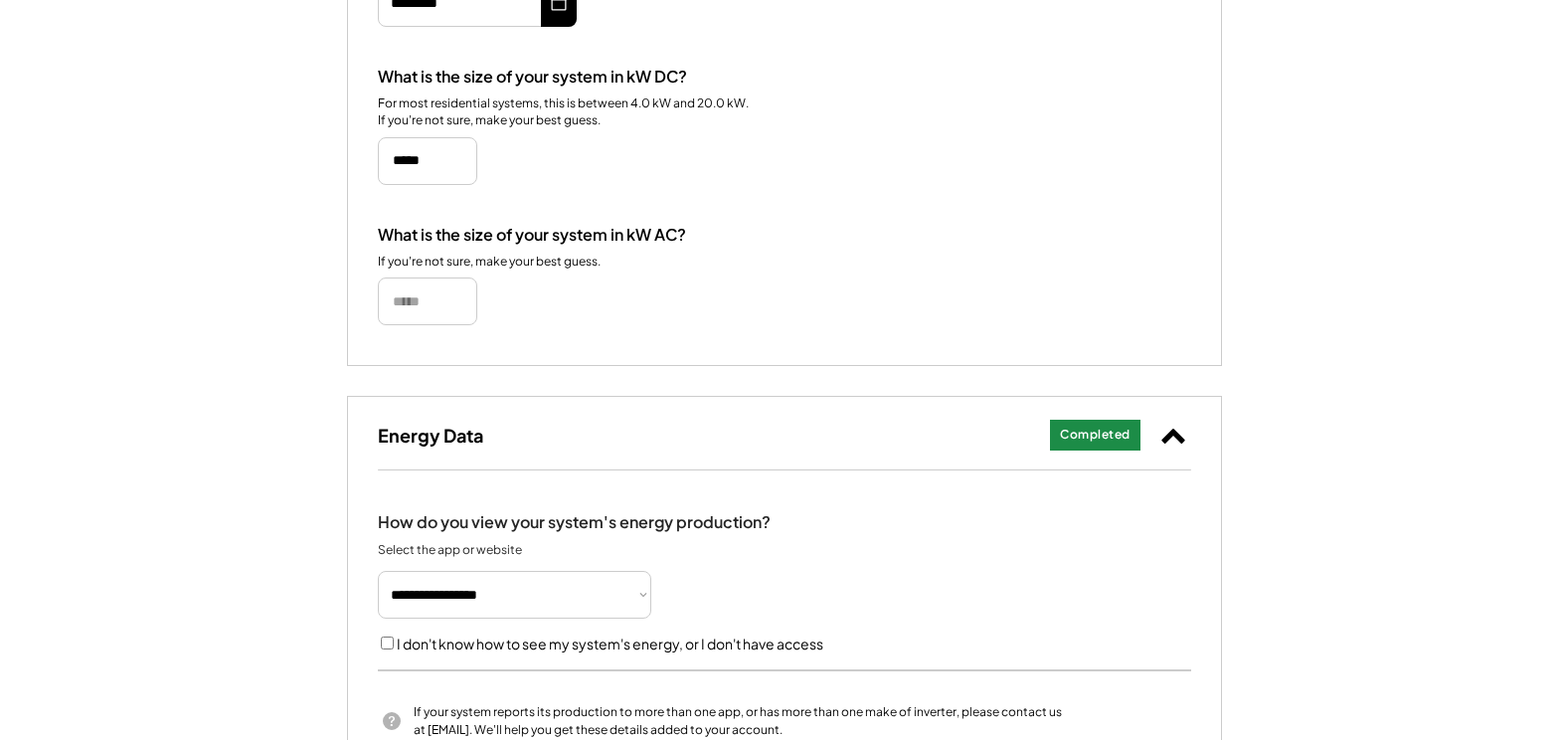 scroll, scrollTop: 192, scrollLeft: 0, axis: vertical 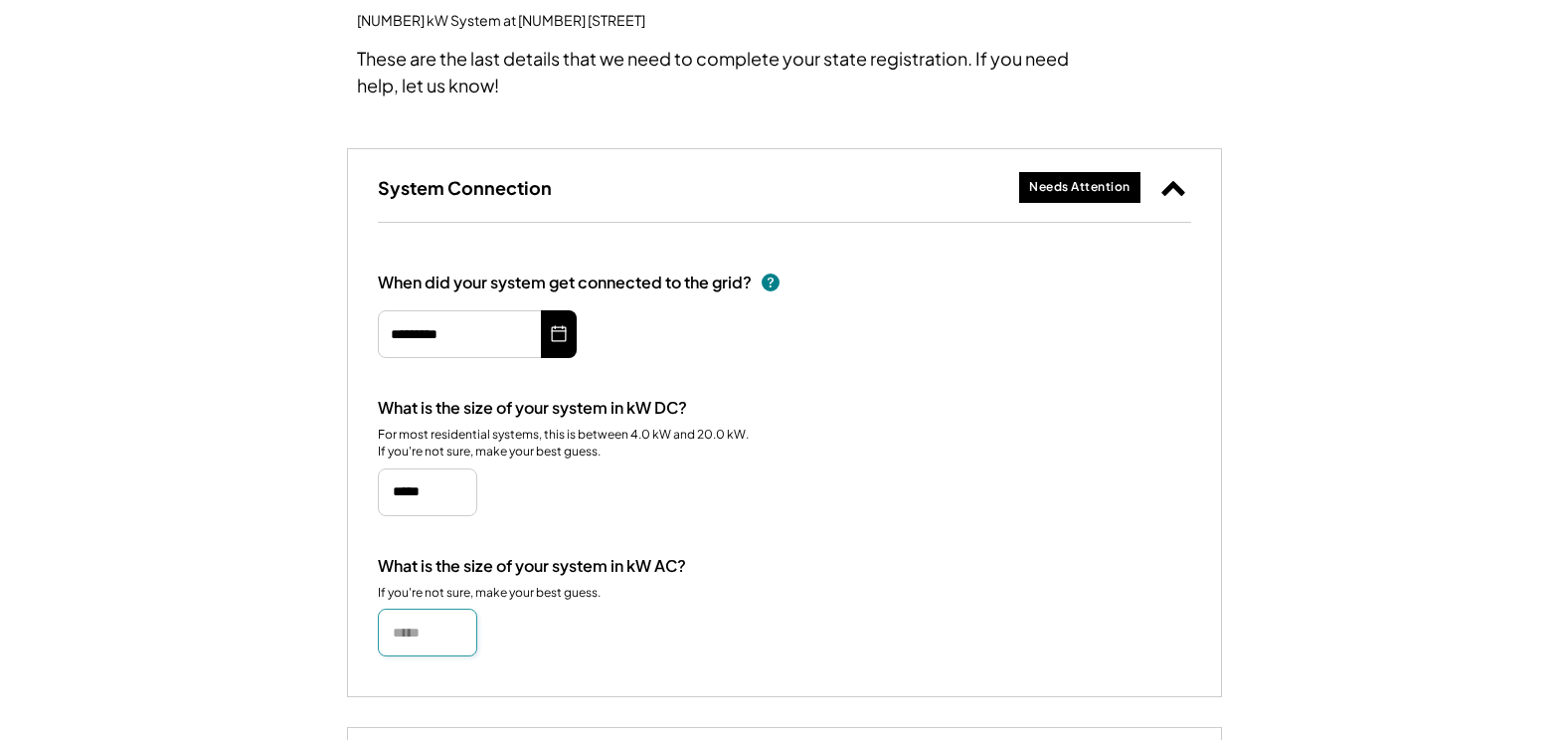 click at bounding box center [428, 633] 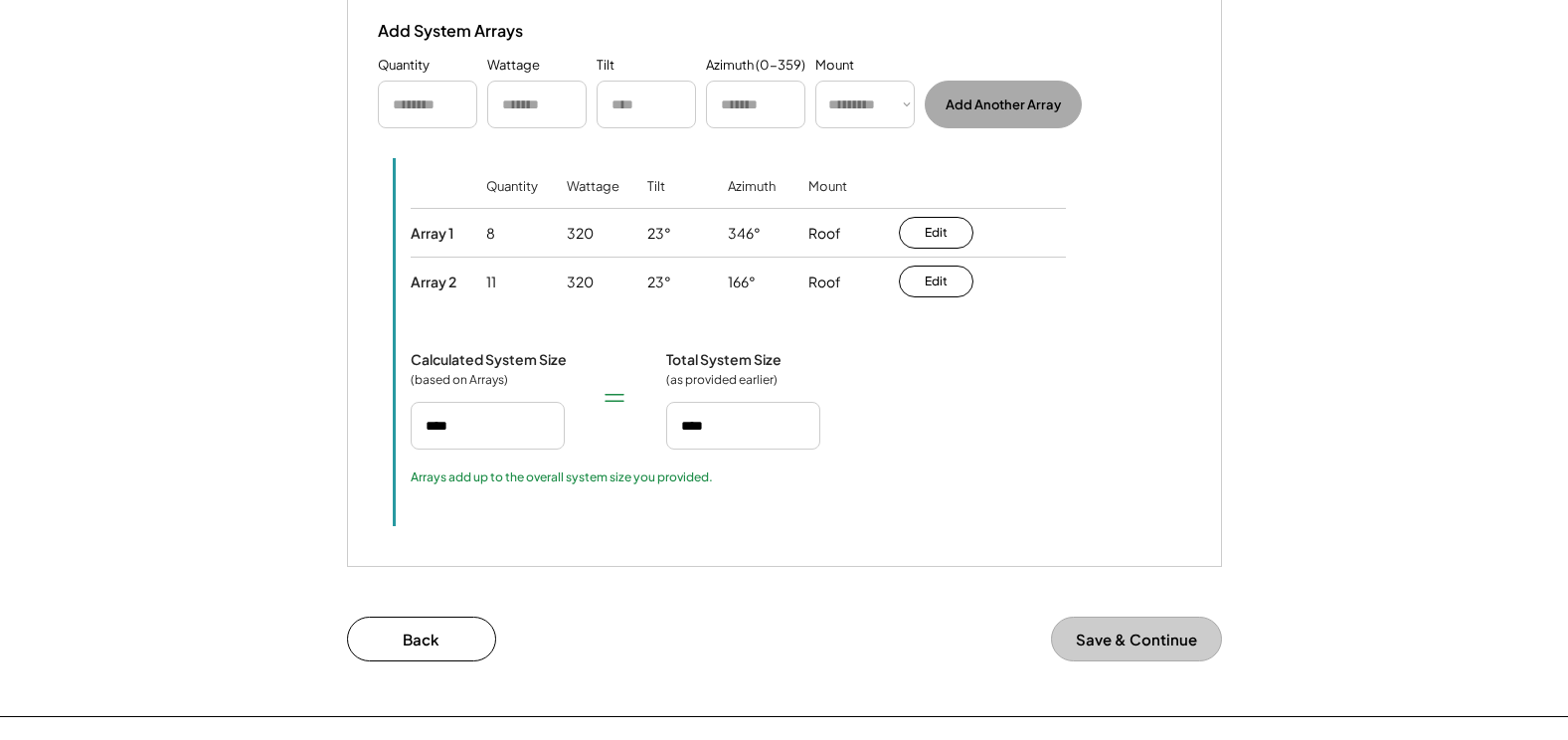 scroll, scrollTop: 3176, scrollLeft: 0, axis: vertical 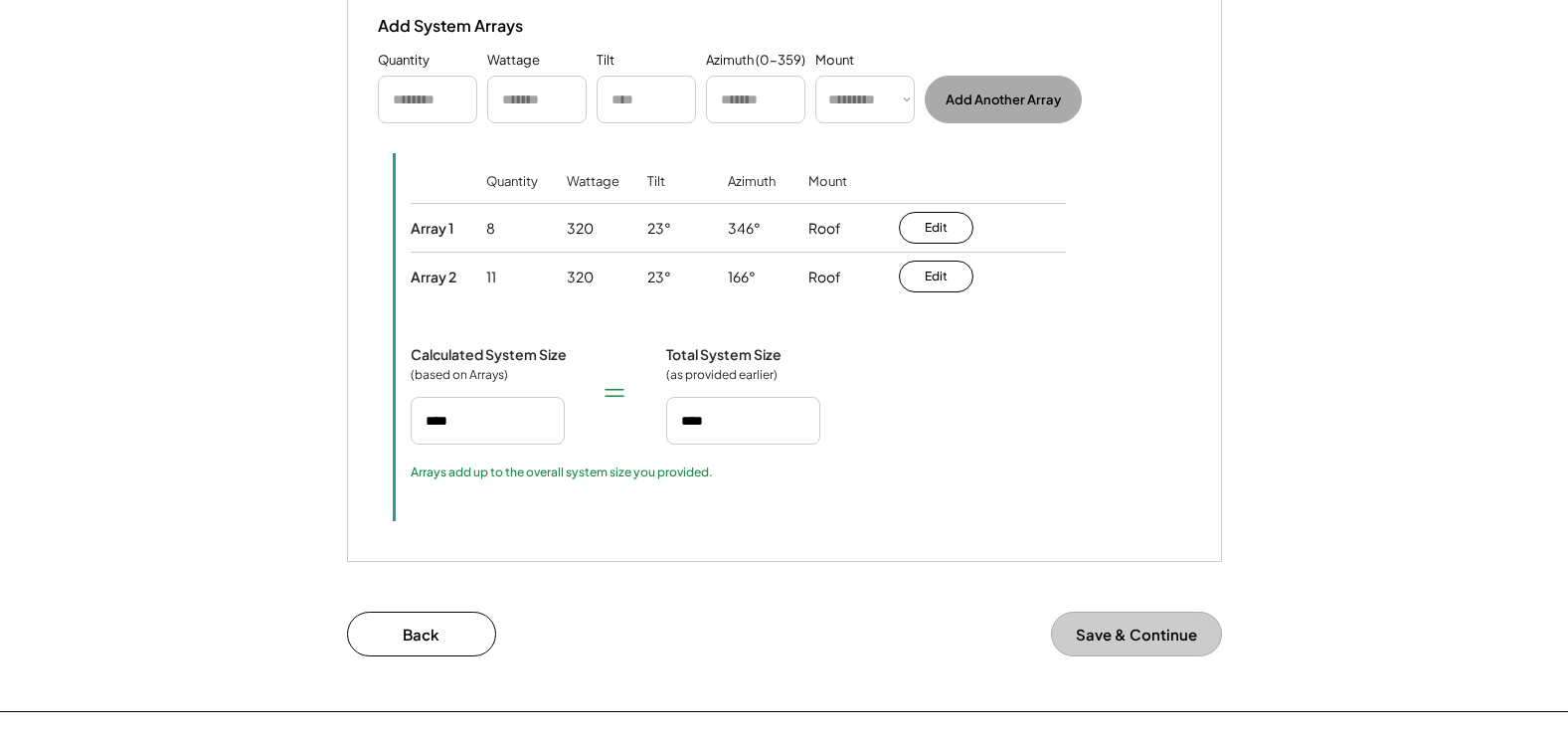 click on "Save & Continue" at bounding box center [1136, 634] 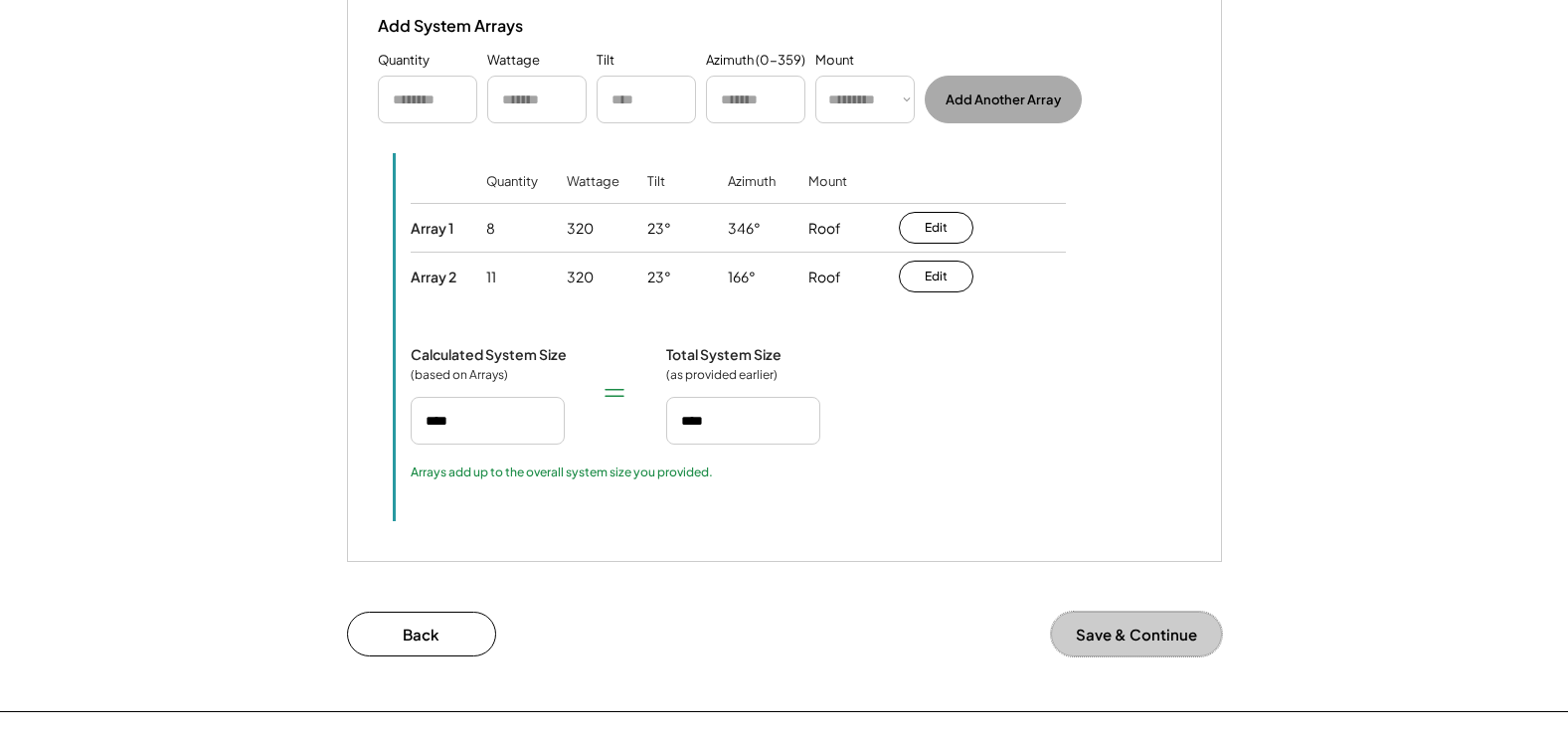 click on "Save & Continue" at bounding box center [1136, 634] 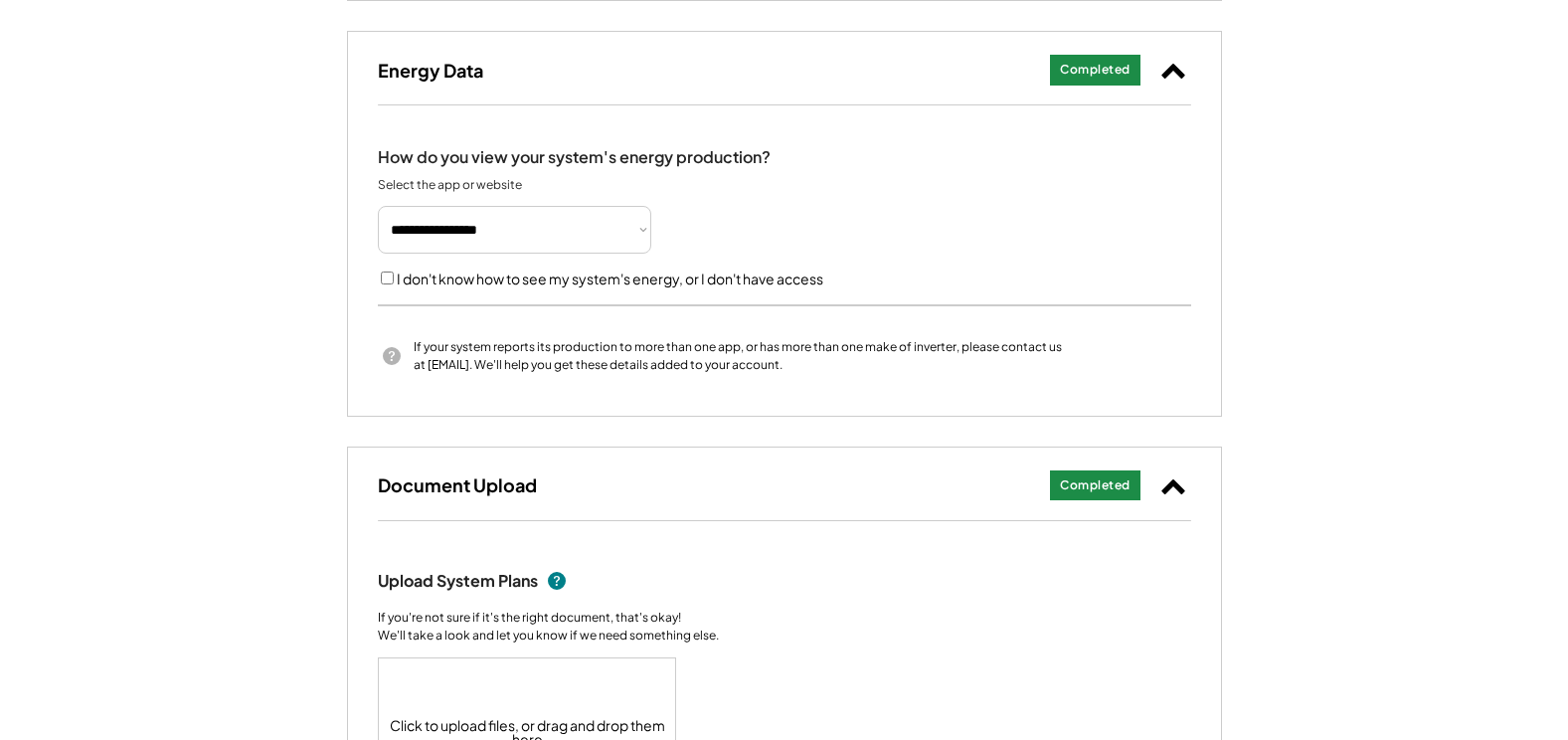 scroll, scrollTop: 391, scrollLeft: 0, axis: vertical 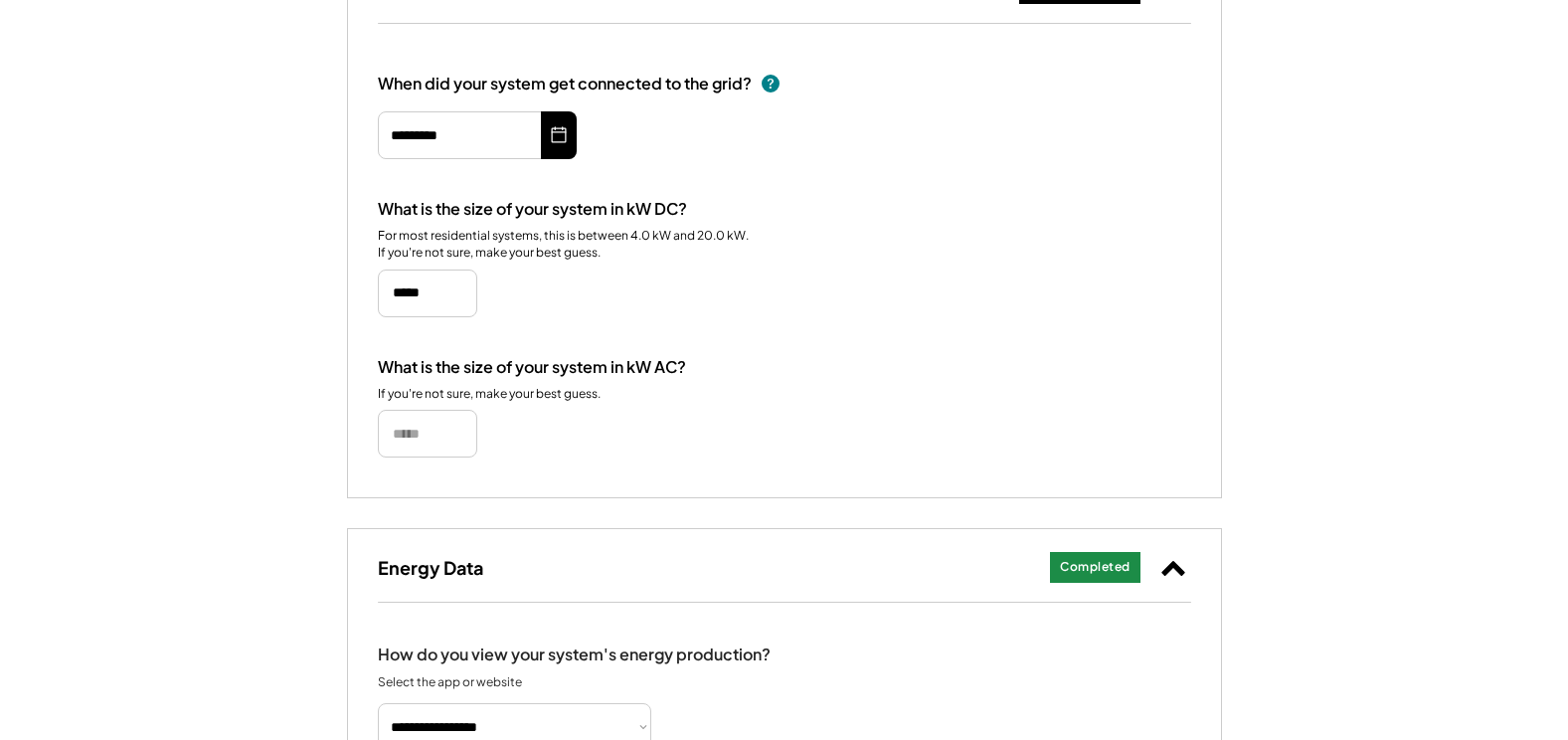 click at bounding box center [428, 434] 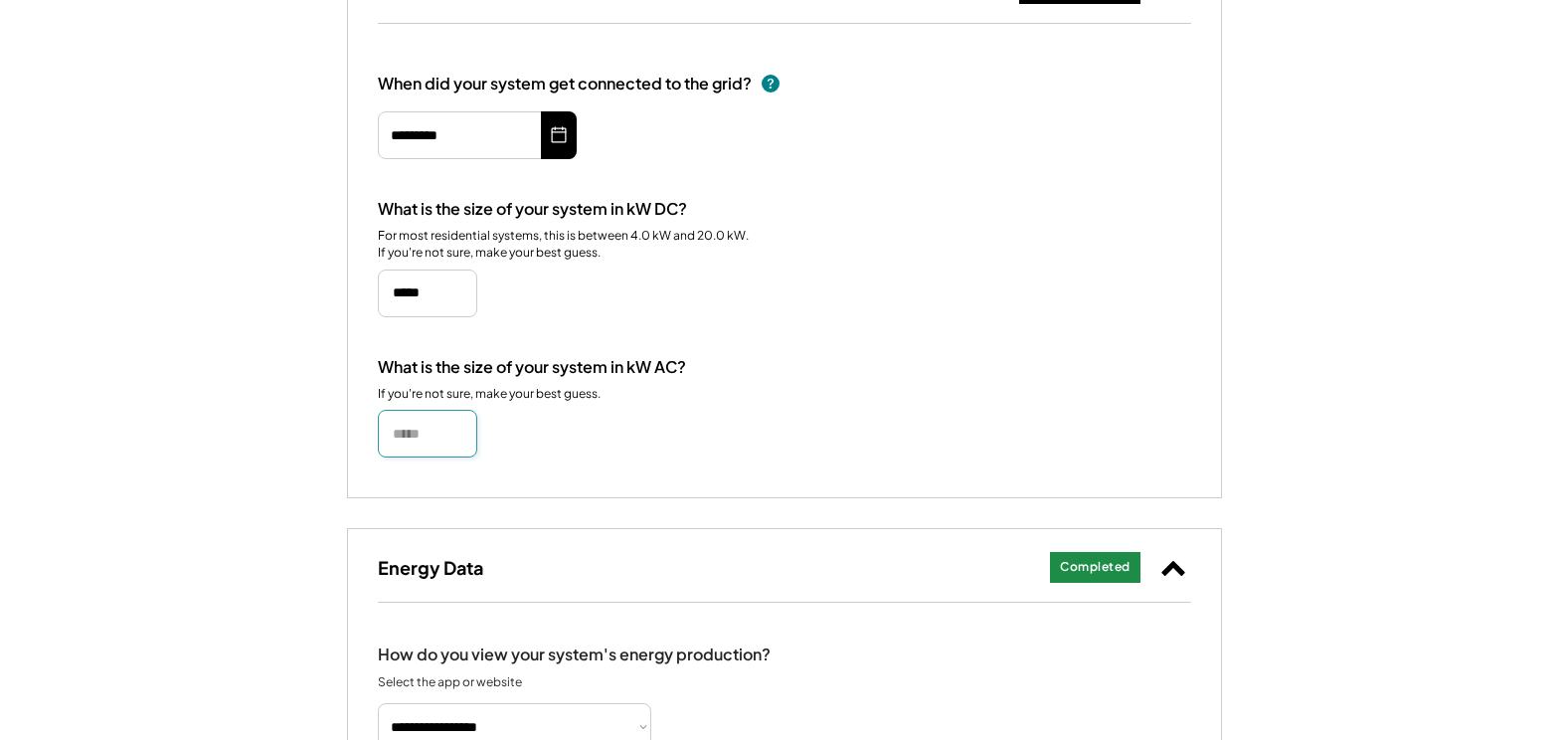 type on "****" 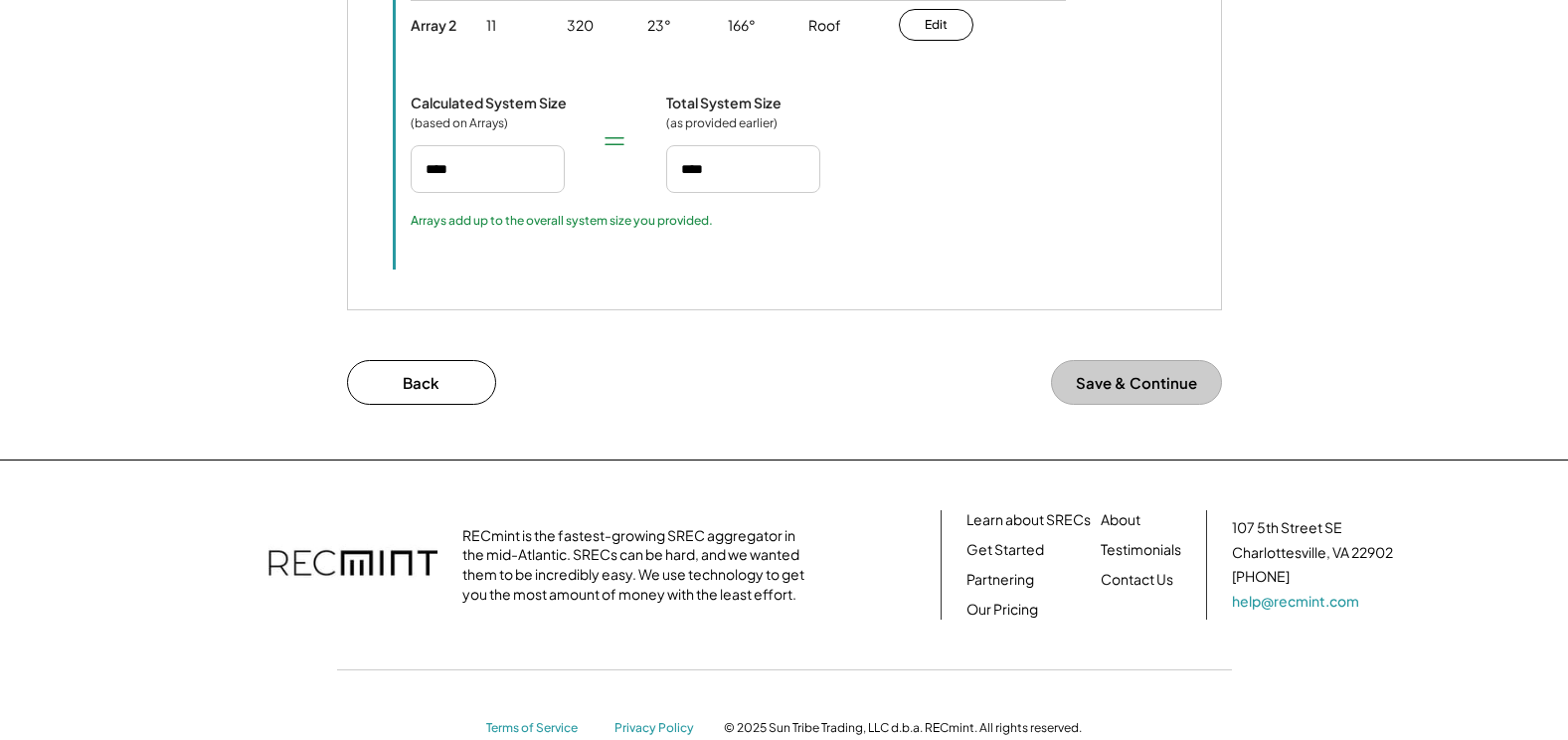 scroll, scrollTop: 3474, scrollLeft: 0, axis: vertical 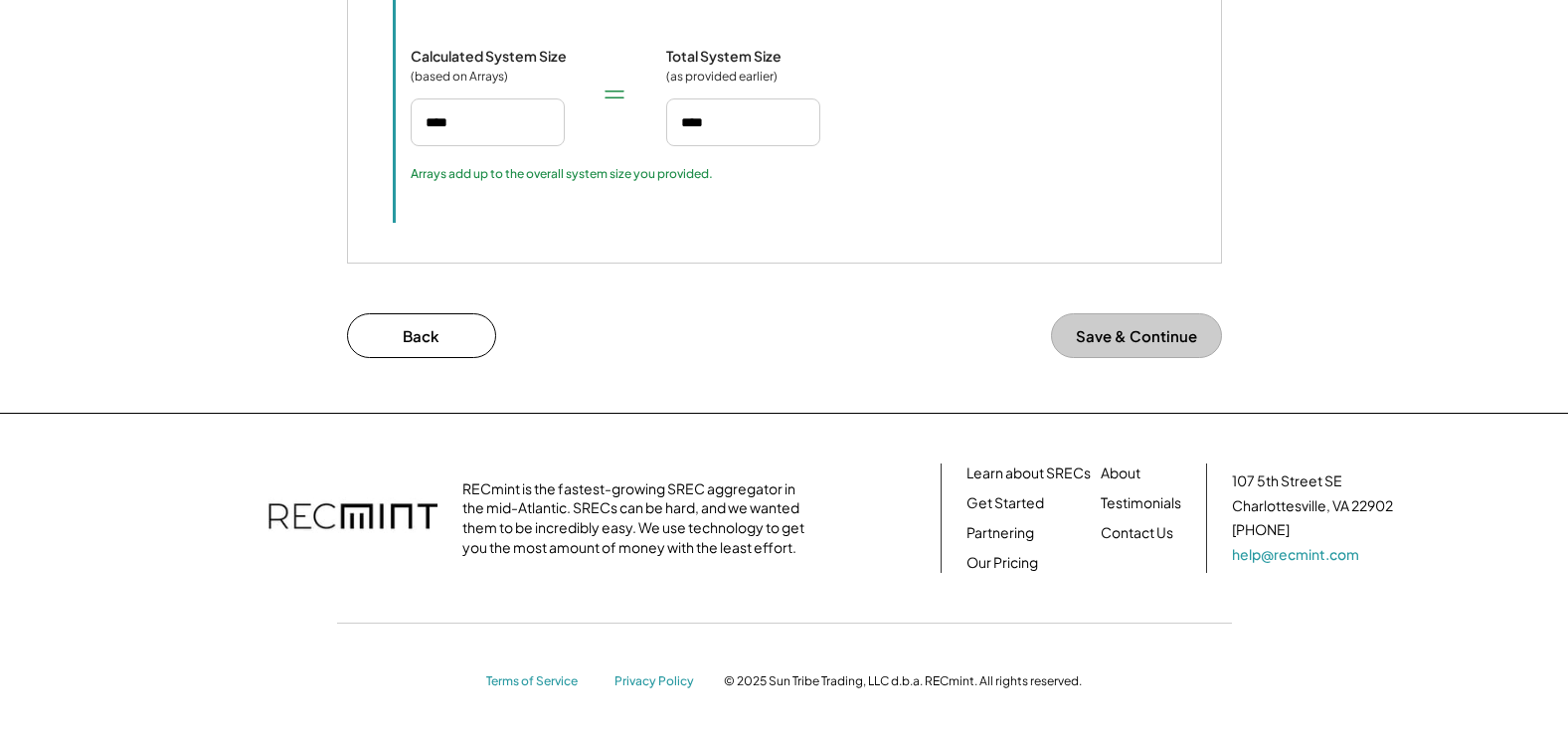 click on "Save & Continue" at bounding box center (1136, 335) 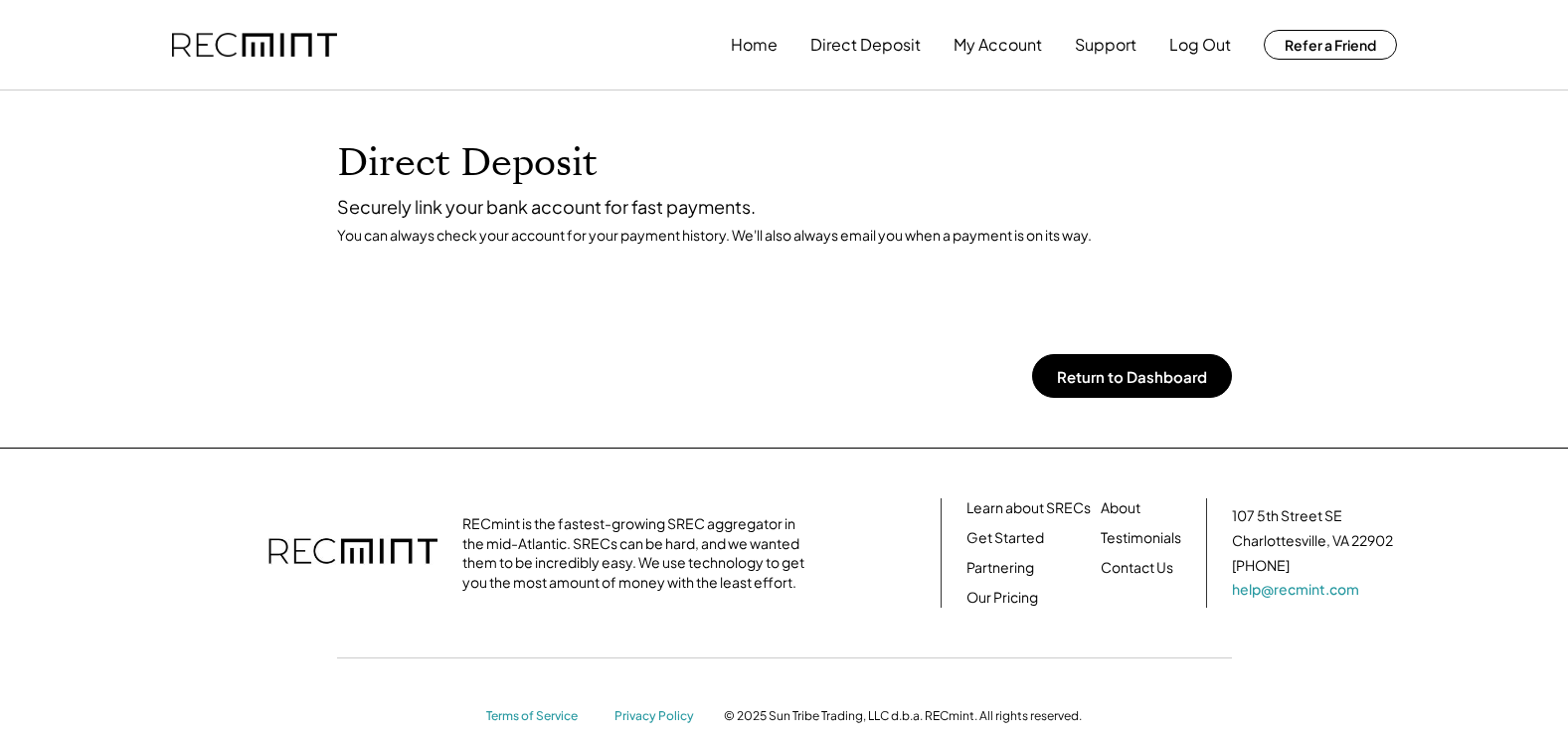 scroll, scrollTop: 0, scrollLeft: 0, axis: both 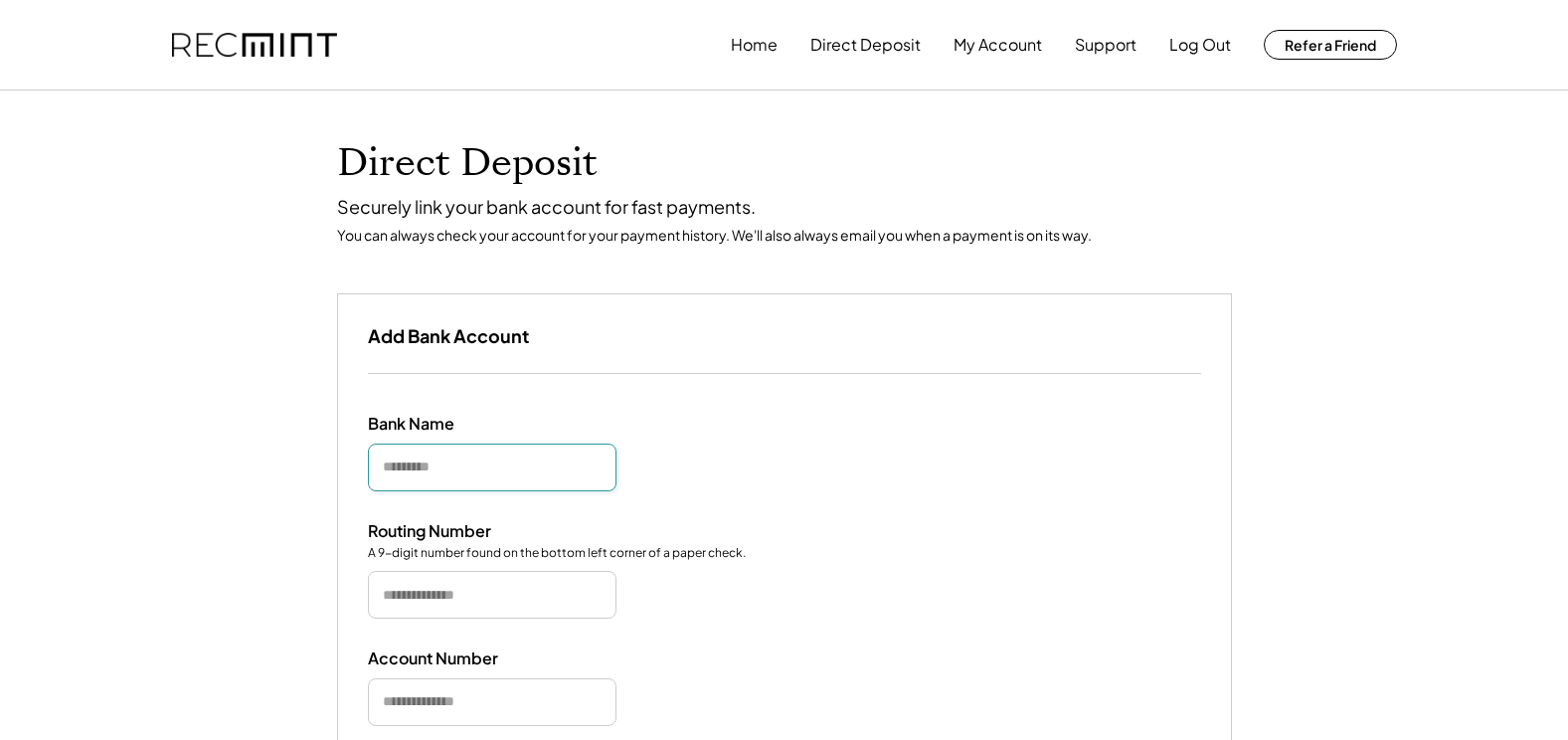 click at bounding box center [492, 467] 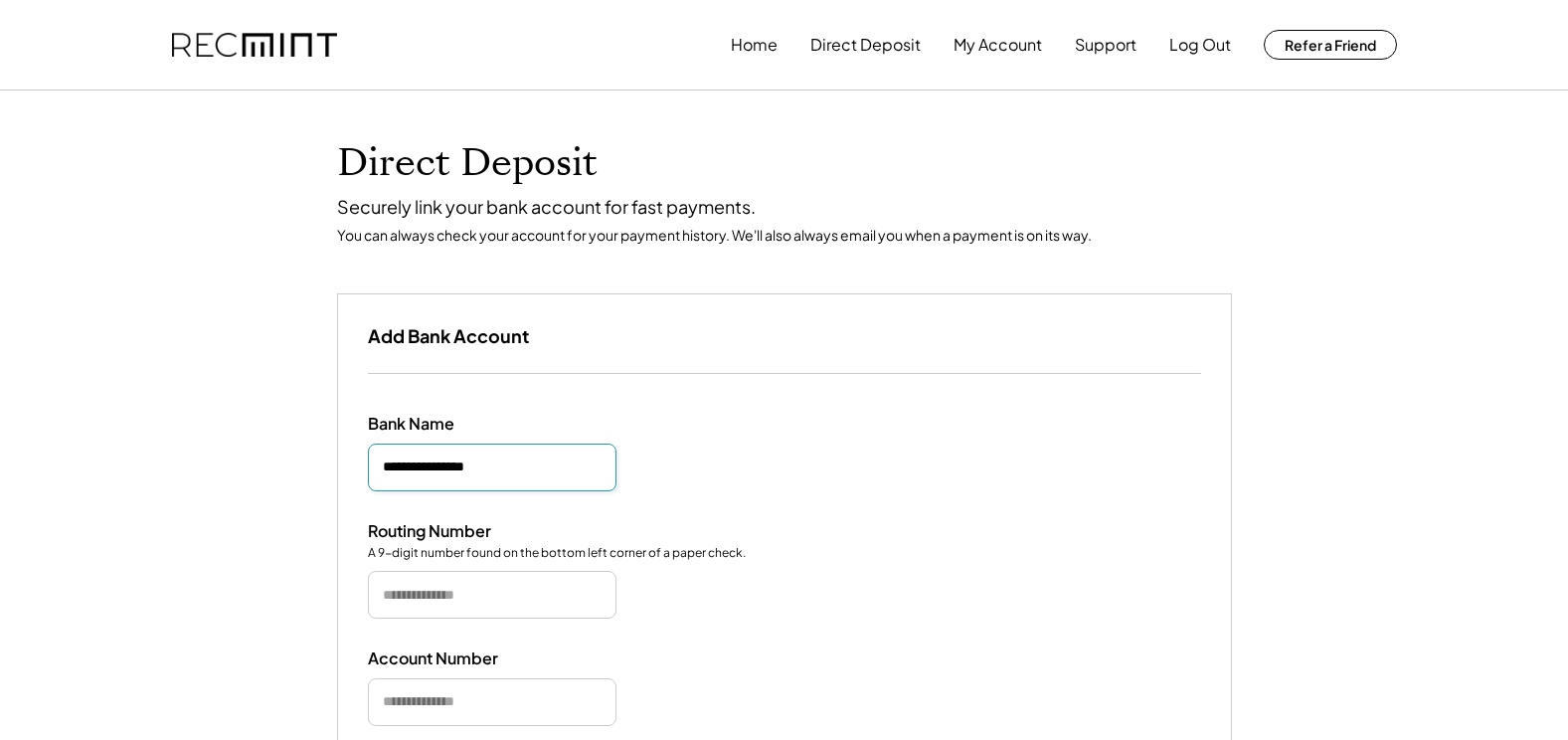 type on "**********" 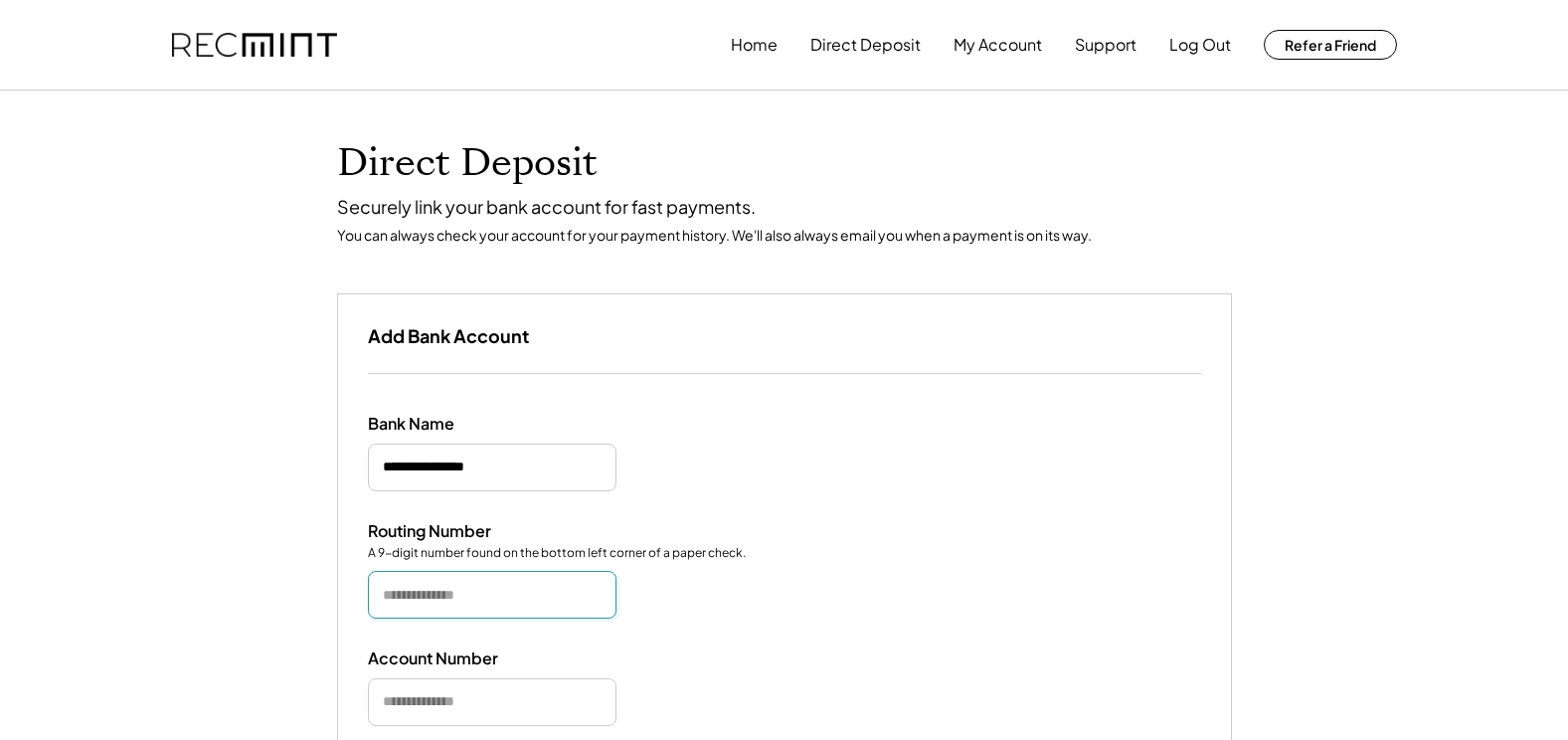 click at bounding box center (492, 595) 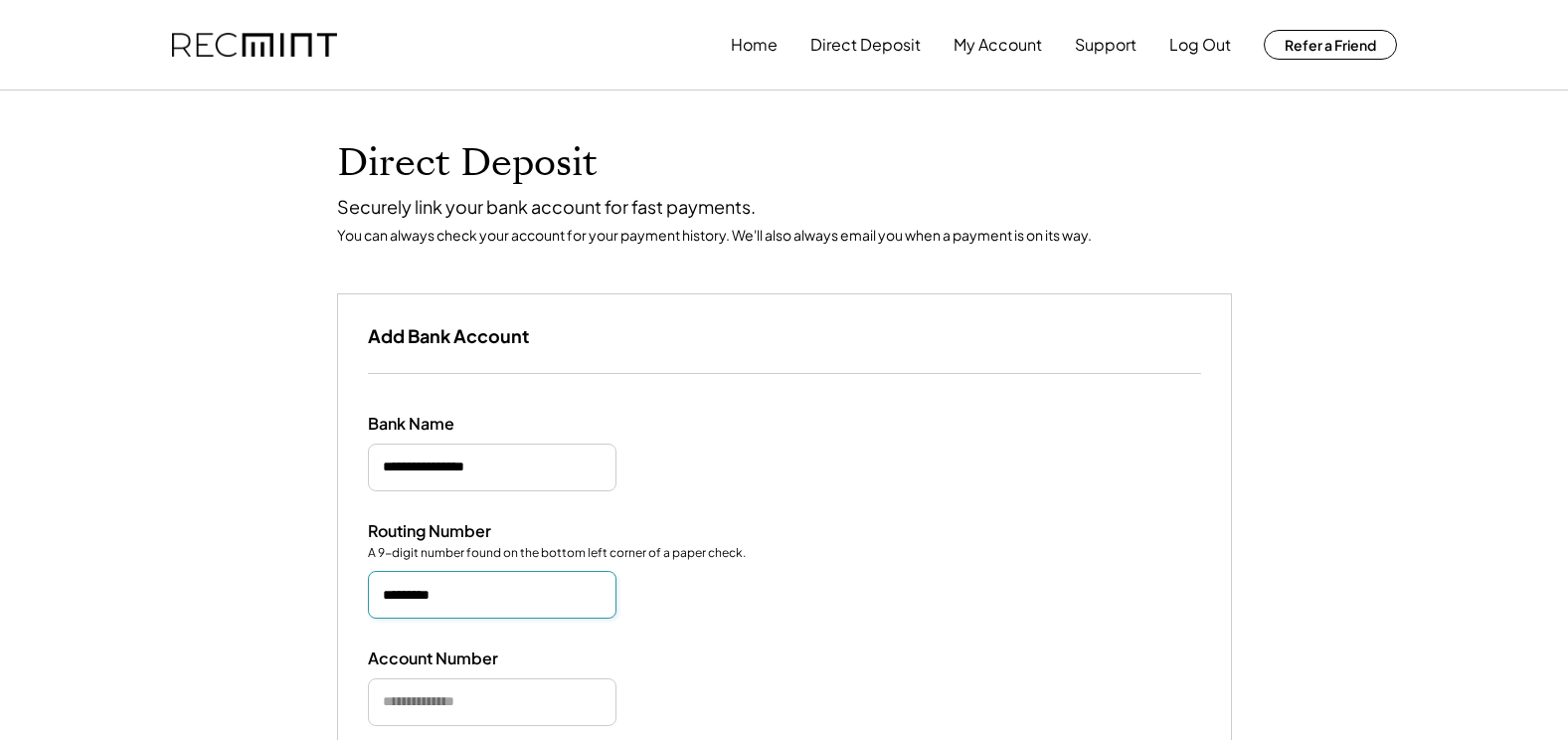 scroll, scrollTop: 99, scrollLeft: 0, axis: vertical 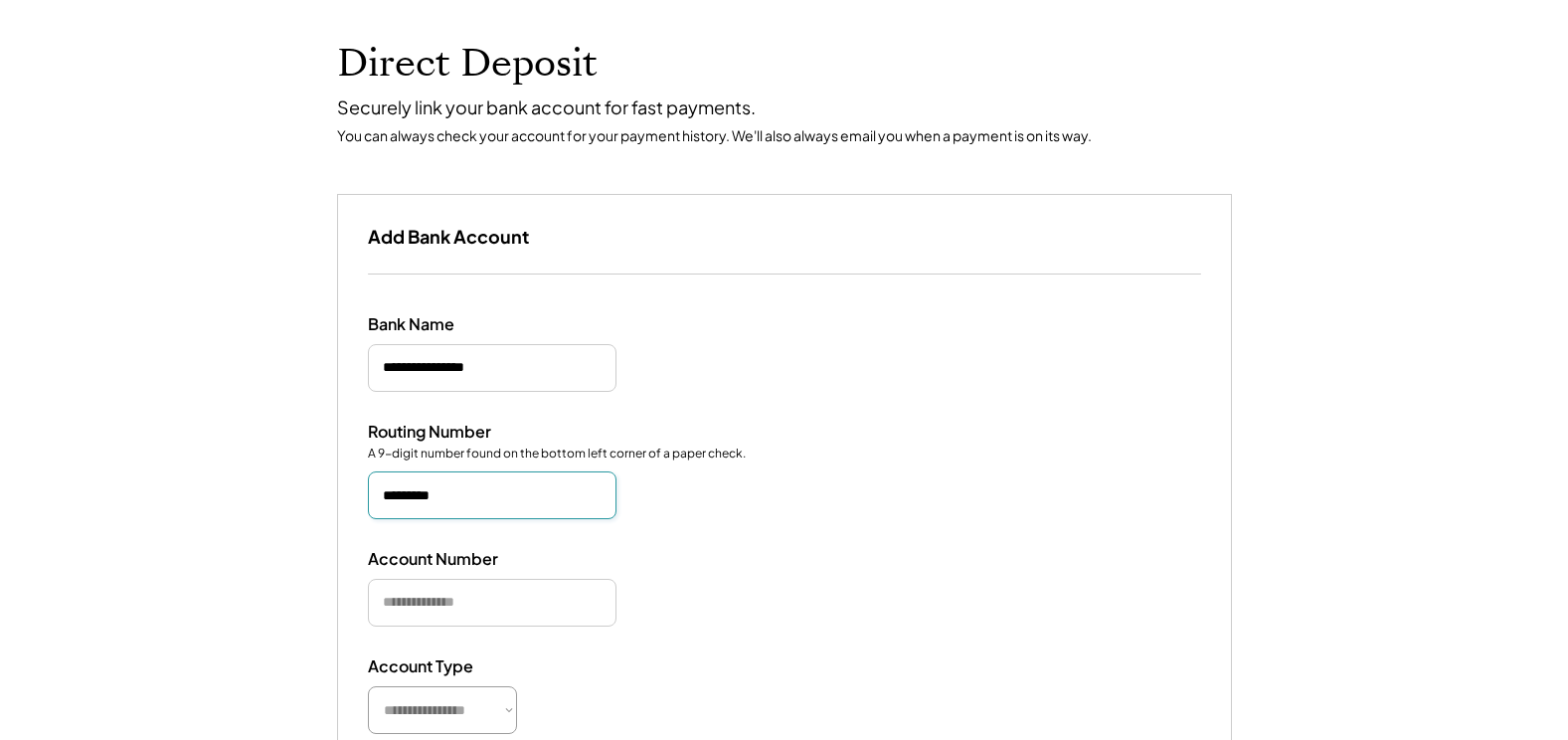 type on "*********" 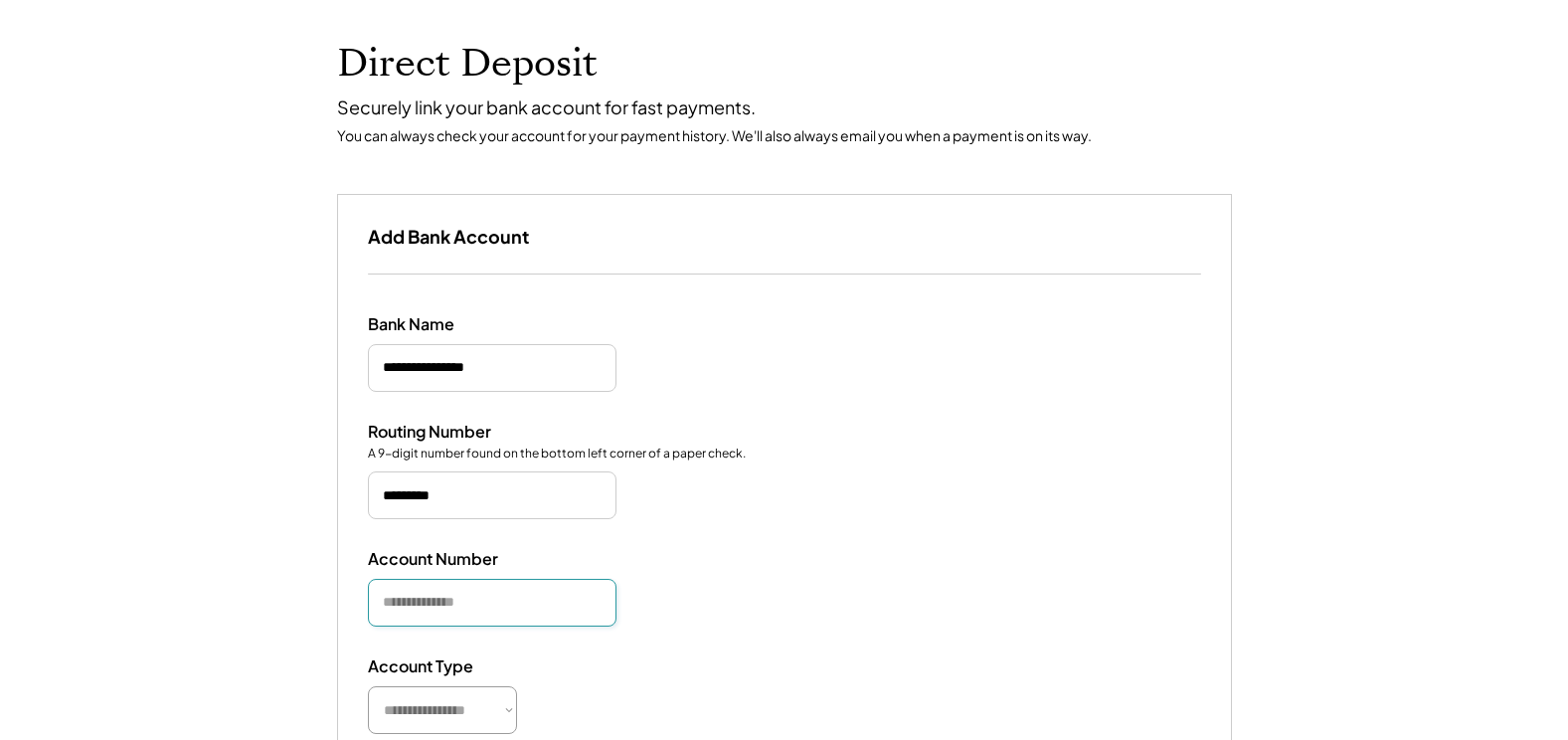 click at bounding box center (492, 603) 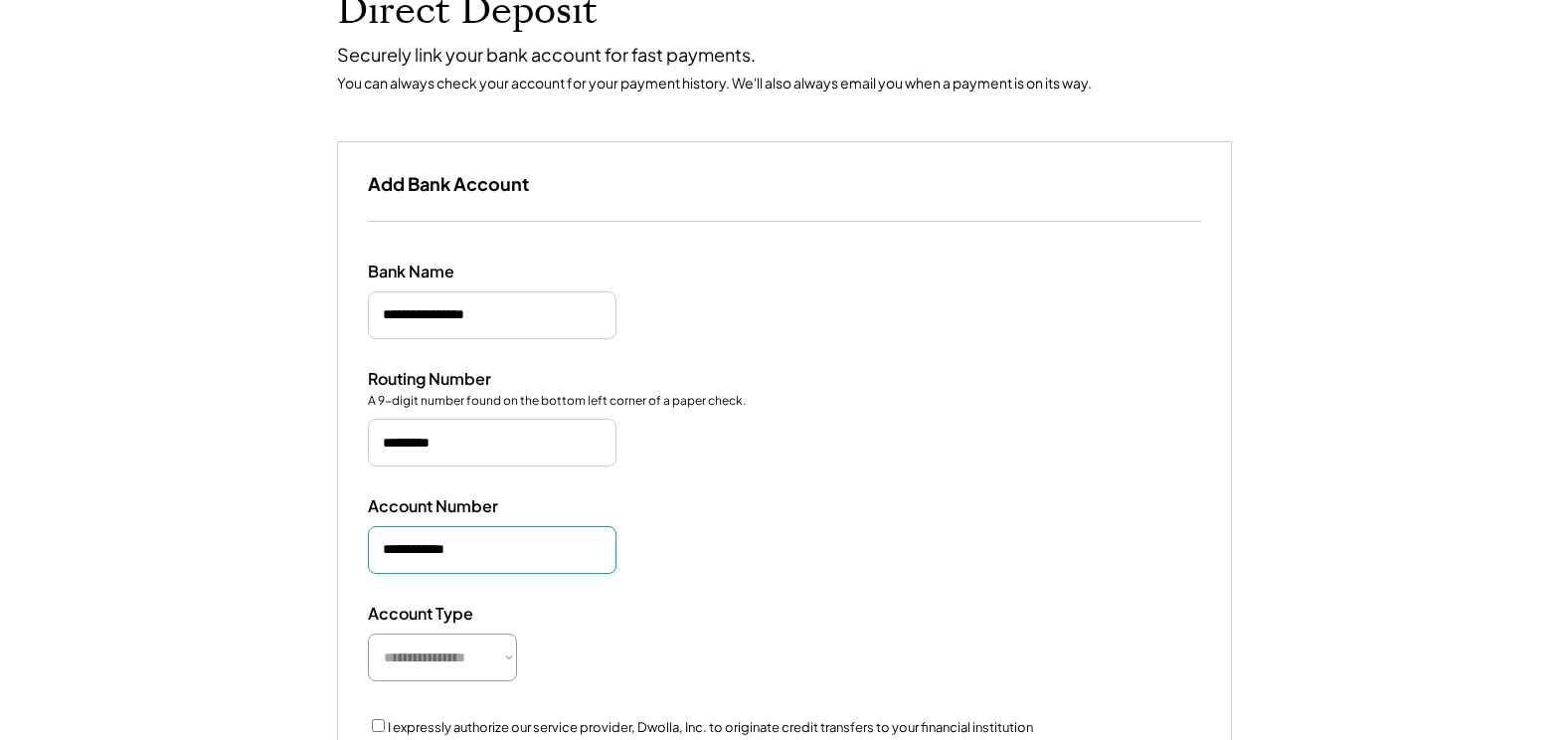 scroll, scrollTop: 199, scrollLeft: 0, axis: vertical 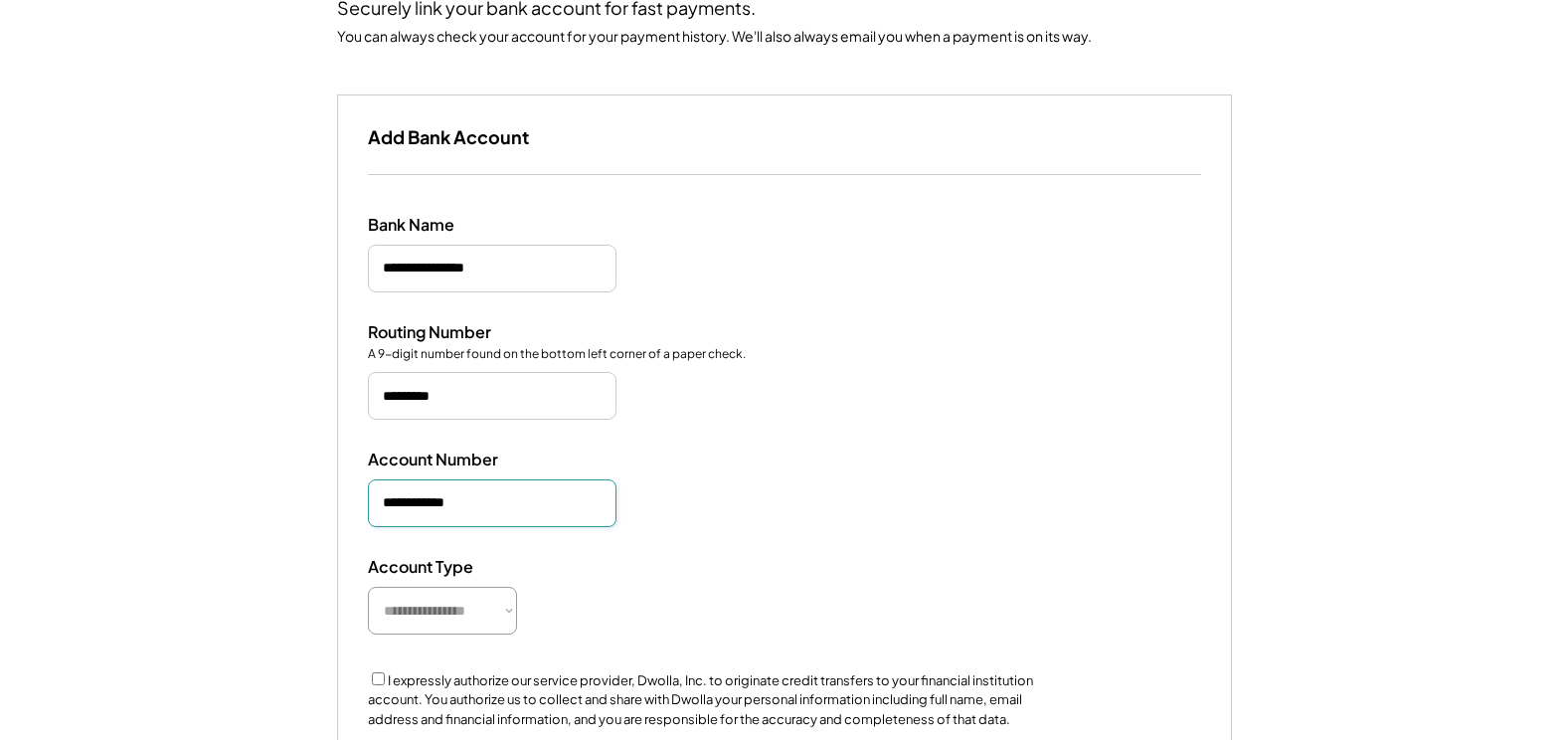type on "**********" 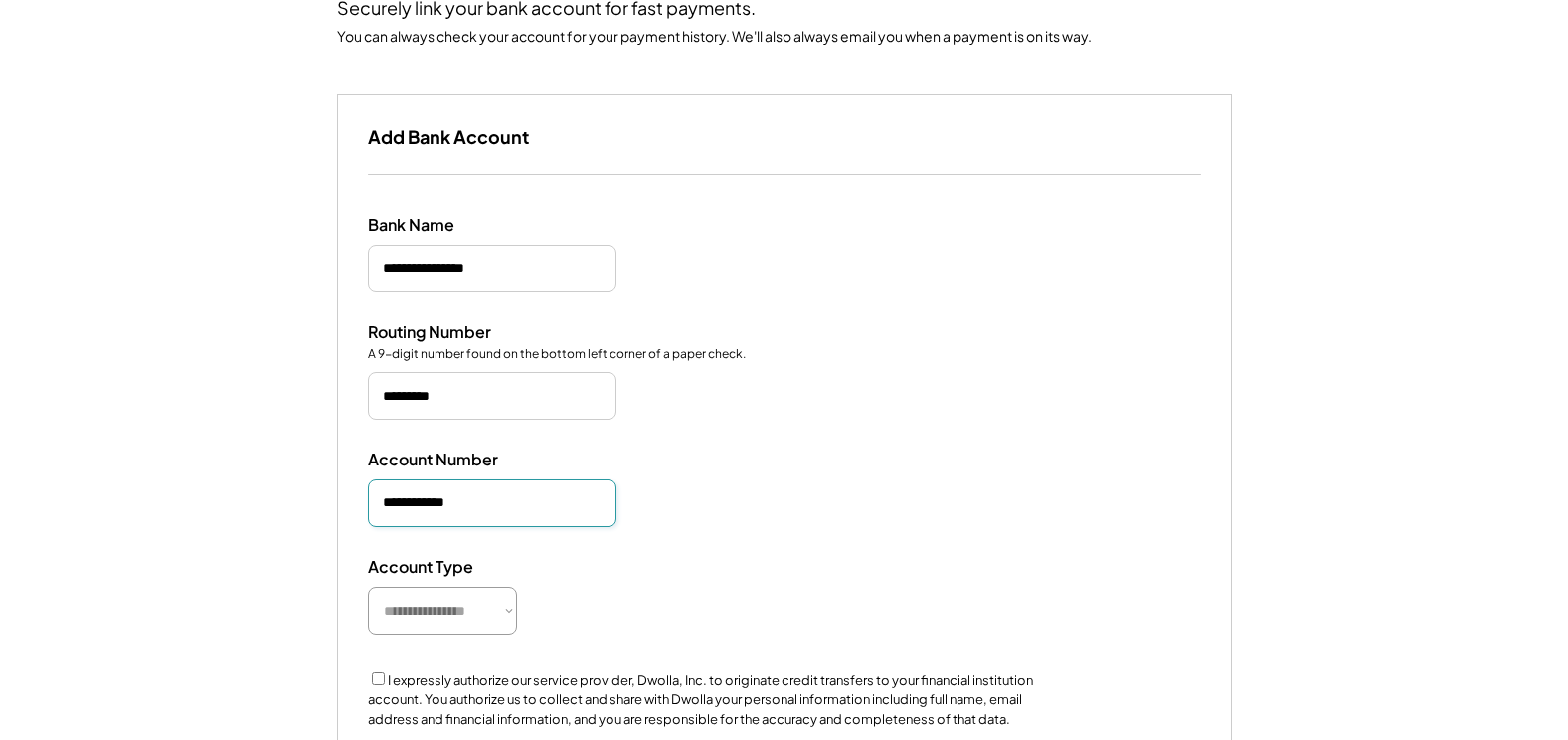click on "**********" at bounding box center (442, 611) 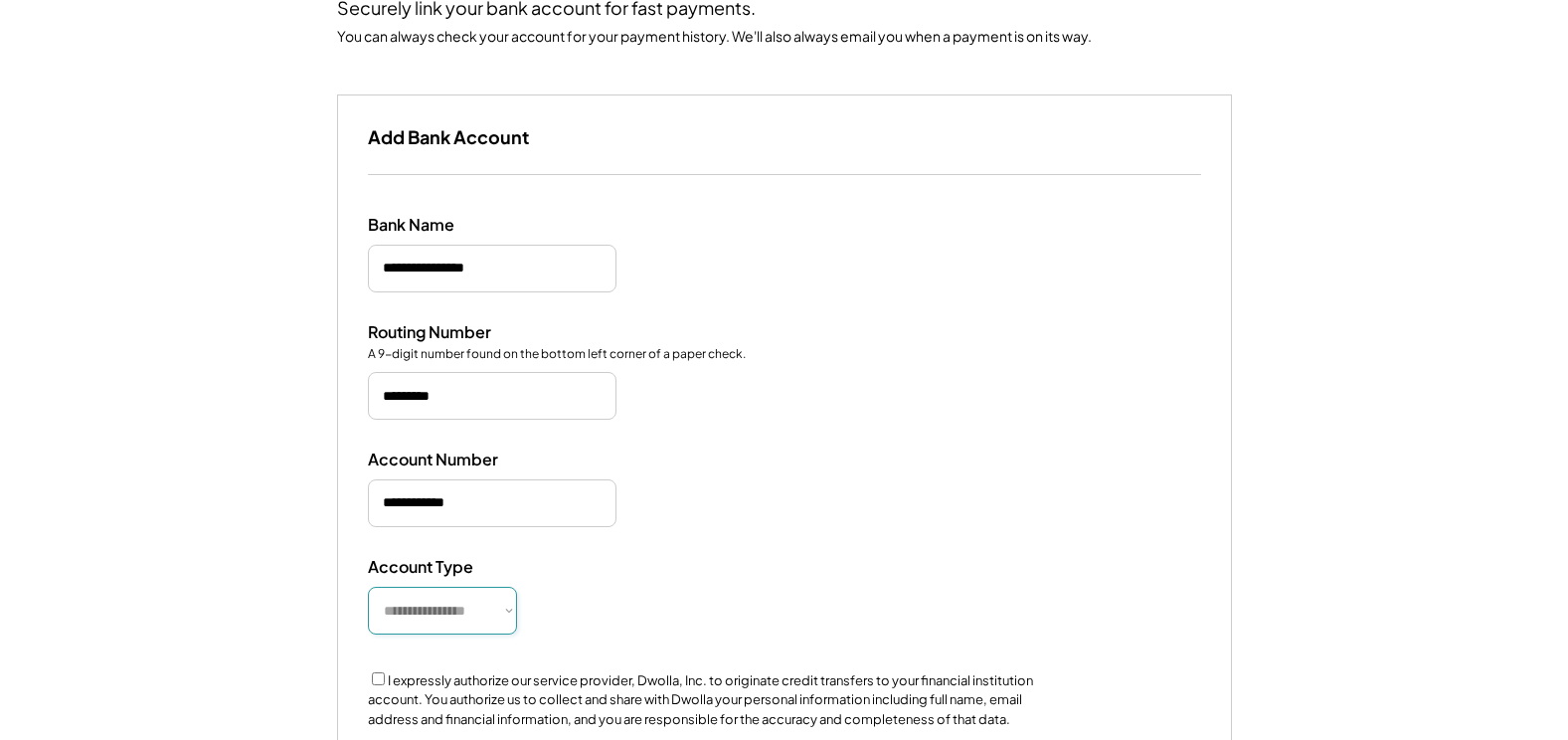 select on "**********" 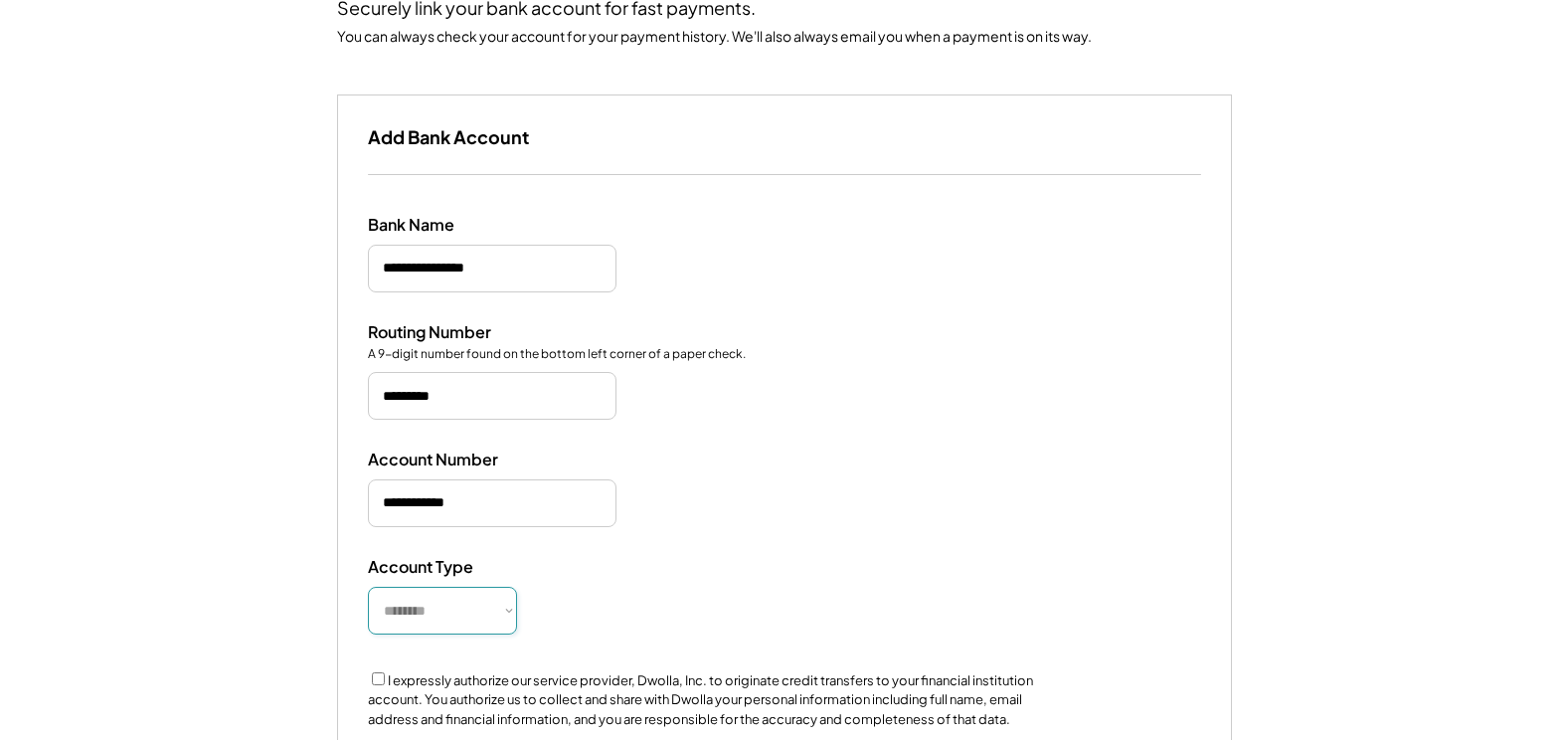 click on "**********" at bounding box center (442, 611) 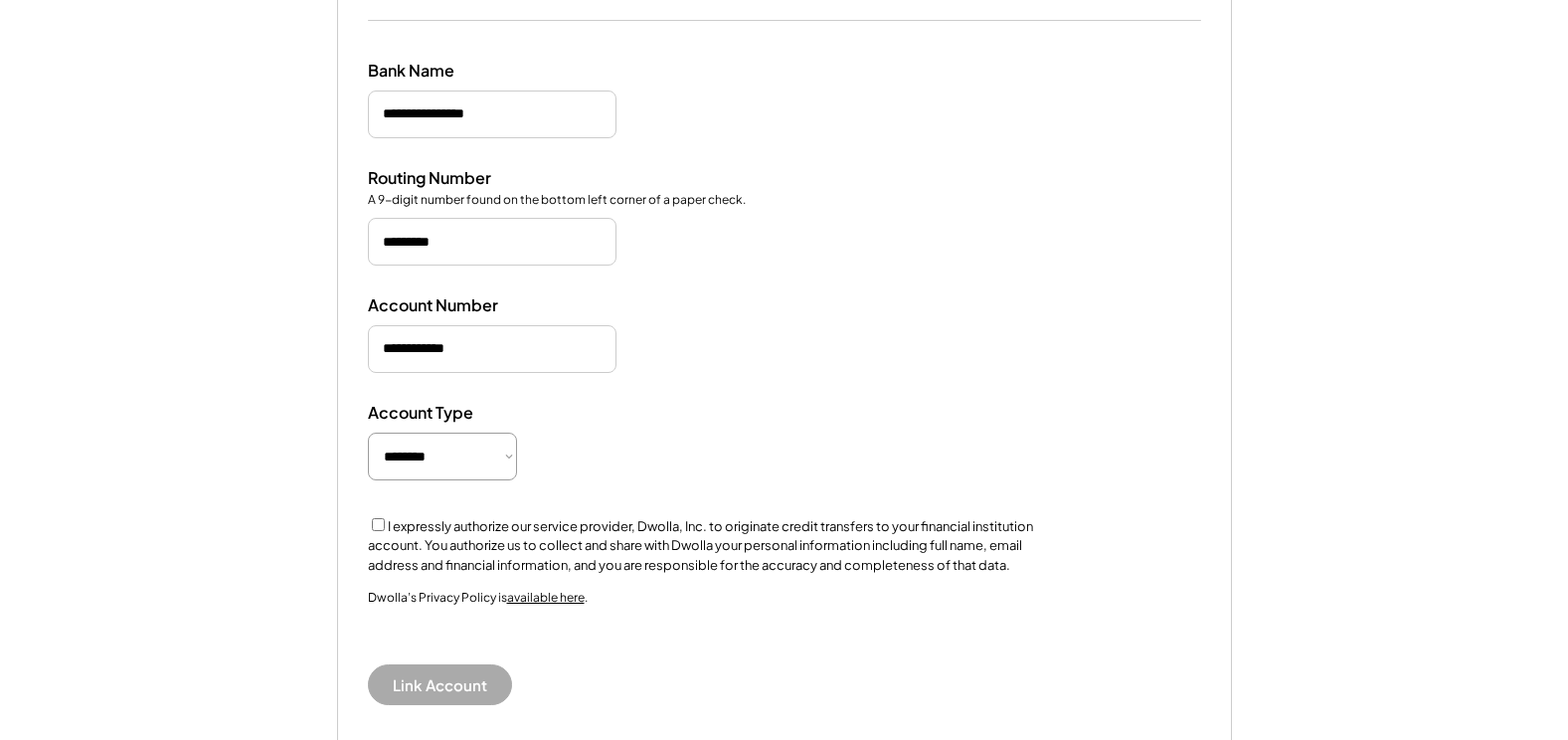 scroll, scrollTop: 398, scrollLeft: 0, axis: vertical 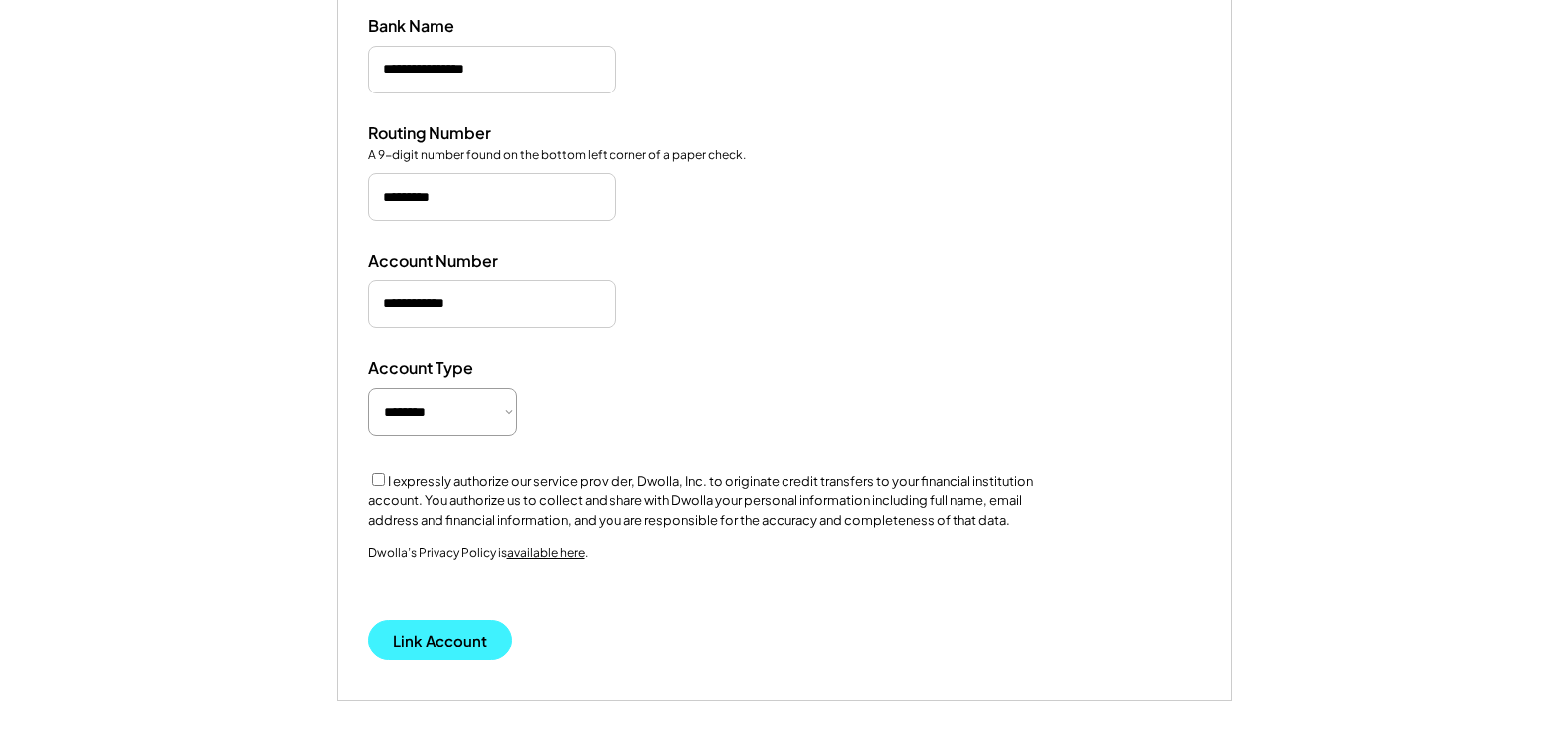 click on "Link Account" at bounding box center (439, 640) 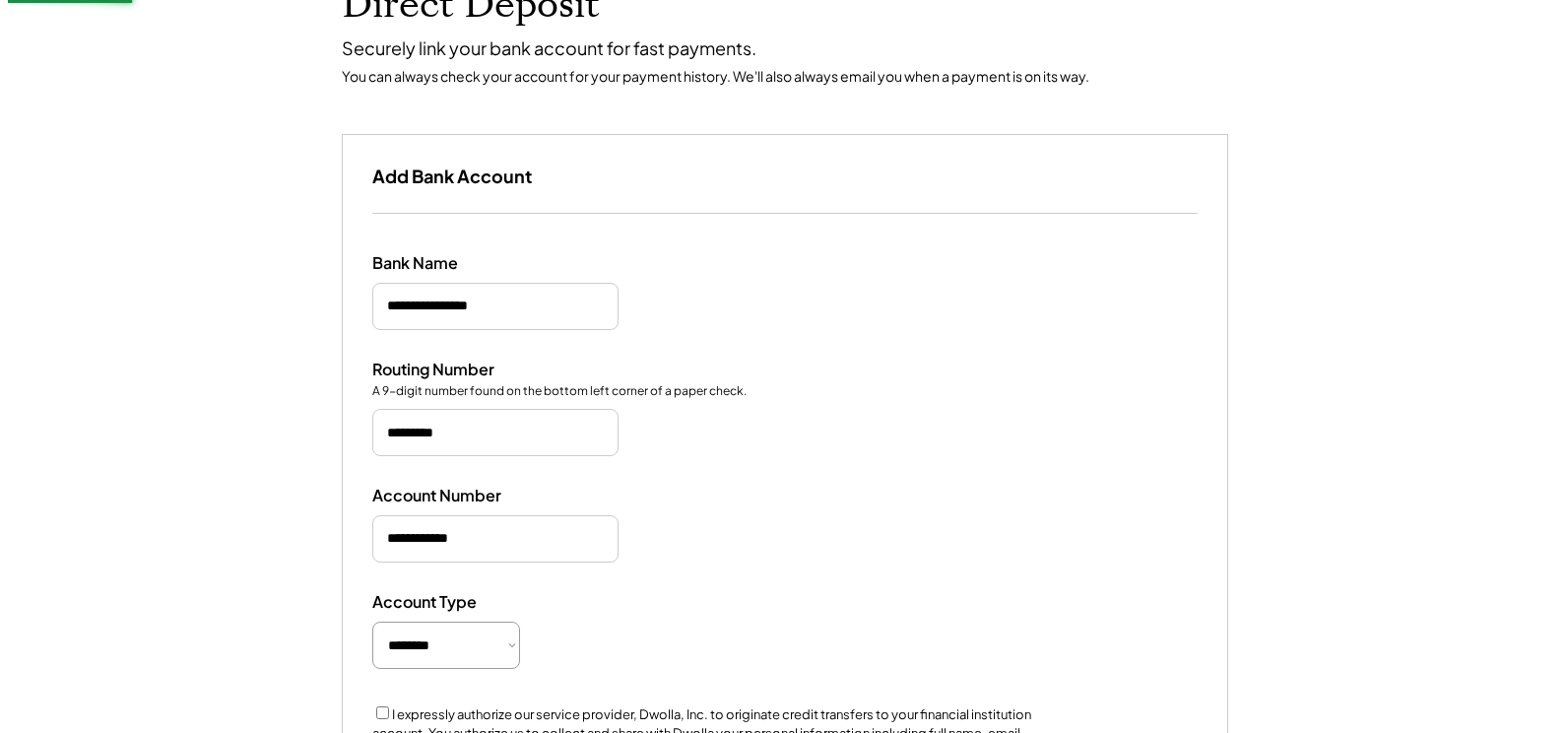 scroll, scrollTop: 139, scrollLeft: 0, axis: vertical 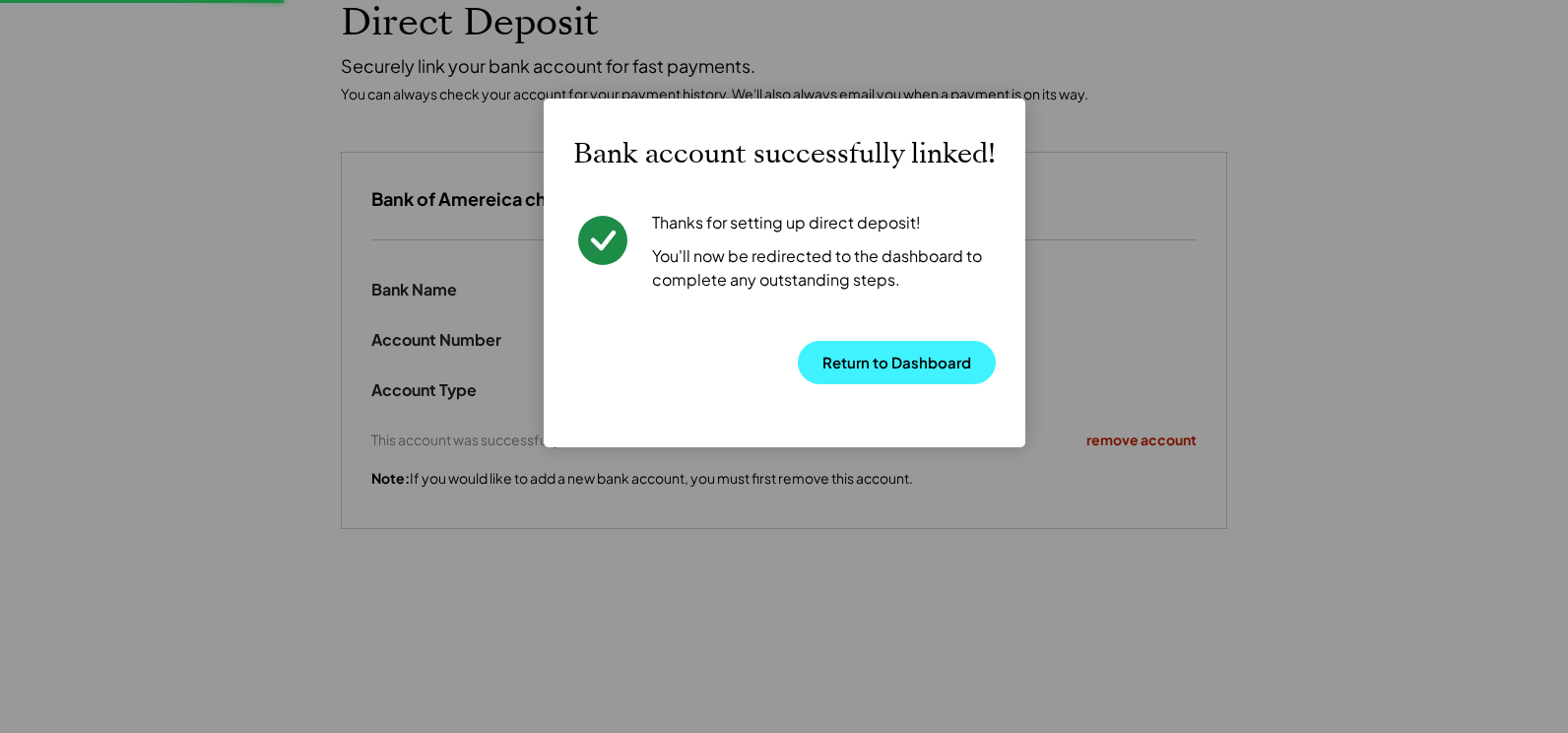click on "Return to Dashboard" at bounding box center [896, 363] 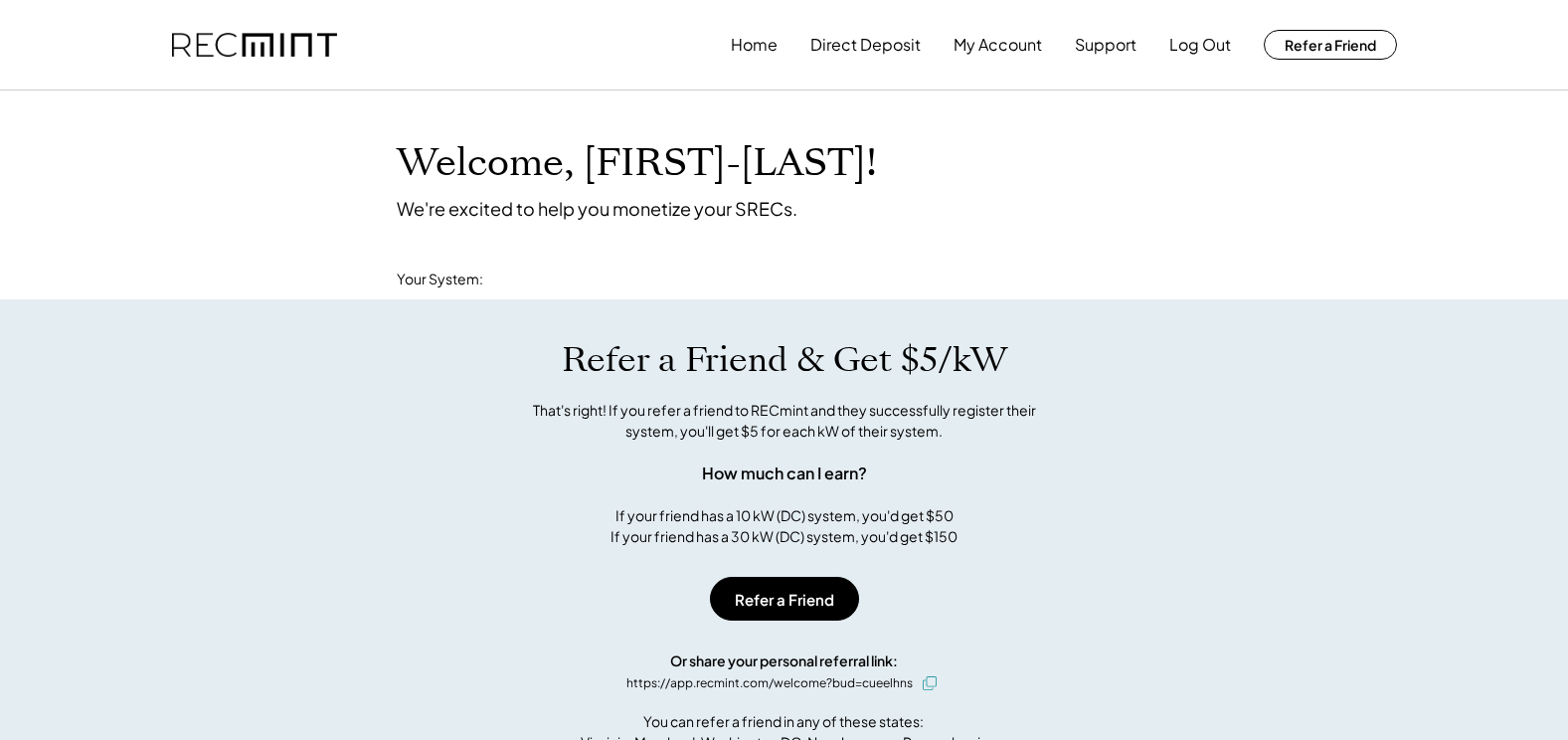 scroll, scrollTop: 0, scrollLeft: 0, axis: both 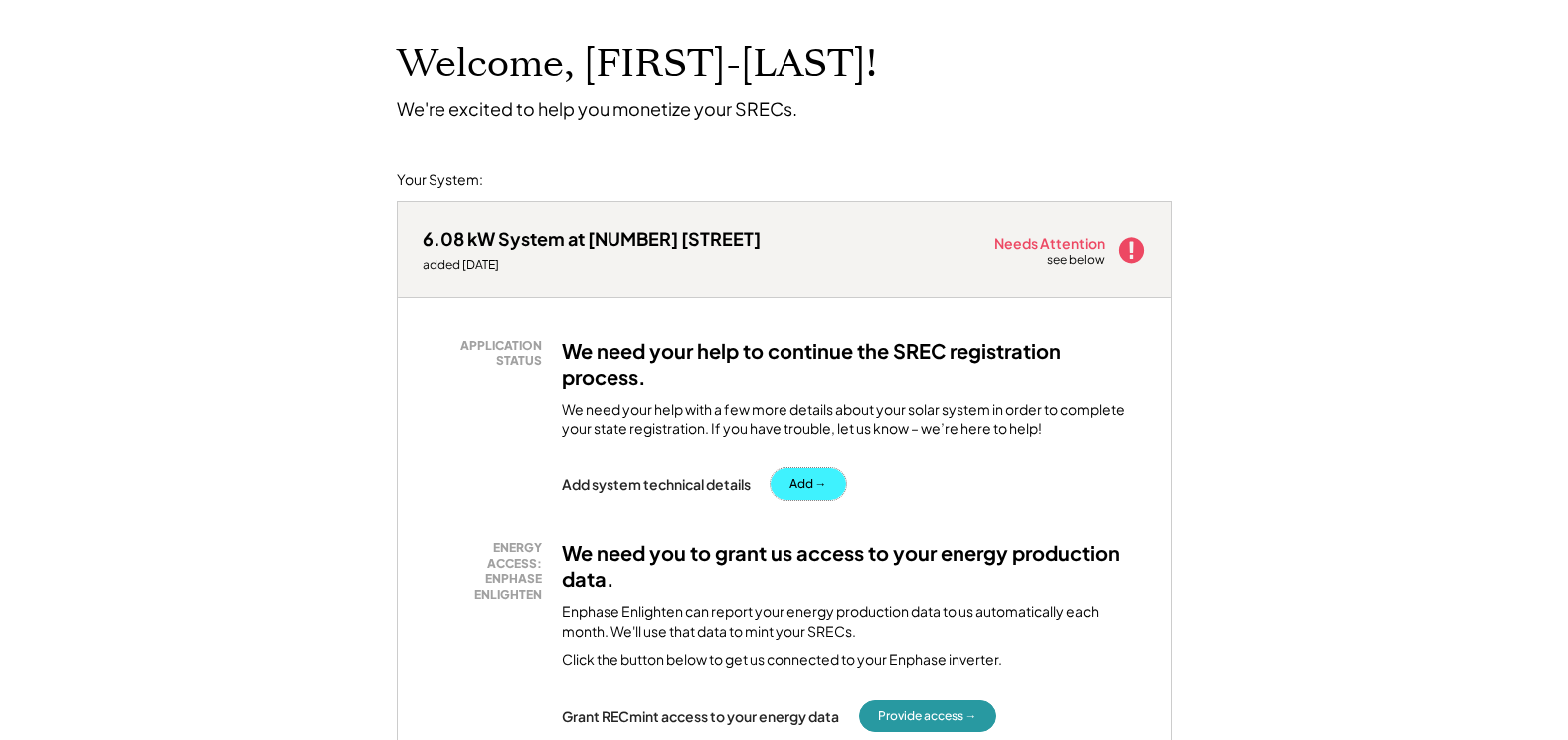 click on "Add →" at bounding box center (808, 484) 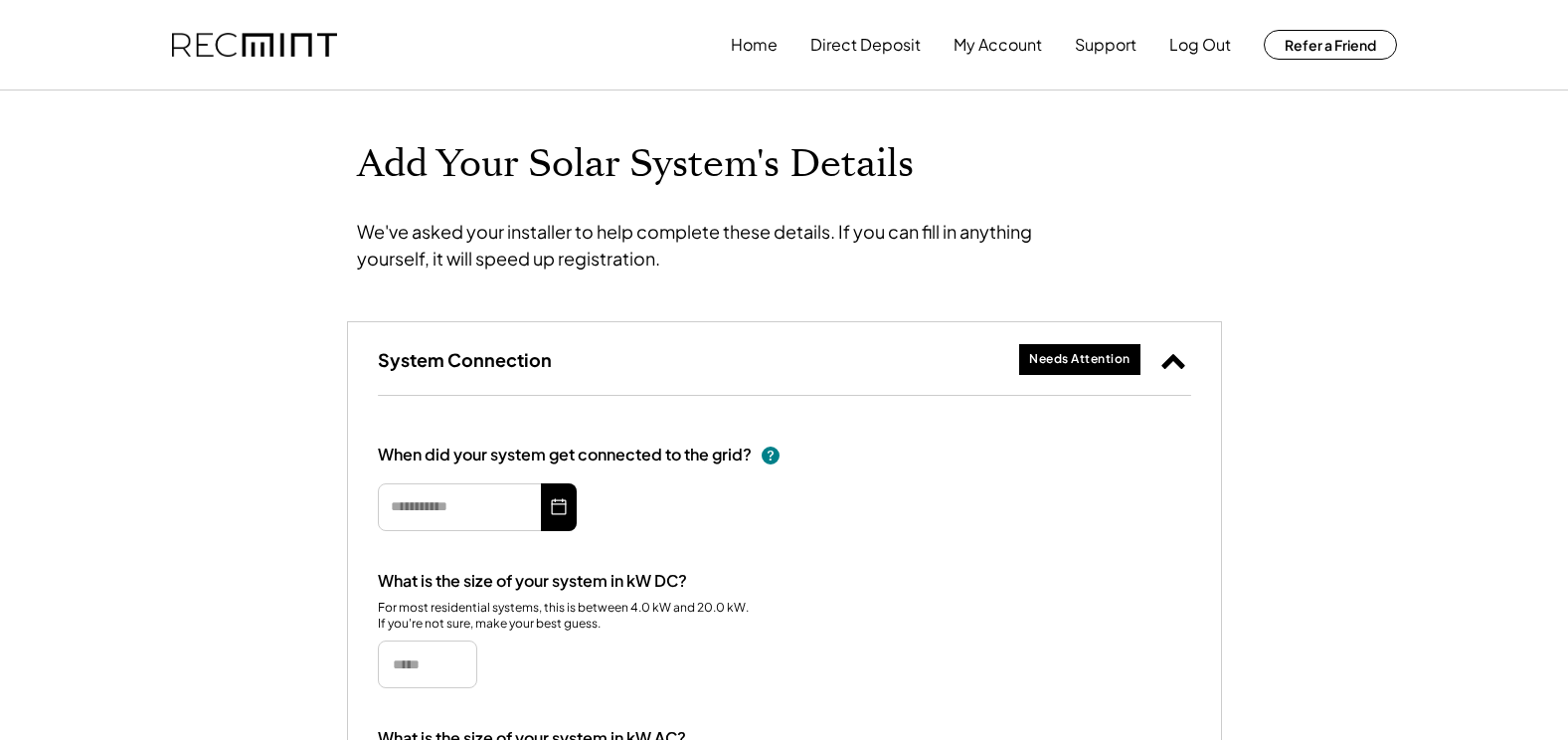 scroll, scrollTop: 0, scrollLeft: 0, axis: both 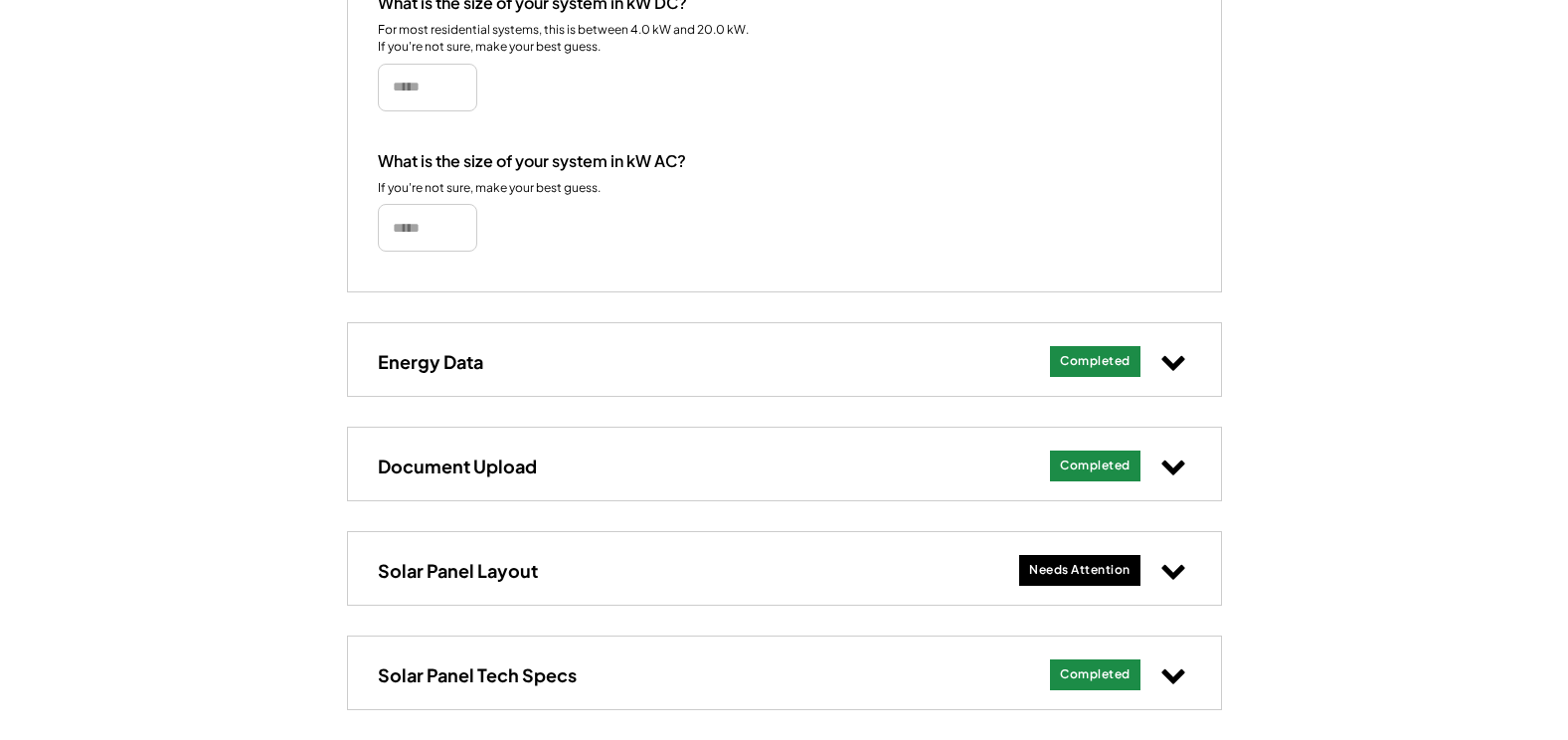 click 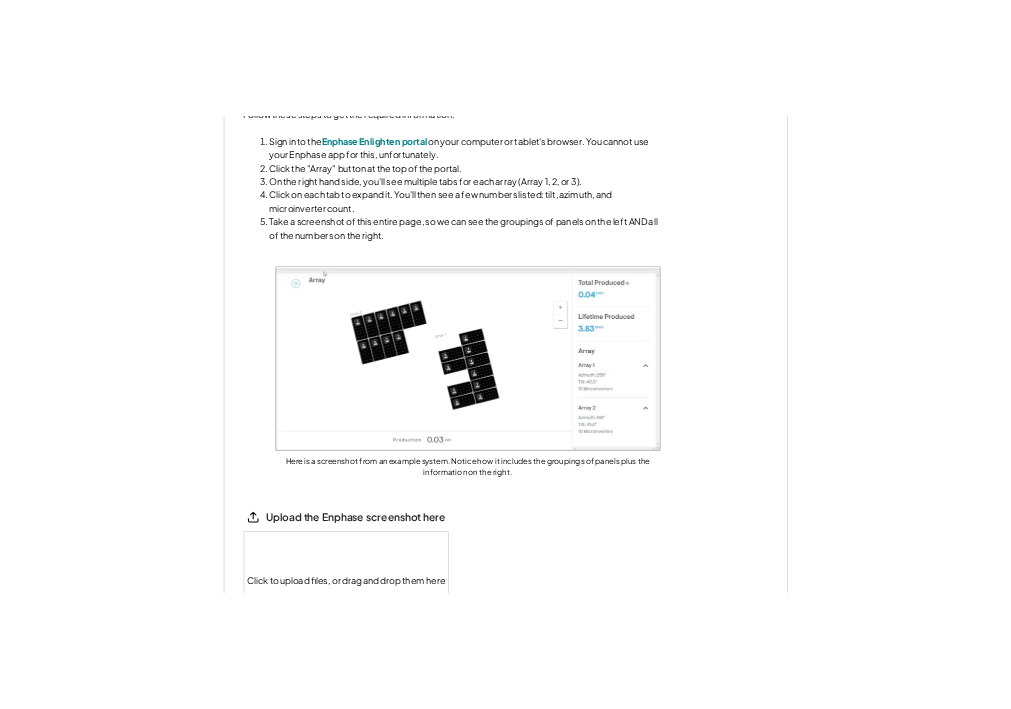 scroll, scrollTop: 1500, scrollLeft: 0, axis: vertical 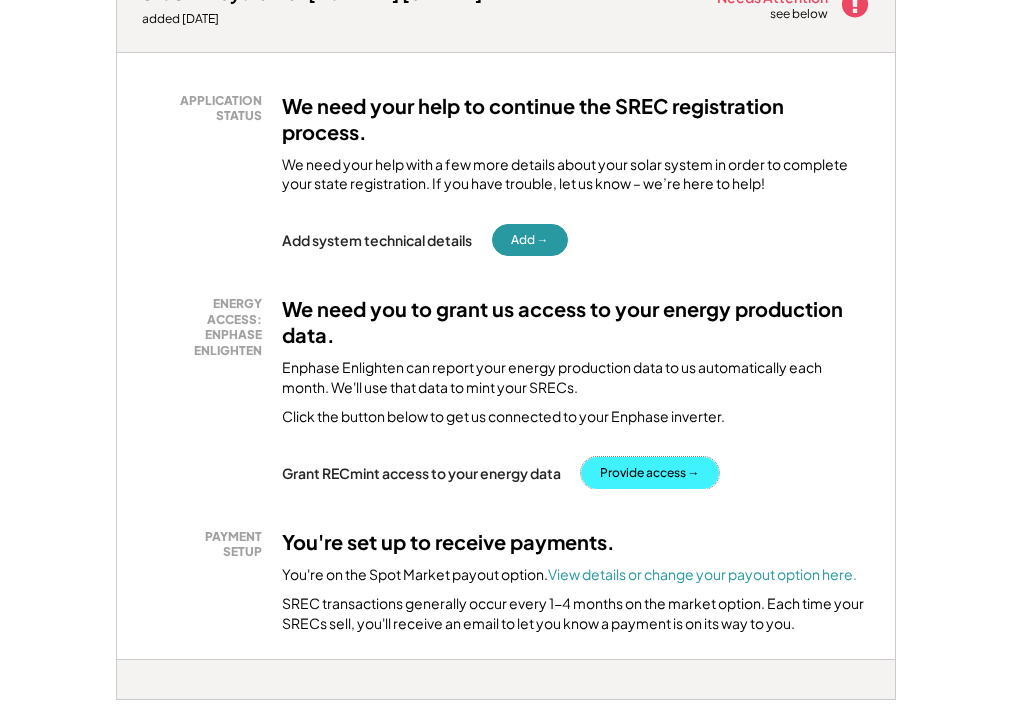 click on "Provide access →" at bounding box center [650, 473] 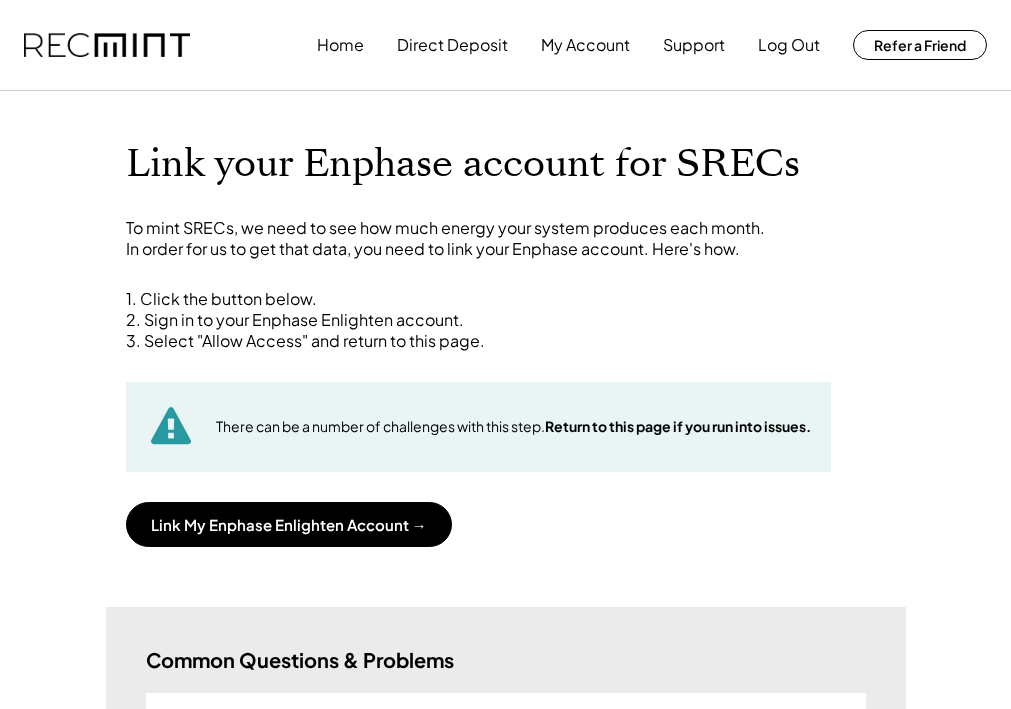 scroll, scrollTop: 0, scrollLeft: 0, axis: both 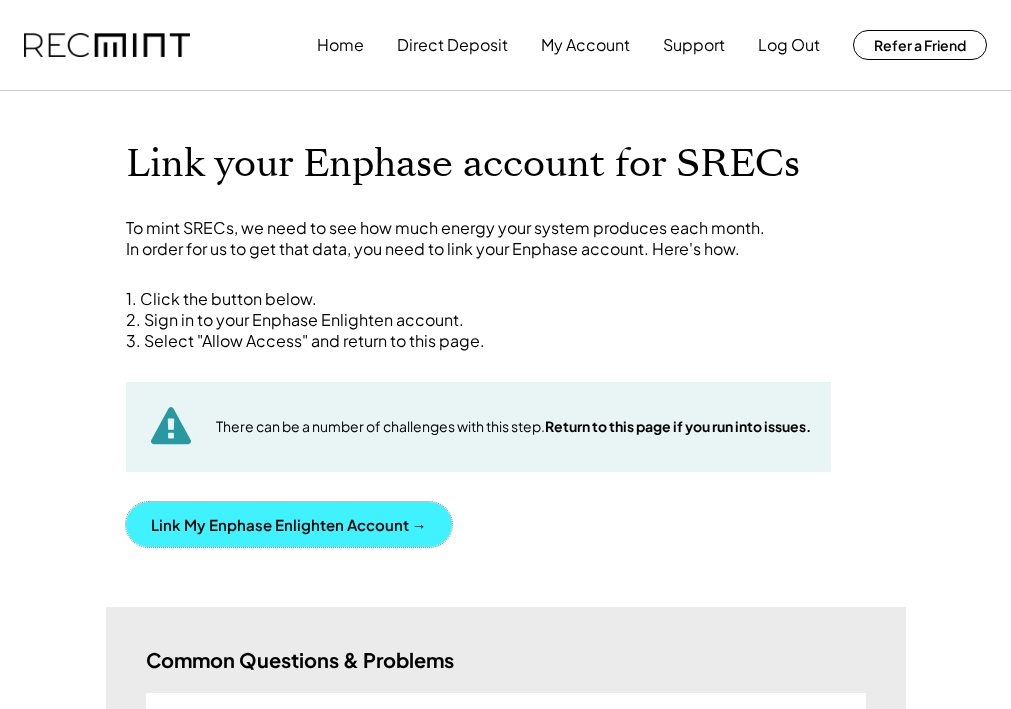 click on "Link My Enphase Enlighten Account →" at bounding box center (289, 524) 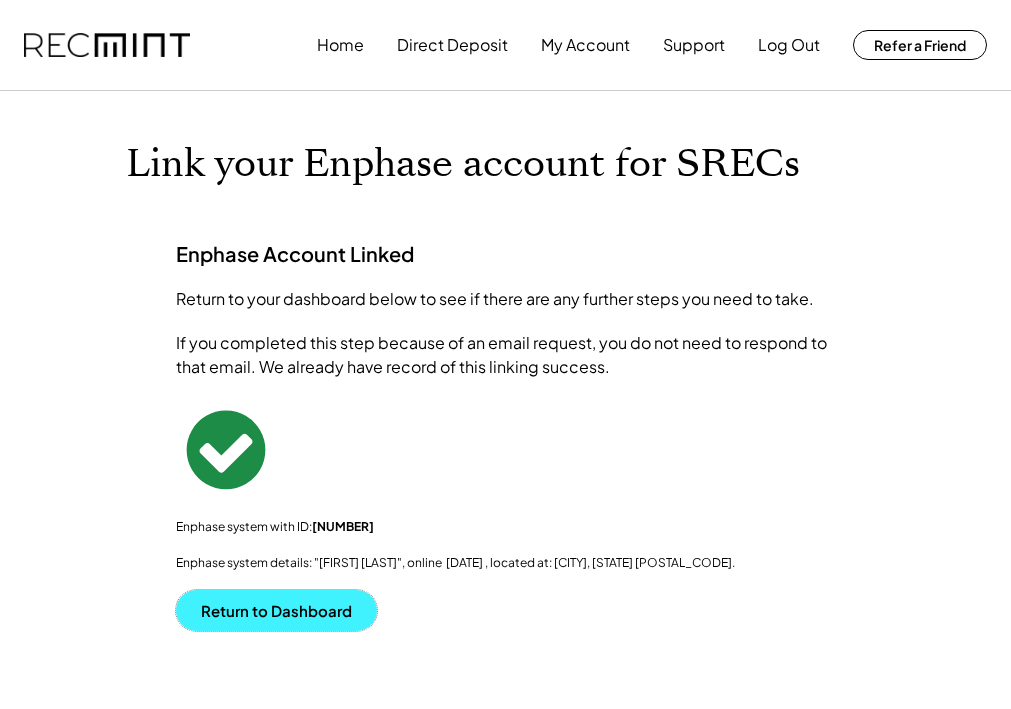 click on "Return to Dashboard" at bounding box center [276, 610] 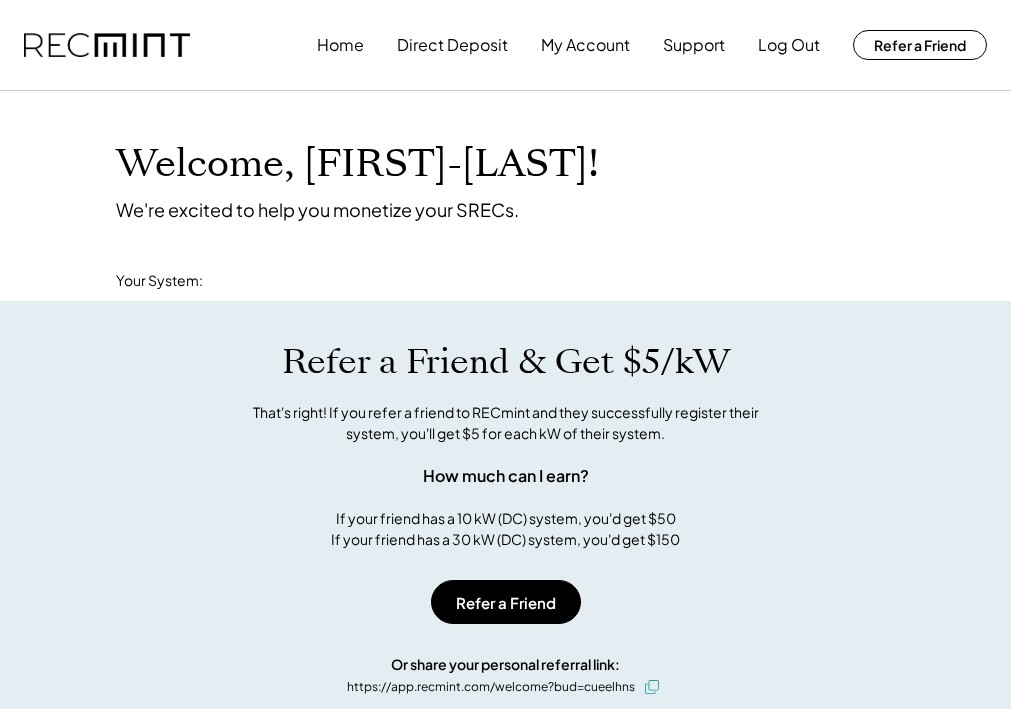 scroll, scrollTop: 0, scrollLeft: 0, axis: both 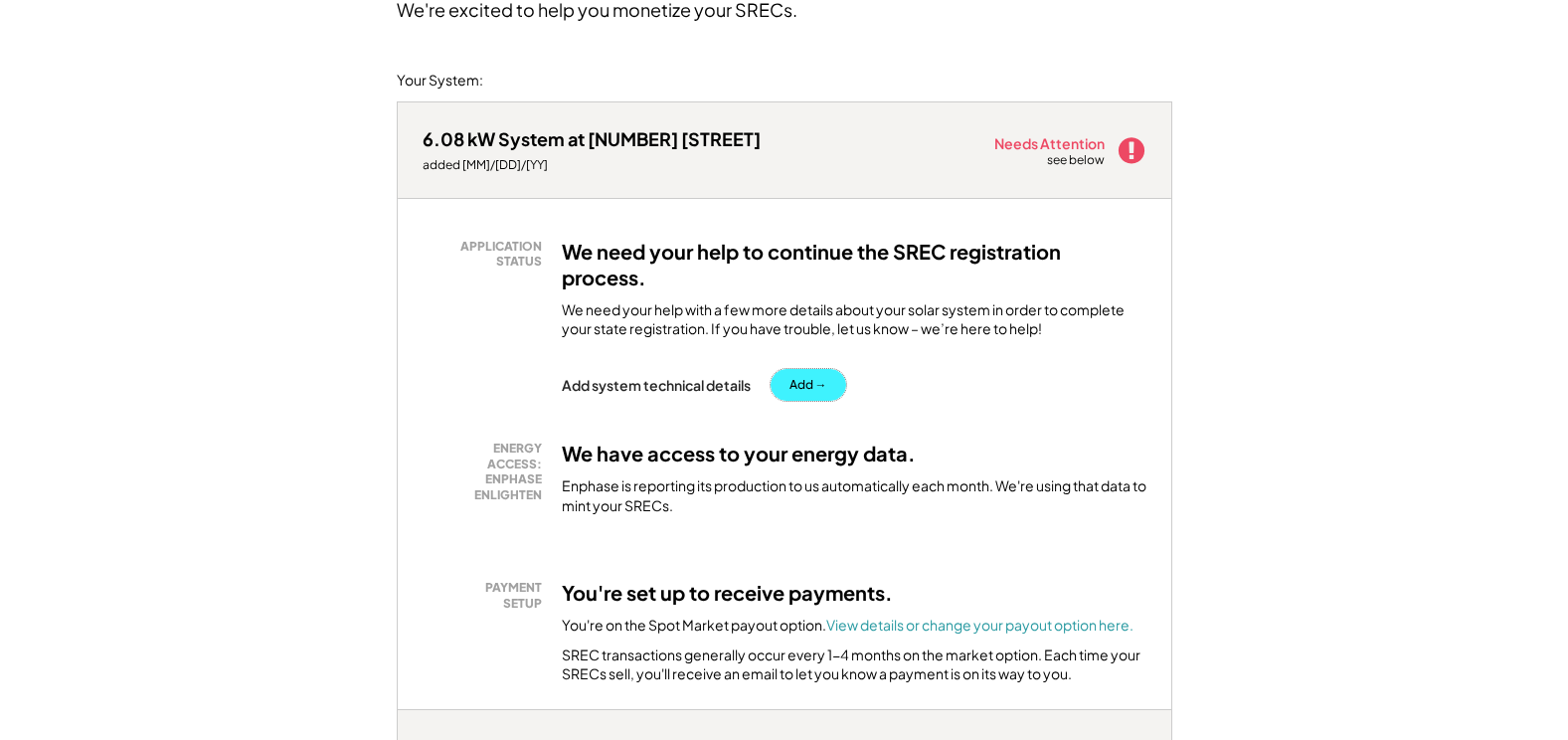 click on "Add →" at bounding box center (808, 385) 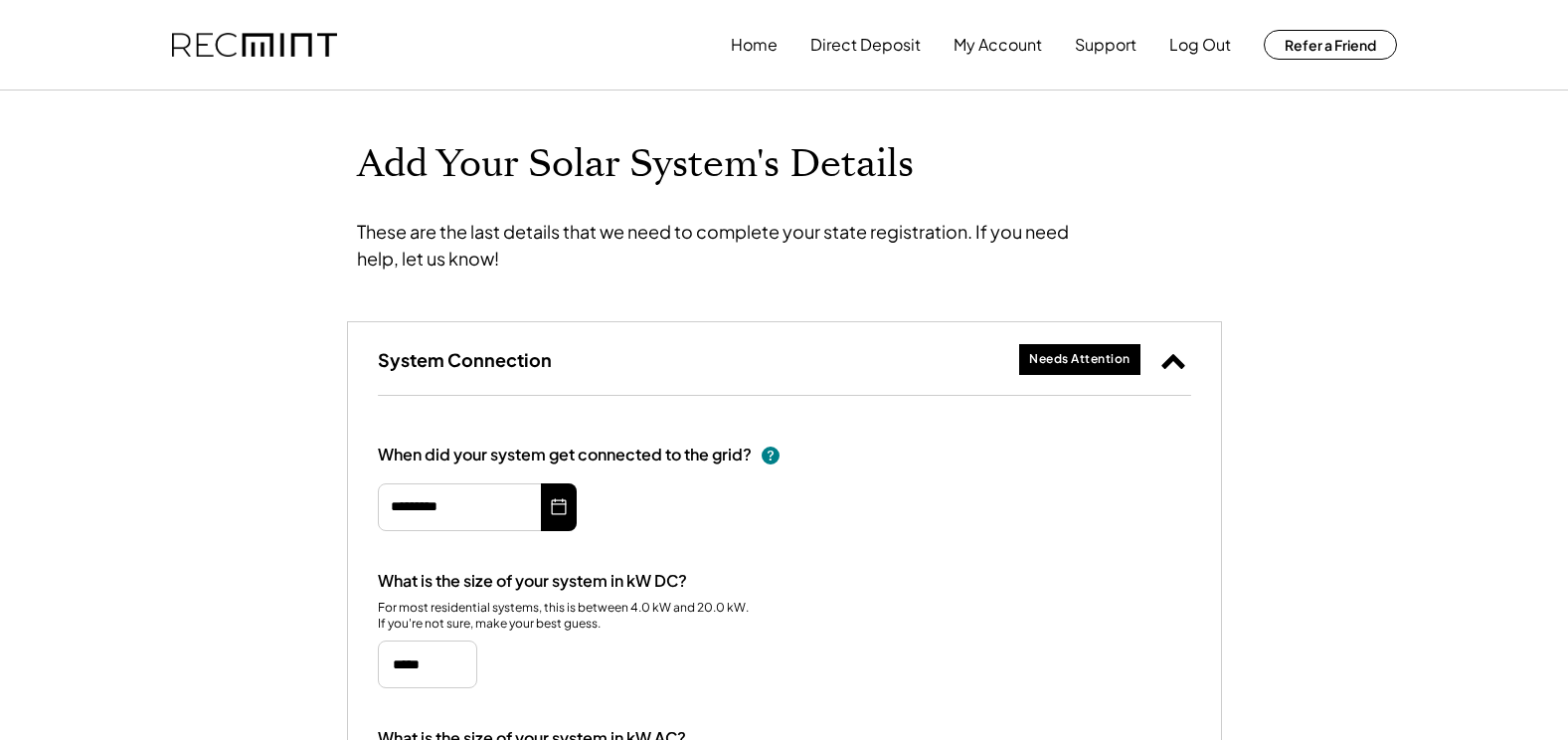 scroll, scrollTop: 0, scrollLeft: 0, axis: both 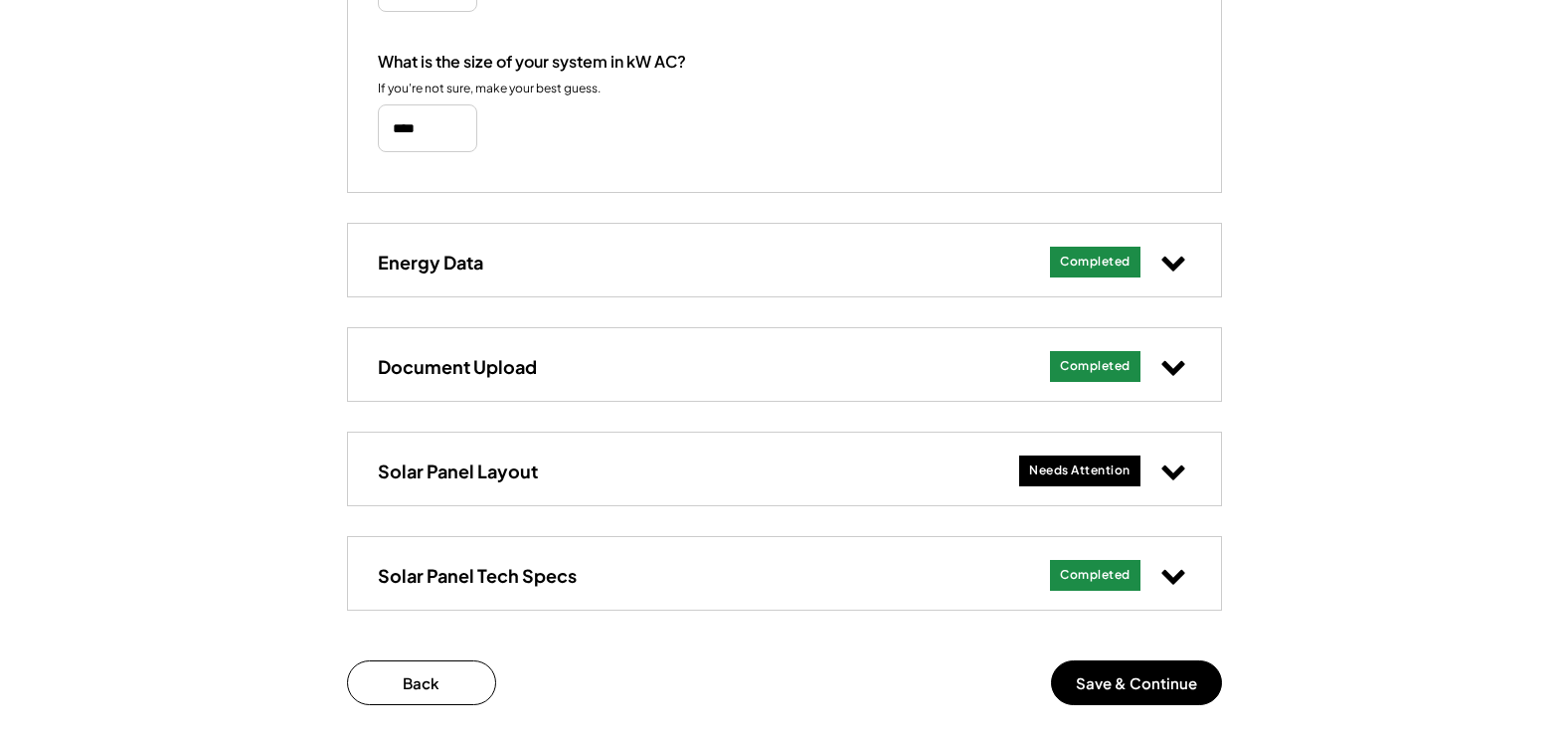click 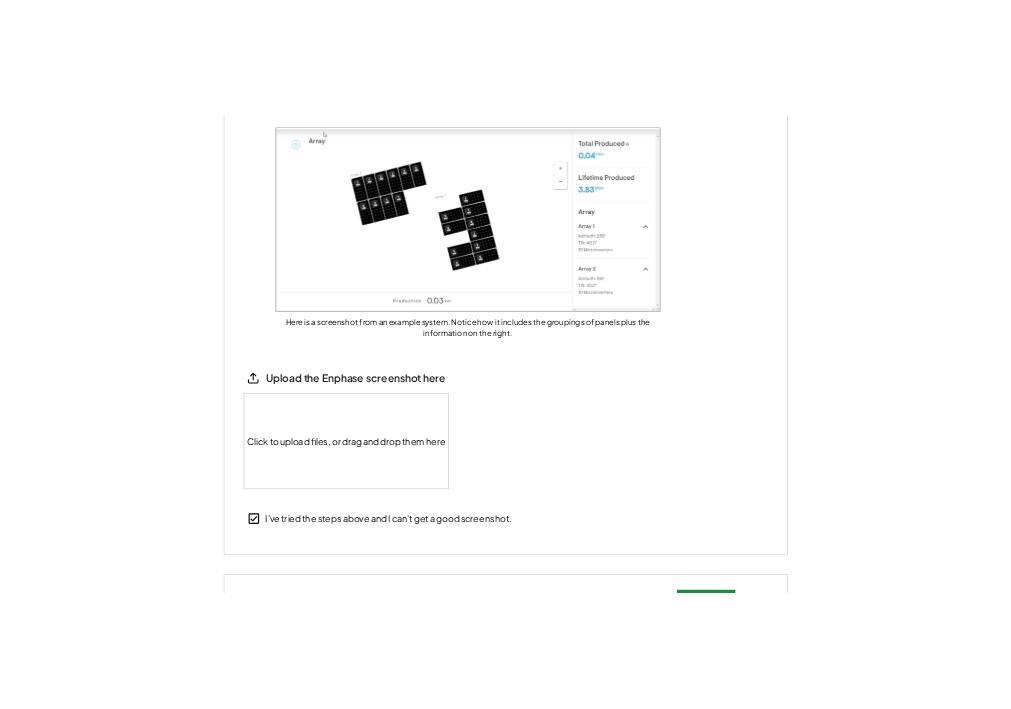 scroll, scrollTop: 1600, scrollLeft: 0, axis: vertical 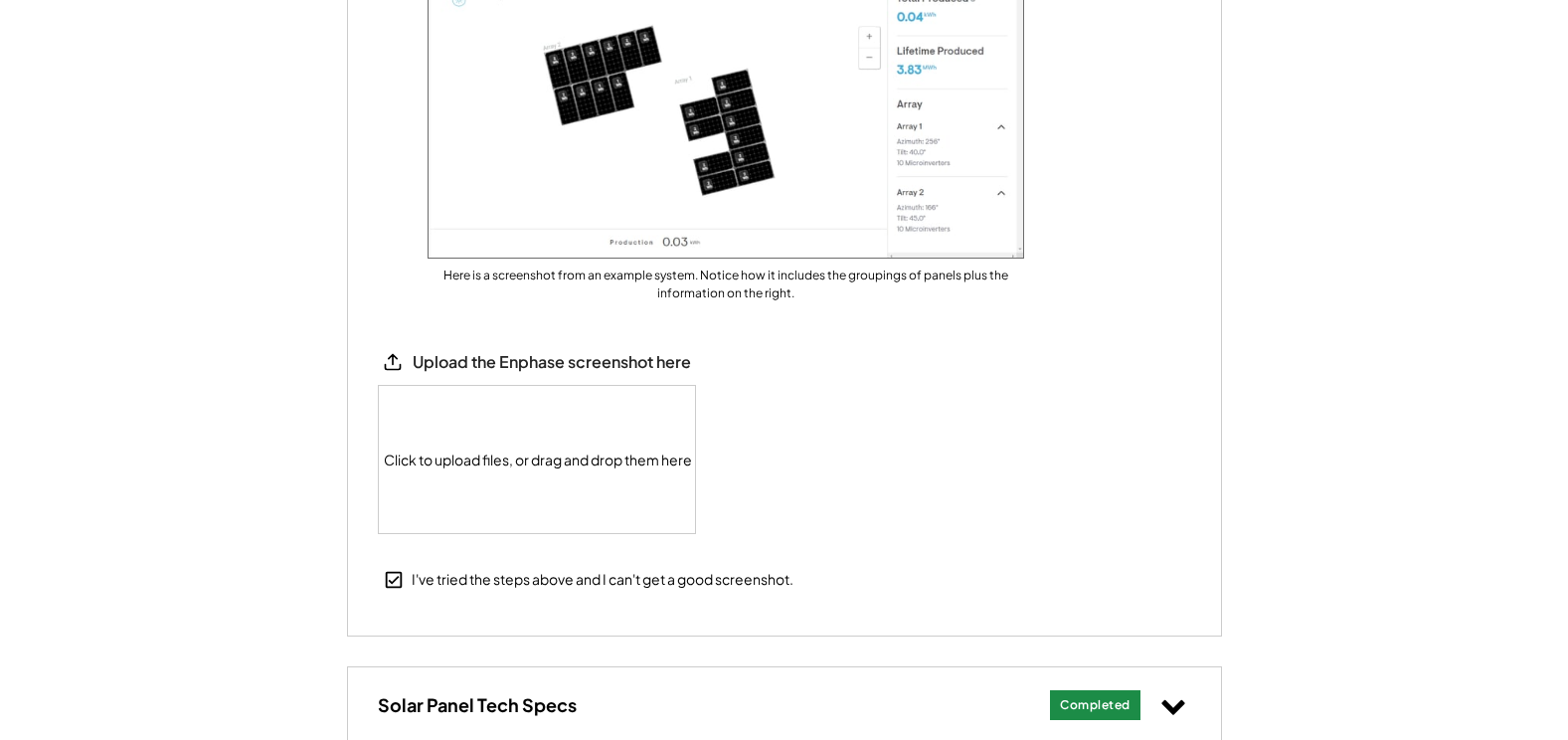 click 